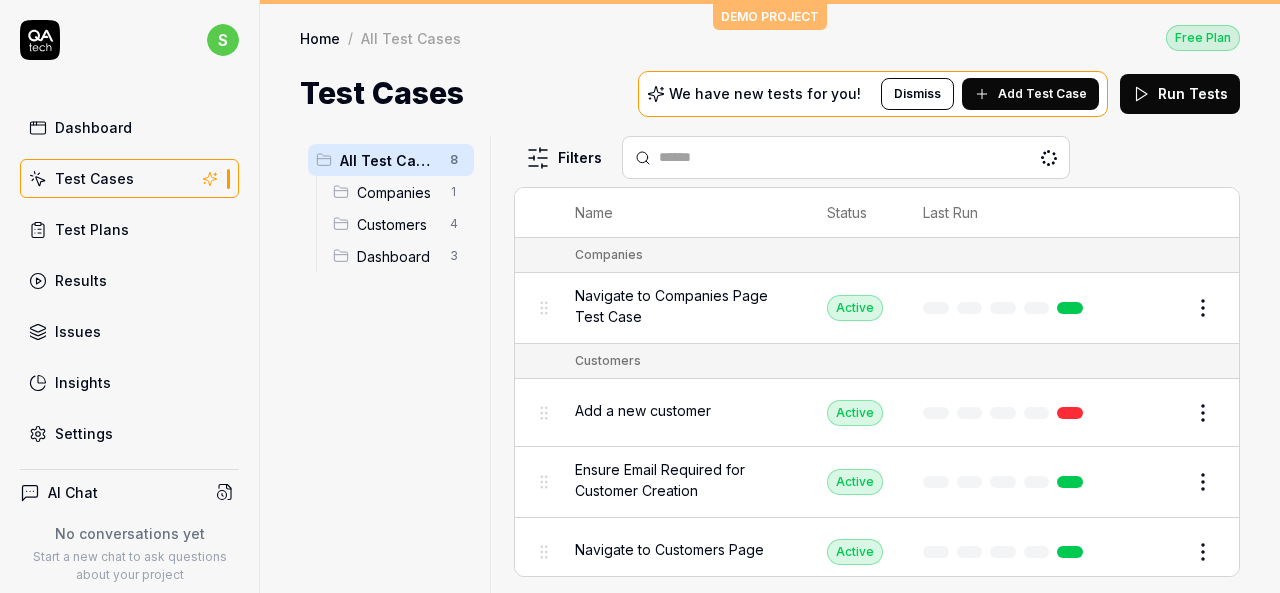 scroll, scrollTop: 0, scrollLeft: 0, axis: both 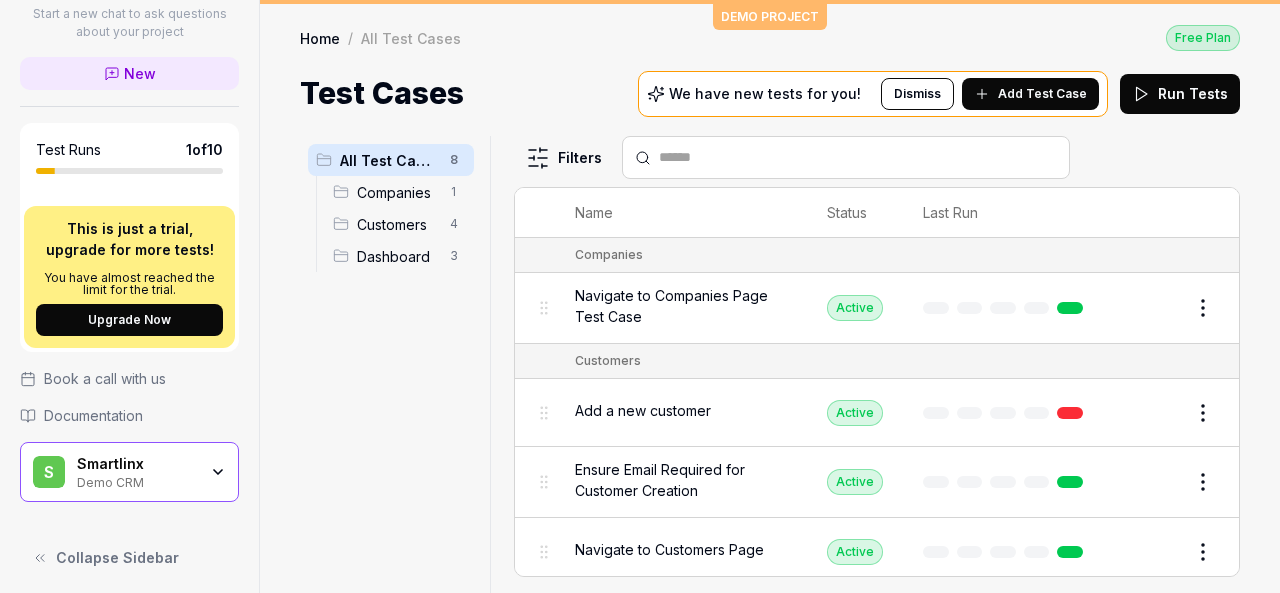 click on "Smartlinx Demo CRM" at bounding box center [143, 472] 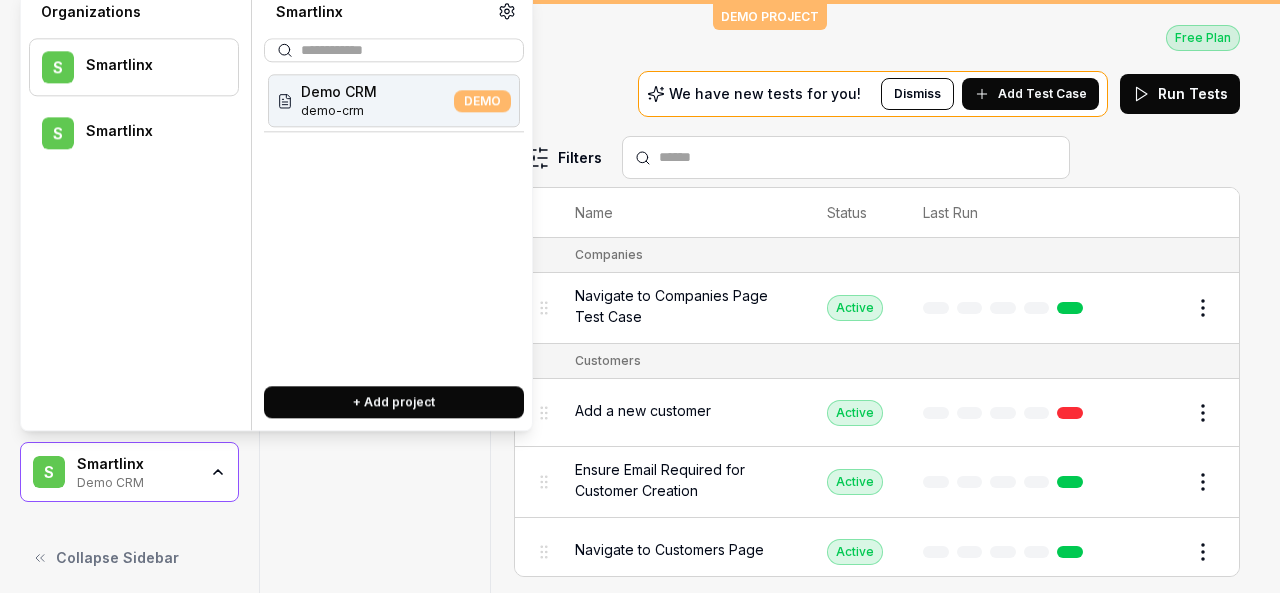 click on "S Smartlinx" at bounding box center [134, 133] 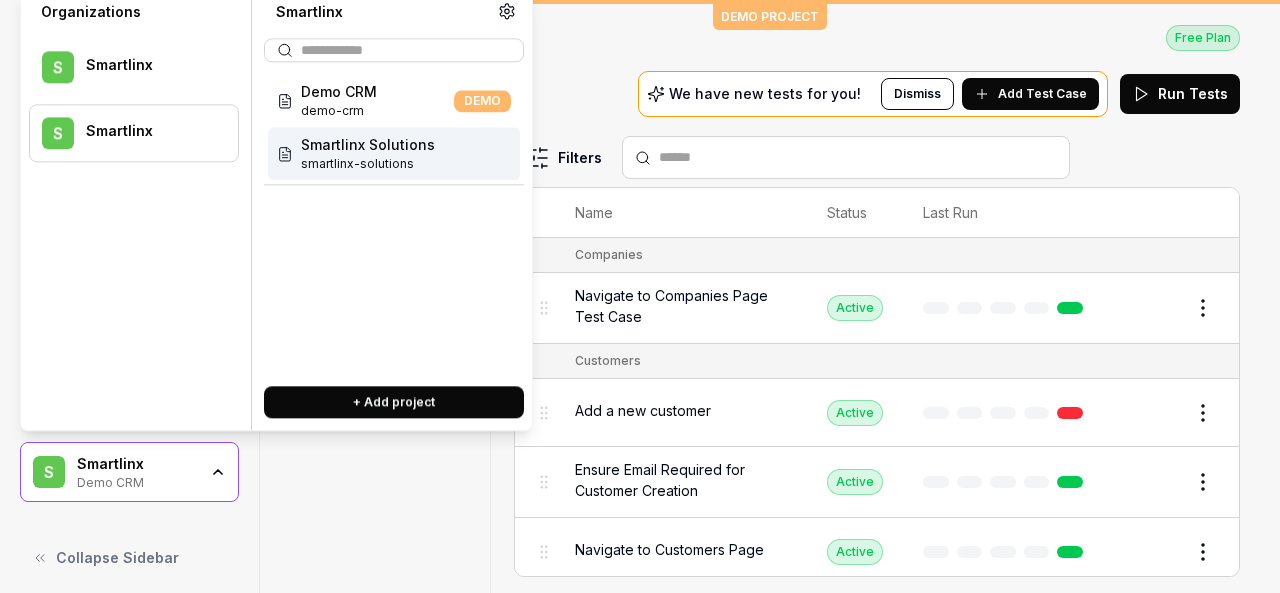 click on "smartlinx-solutions" at bounding box center (368, 164) 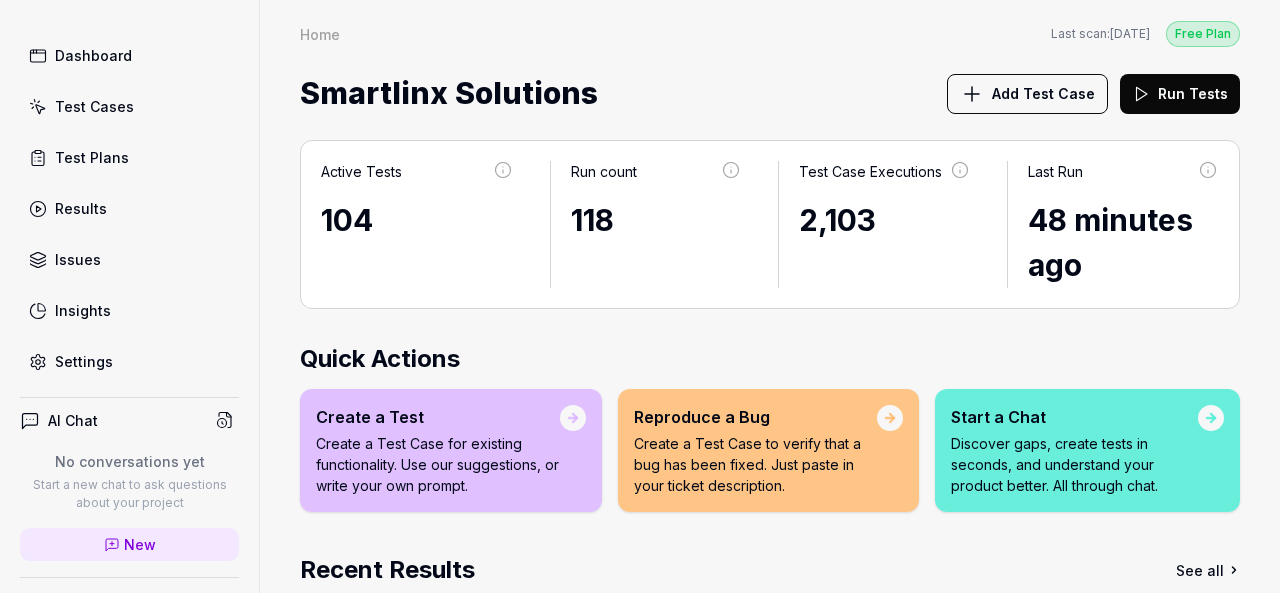 scroll, scrollTop: 0, scrollLeft: 0, axis: both 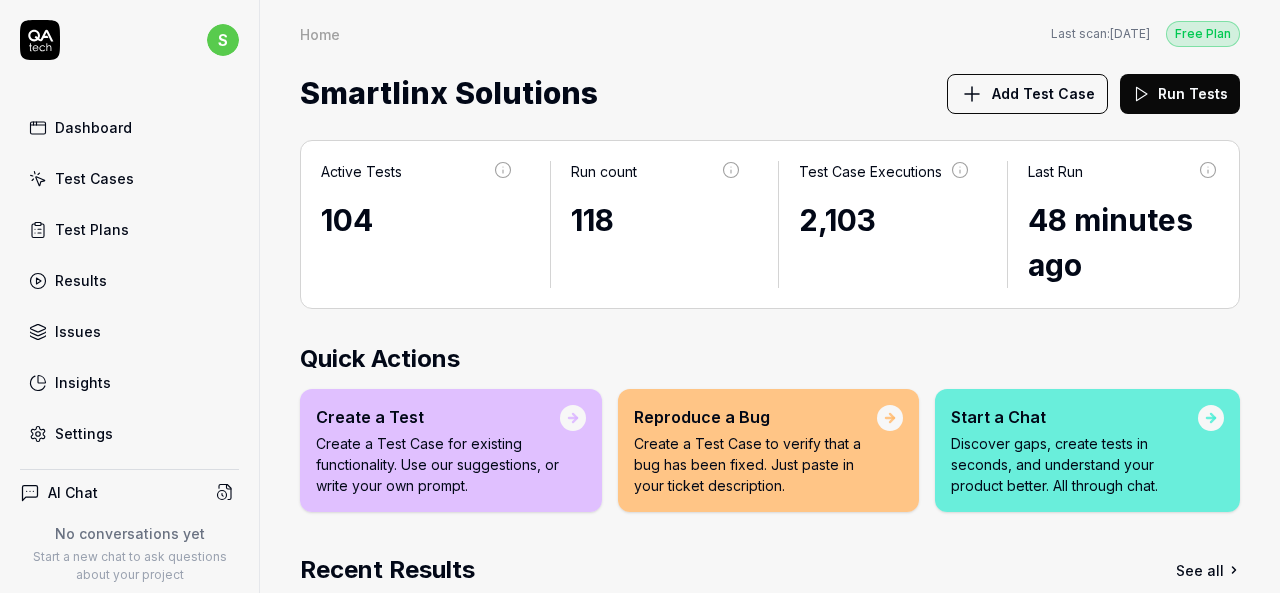 click on "Test Cases" at bounding box center [94, 178] 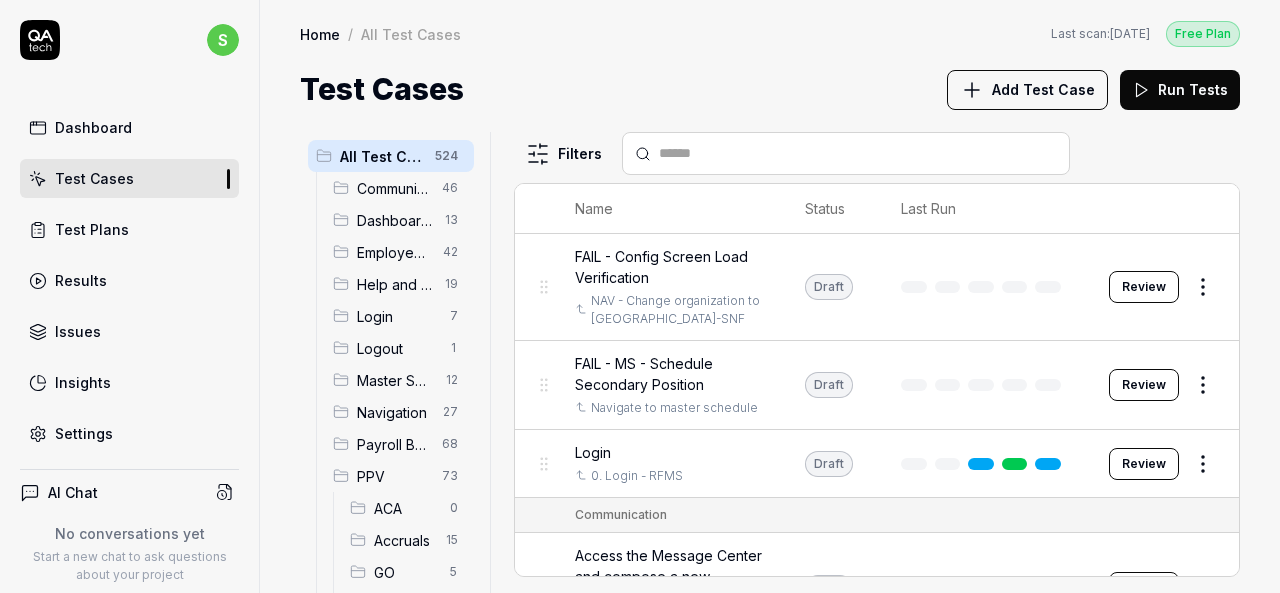 scroll, scrollTop: 100, scrollLeft: 0, axis: vertical 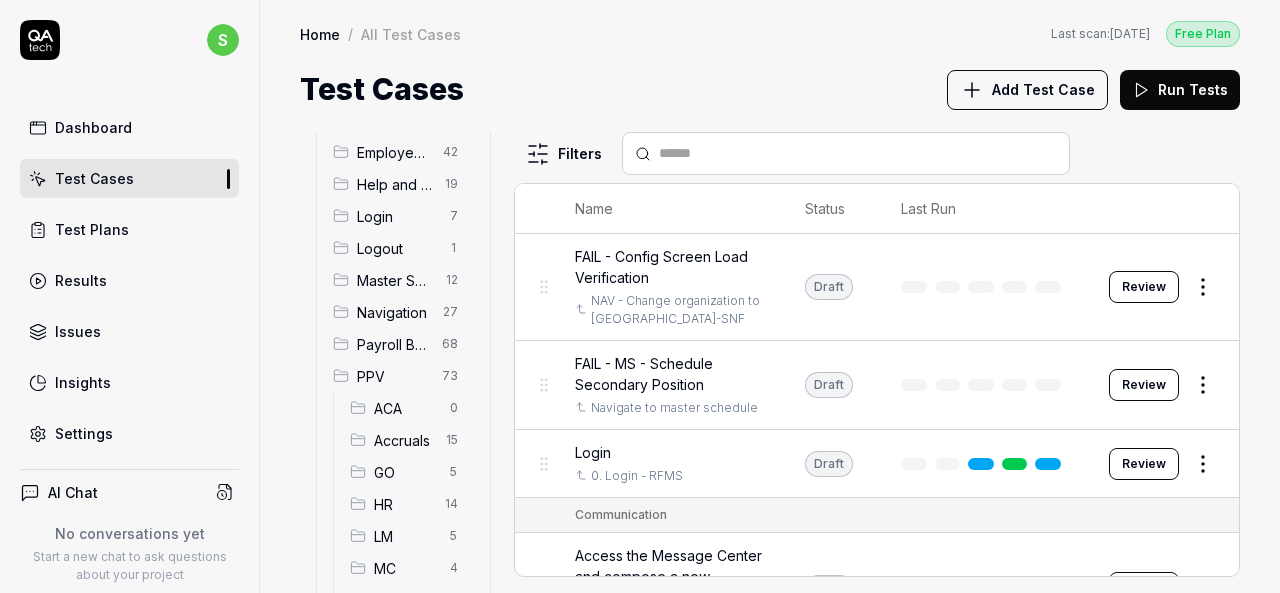 click on "HR" at bounding box center [403, 504] 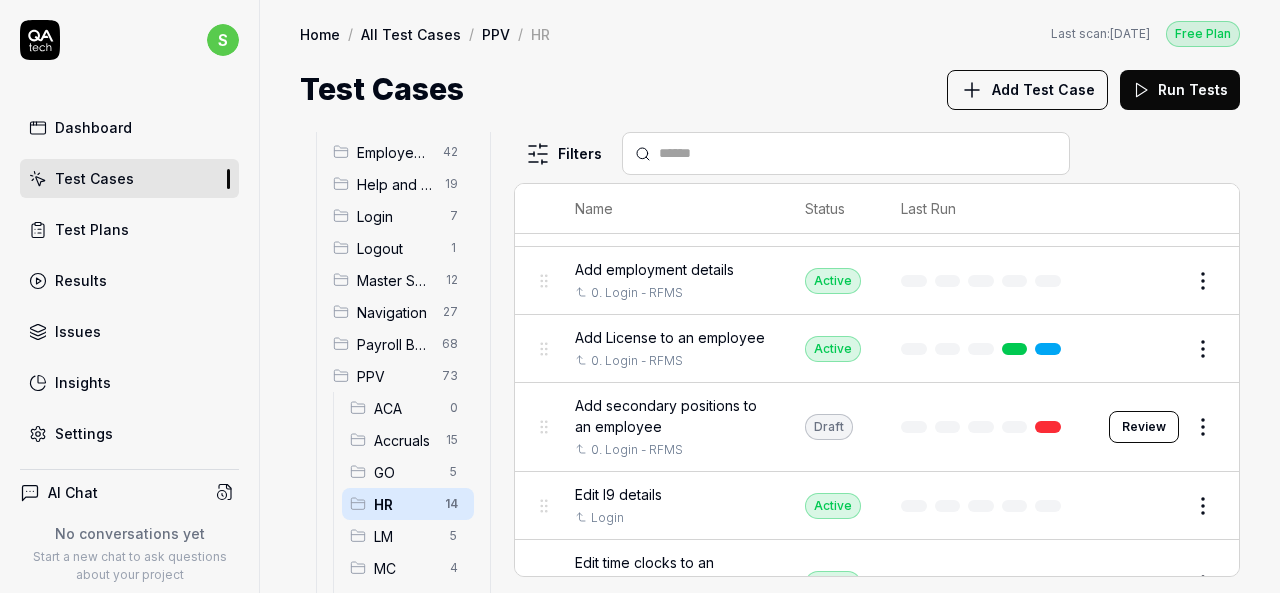 scroll, scrollTop: 0, scrollLeft: 0, axis: both 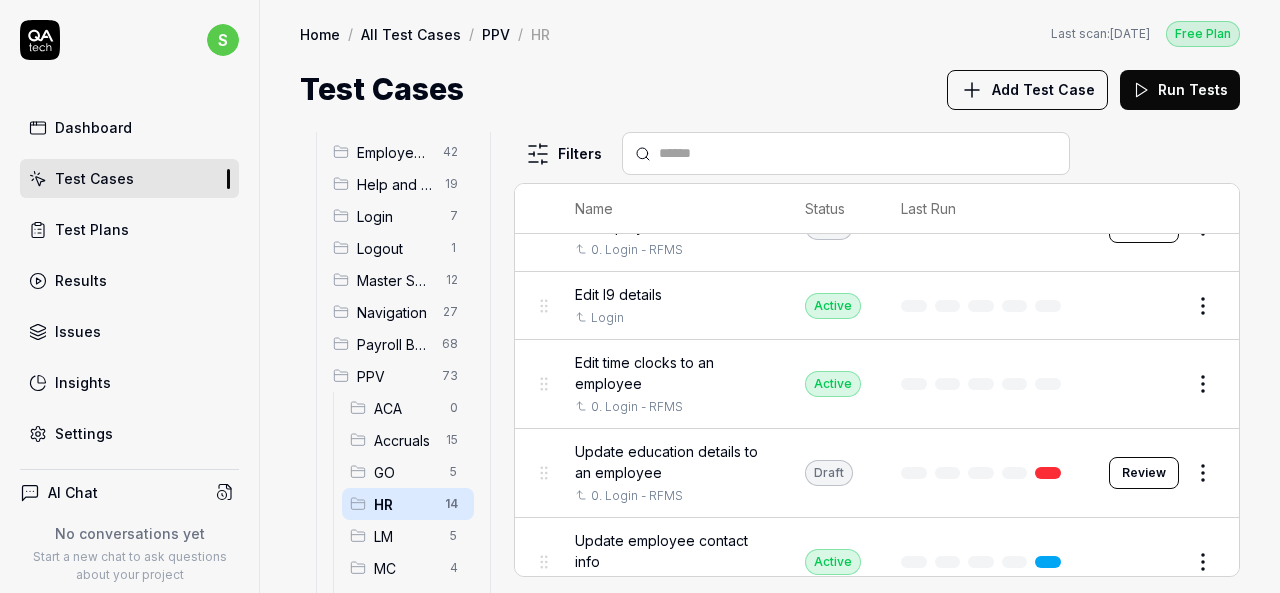 click on "Add Test Case" at bounding box center (1043, 89) 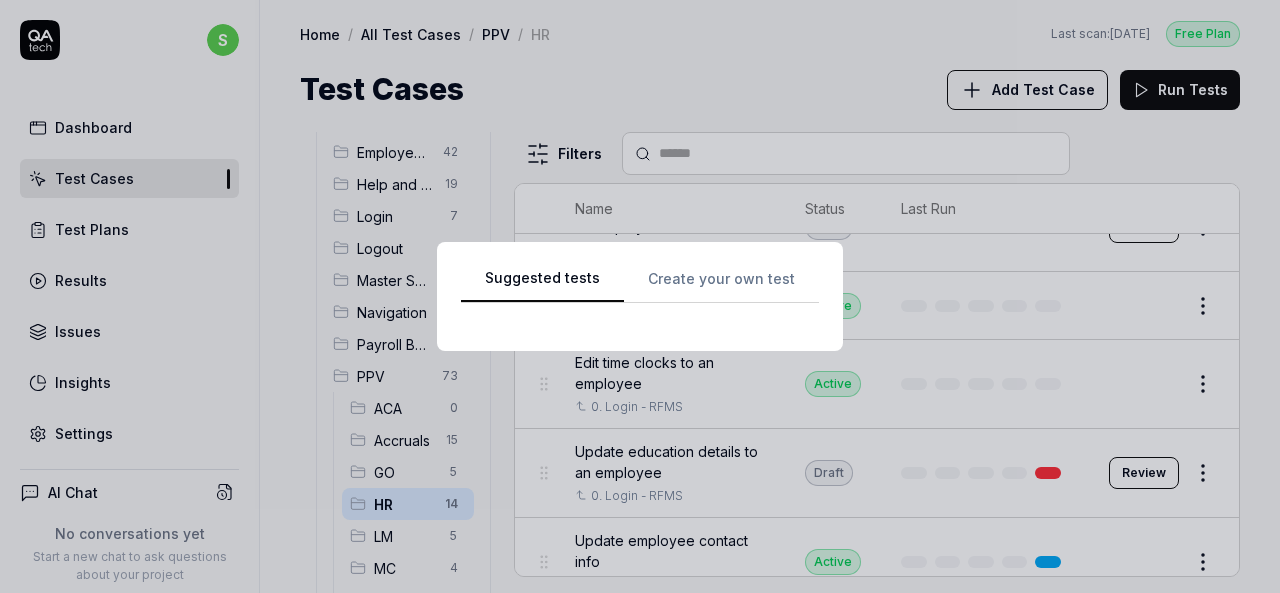 scroll, scrollTop: 0, scrollLeft: 0, axis: both 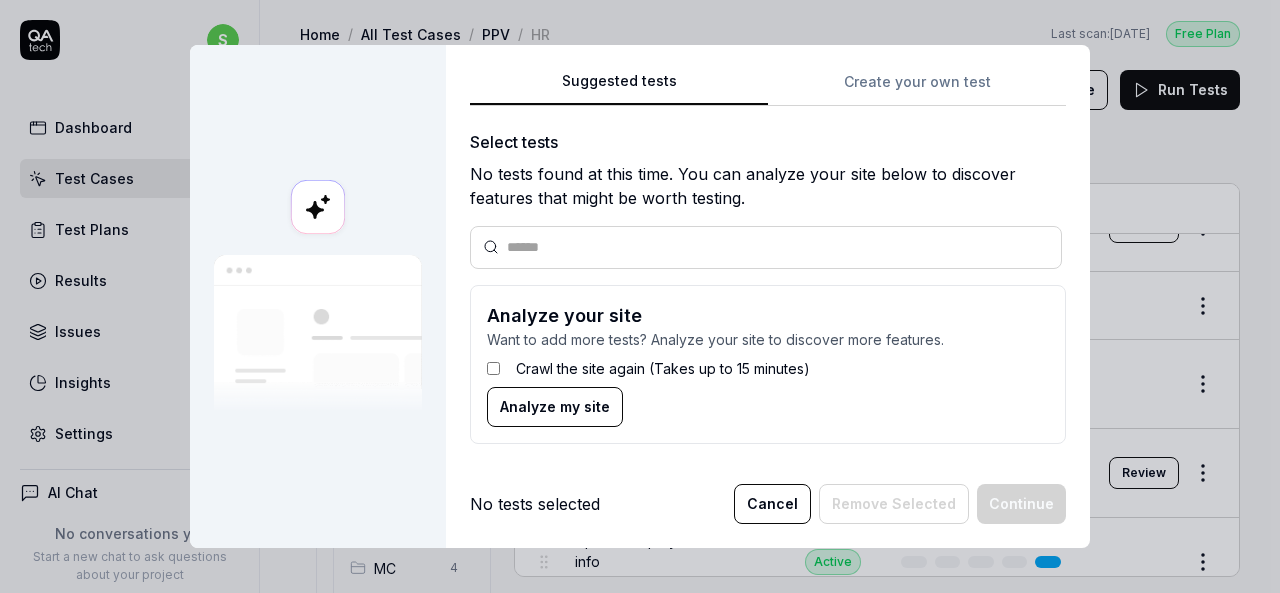 click on "Analyze your site Want to add more tests? Analyze your site to discover more features. Crawl the site again (Takes up to 15 minutes) Analyze my site" at bounding box center [768, 364] 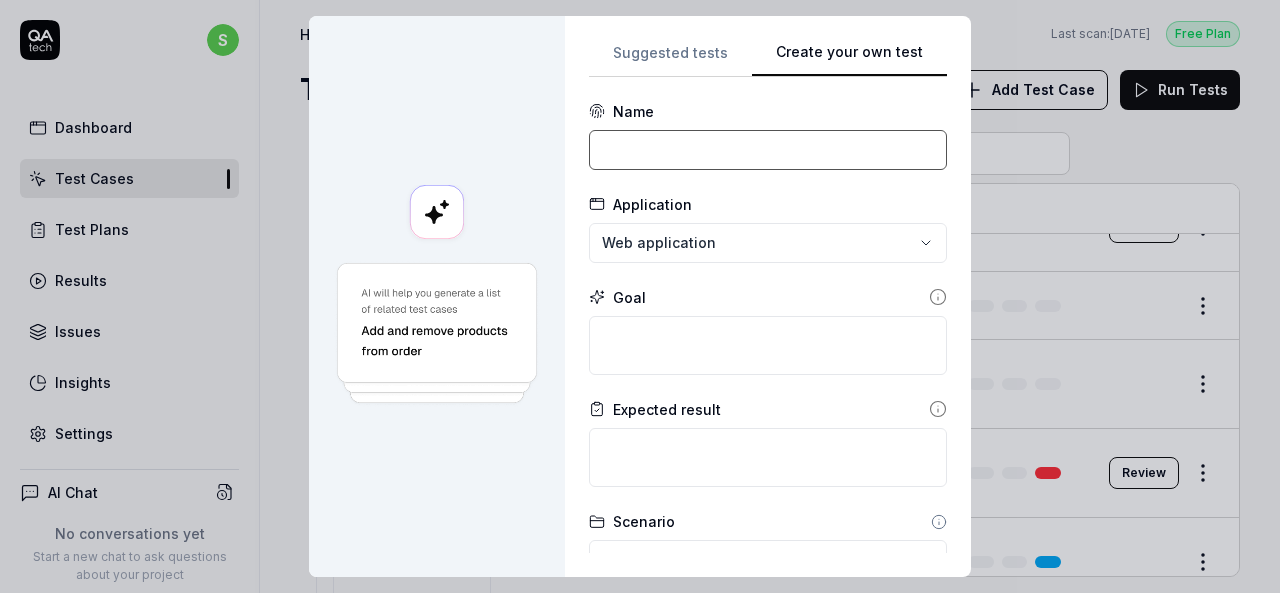click at bounding box center (768, 150) 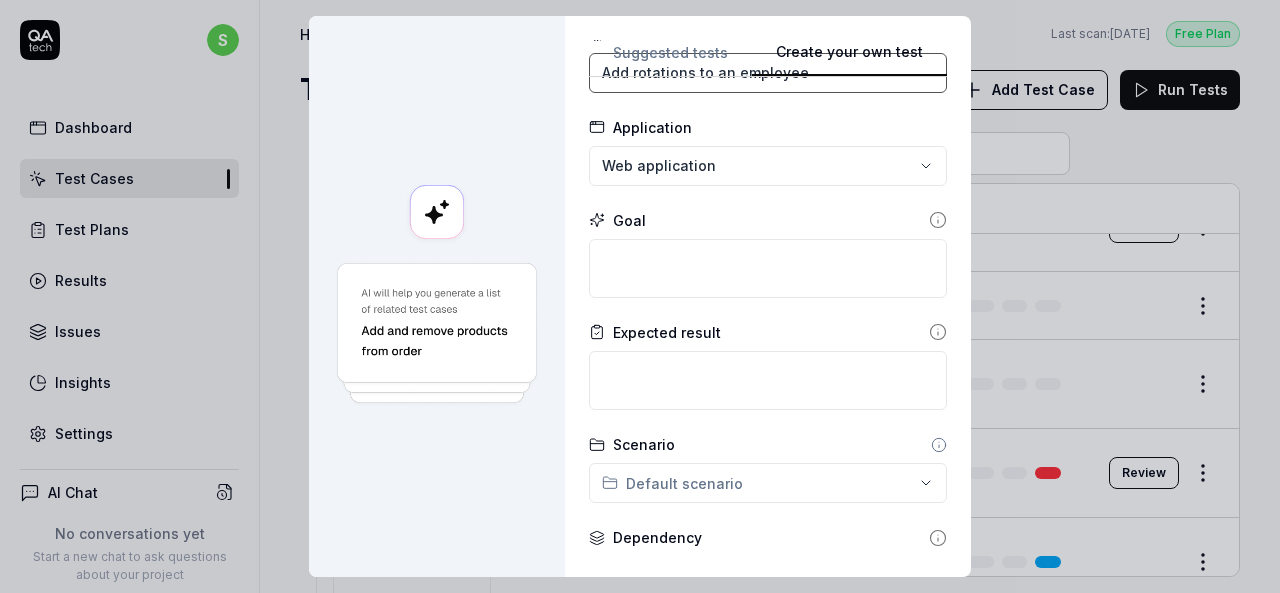 scroll, scrollTop: 100, scrollLeft: 0, axis: vertical 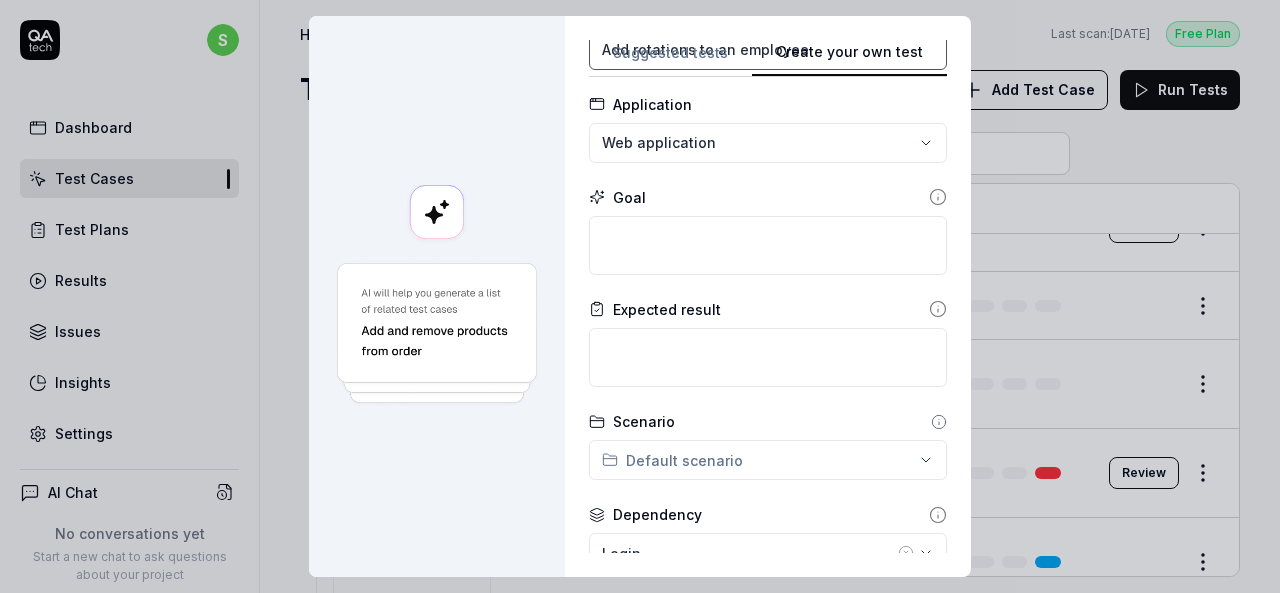 type on "Add rotations to an employee" 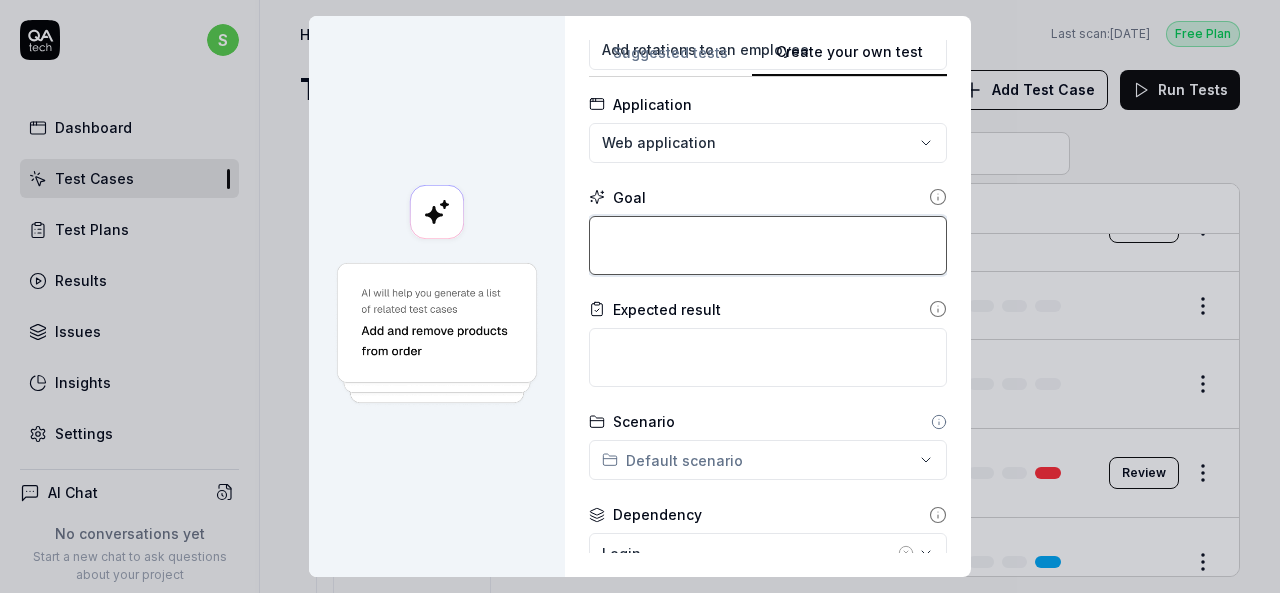 click at bounding box center [768, 245] 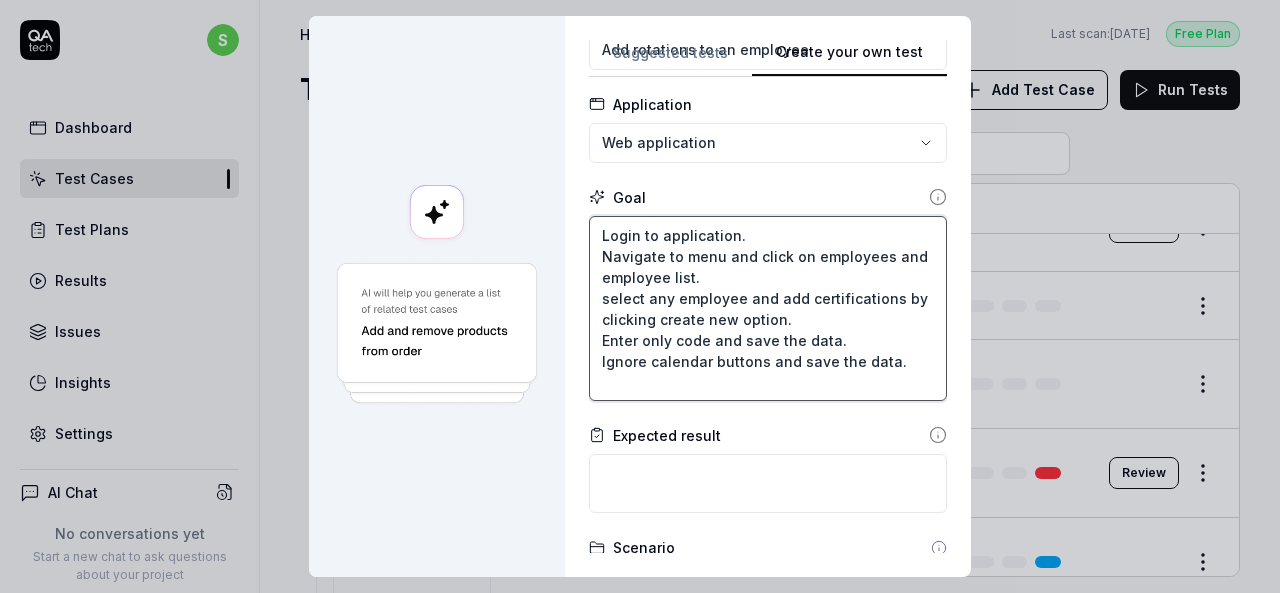 drag, startPoint x: 763, startPoint y: 297, endPoint x: 793, endPoint y: 317, distance: 36.05551 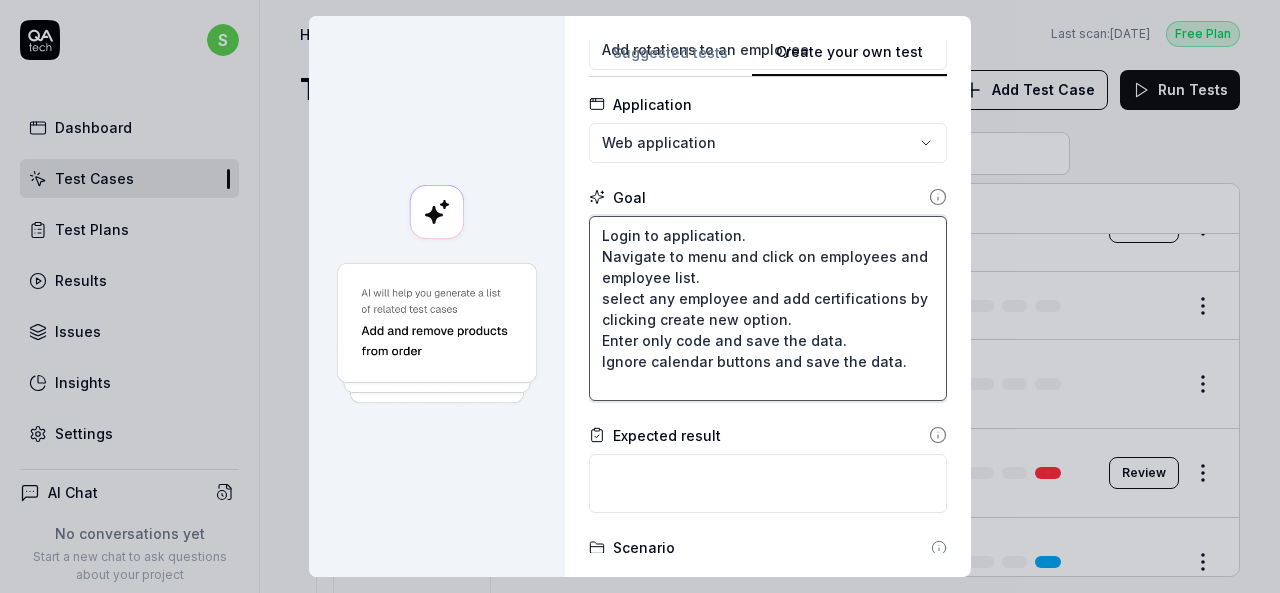 click on "Login to application.
Navigate to menu and click on employees and employee list.
select any employee and add certifications by clicking create new option.
Enter only code and save the data.
Ignore calendar buttons and save the data." at bounding box center [768, 308] 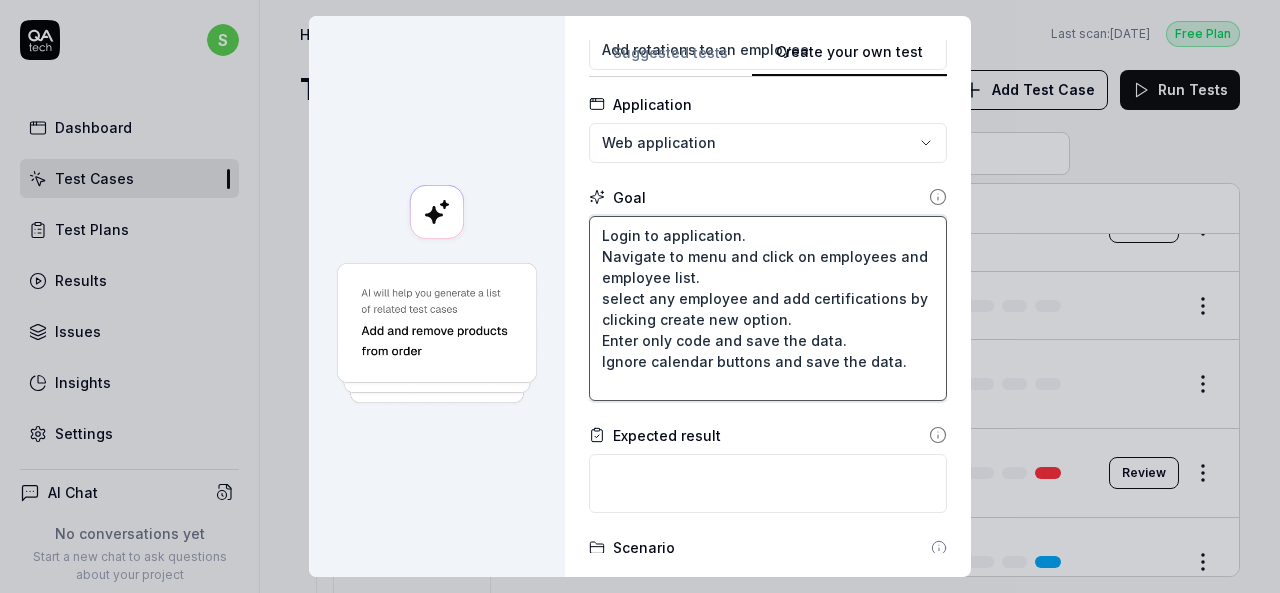 type on "*" 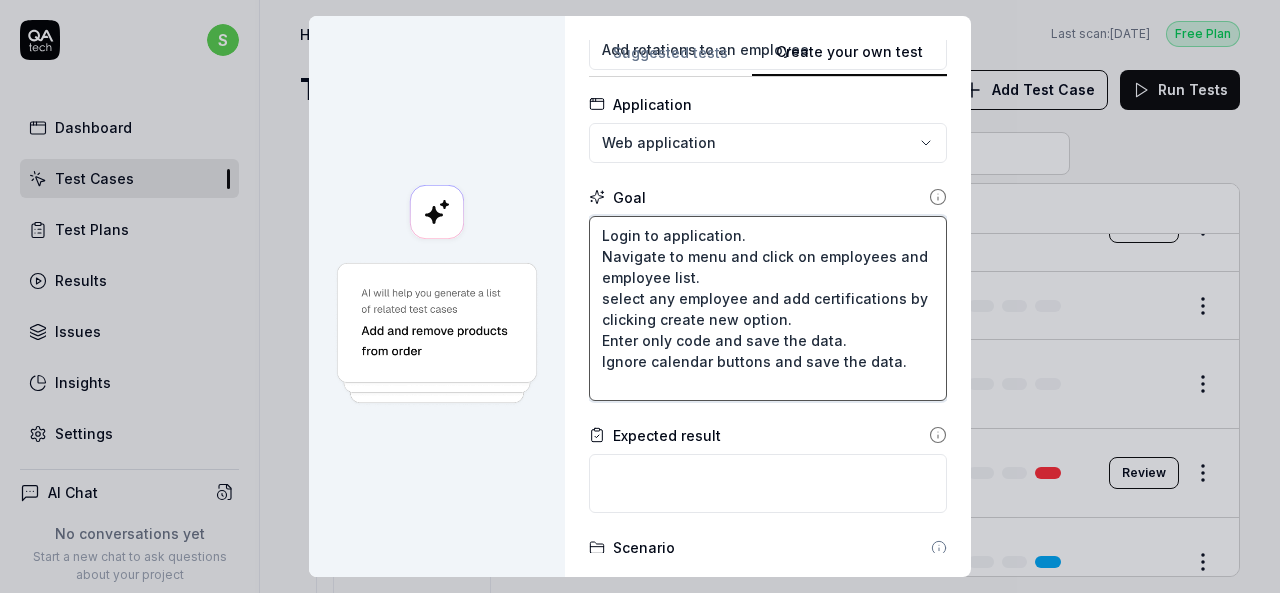 type on "Login to application.
Navigate to menu and click on employees and employee list.
select any employee and a
Enter only code and save the data.
Ignore calendar buttons and save the data." 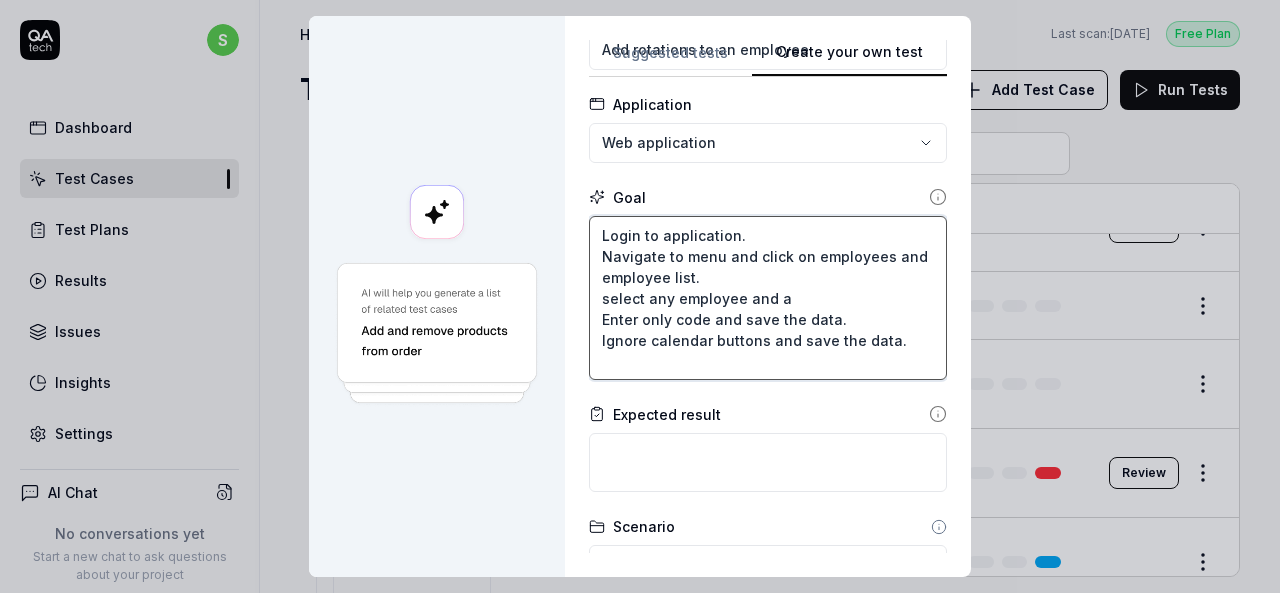 type on "*" 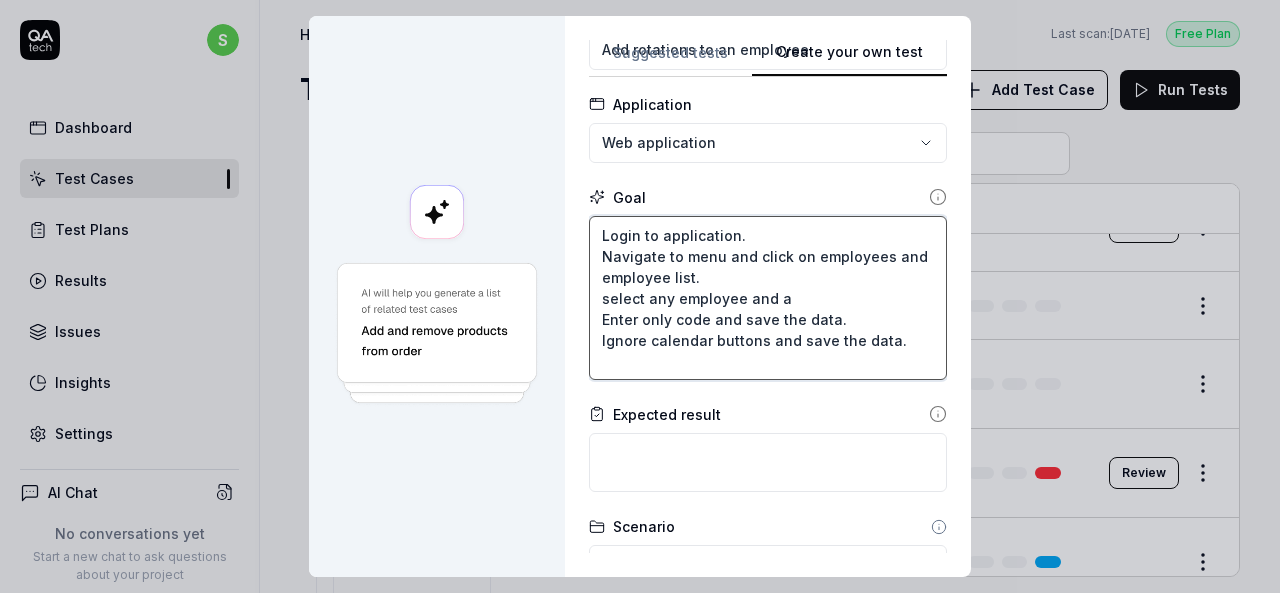 type on "Login to application.
Navigate to menu and click on employees and employee list.
select any employee and ad
Enter only code and save the data.
Ignore calendar buttons and save the data." 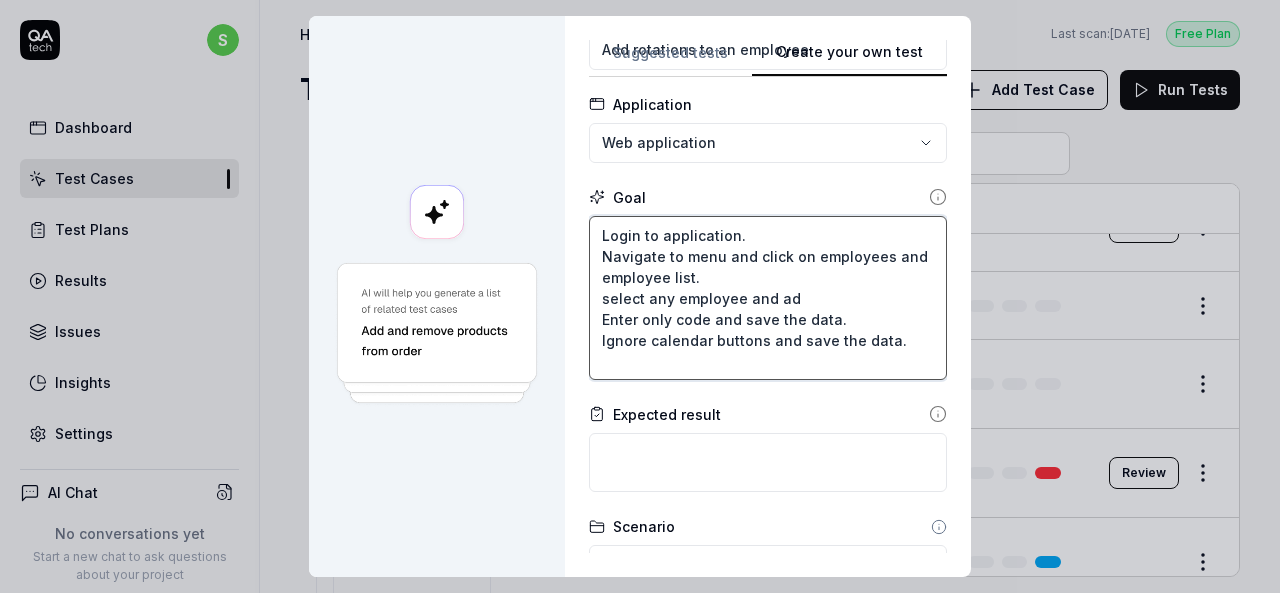 type on "*" 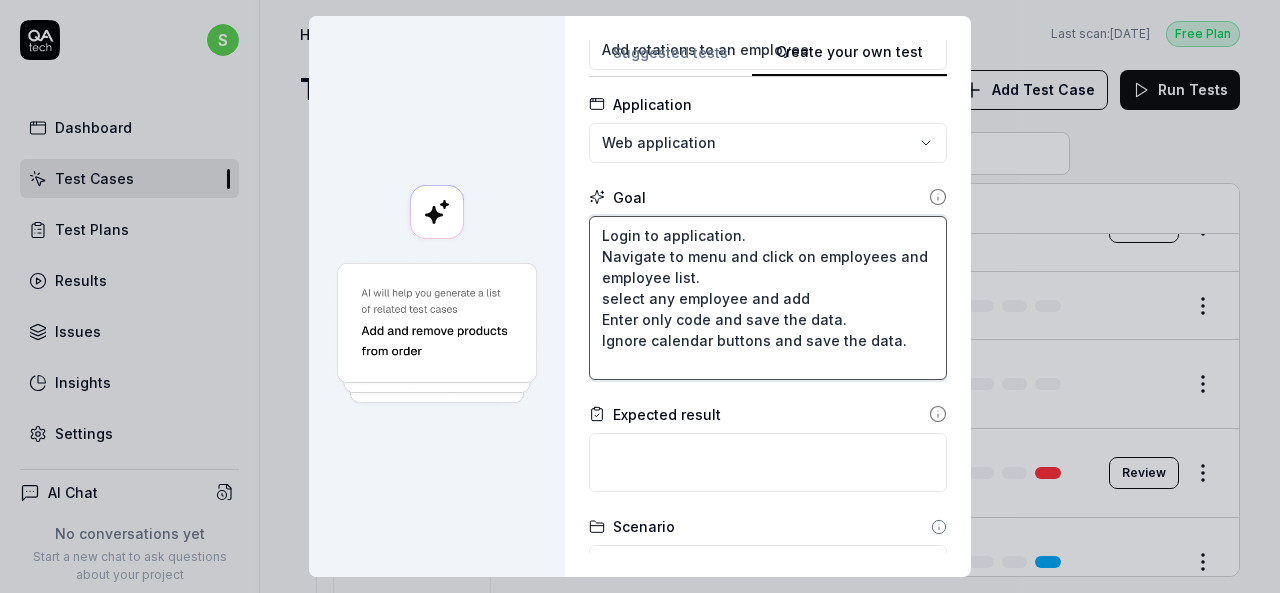 type on "*" 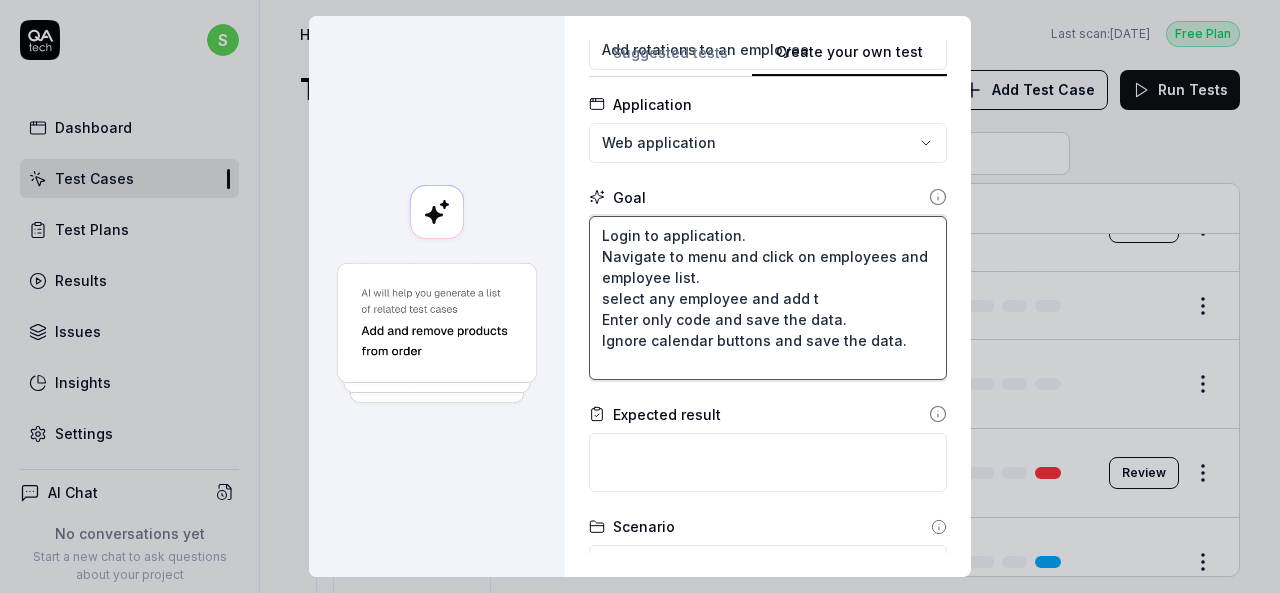 type on "*" 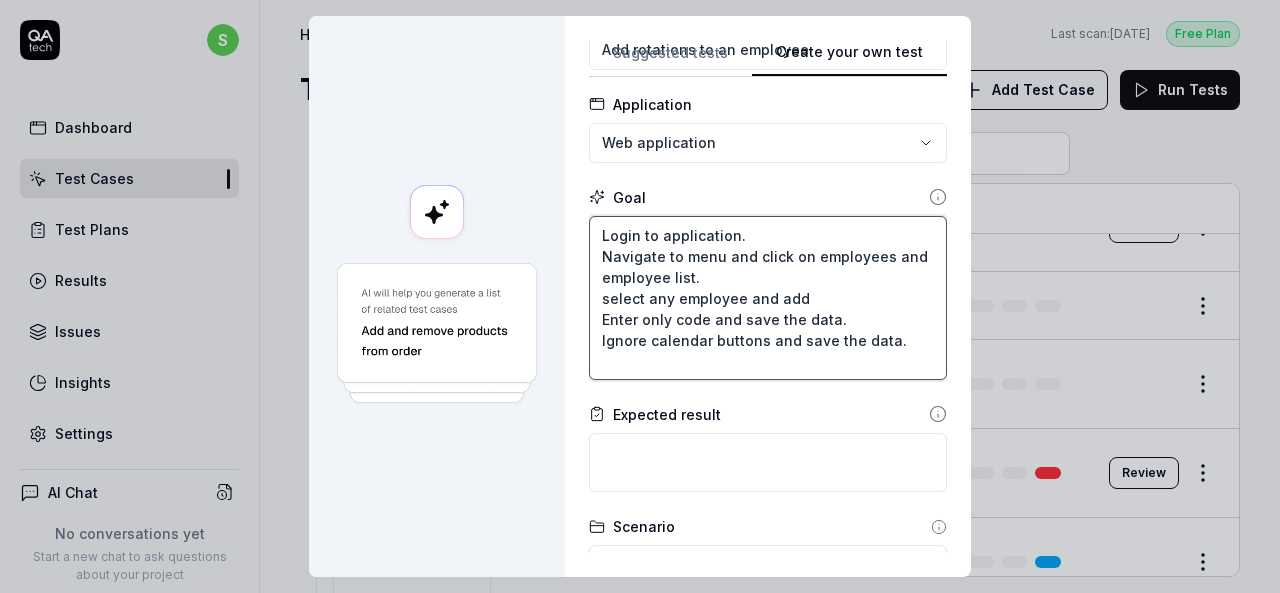 type on "*" 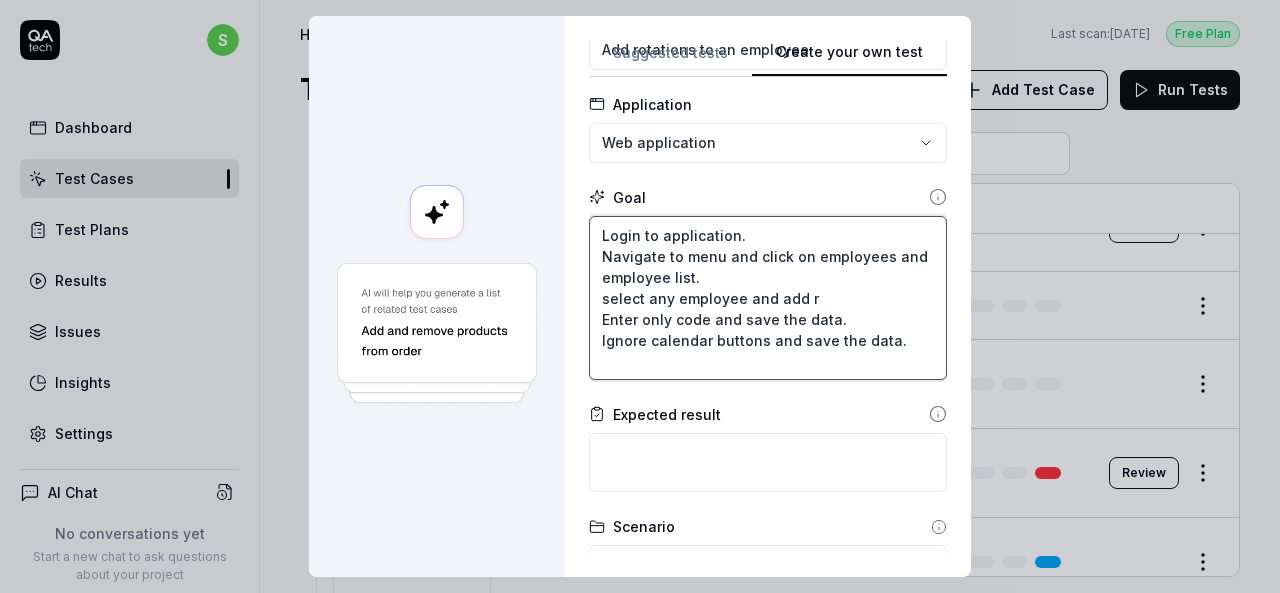 type on "*" 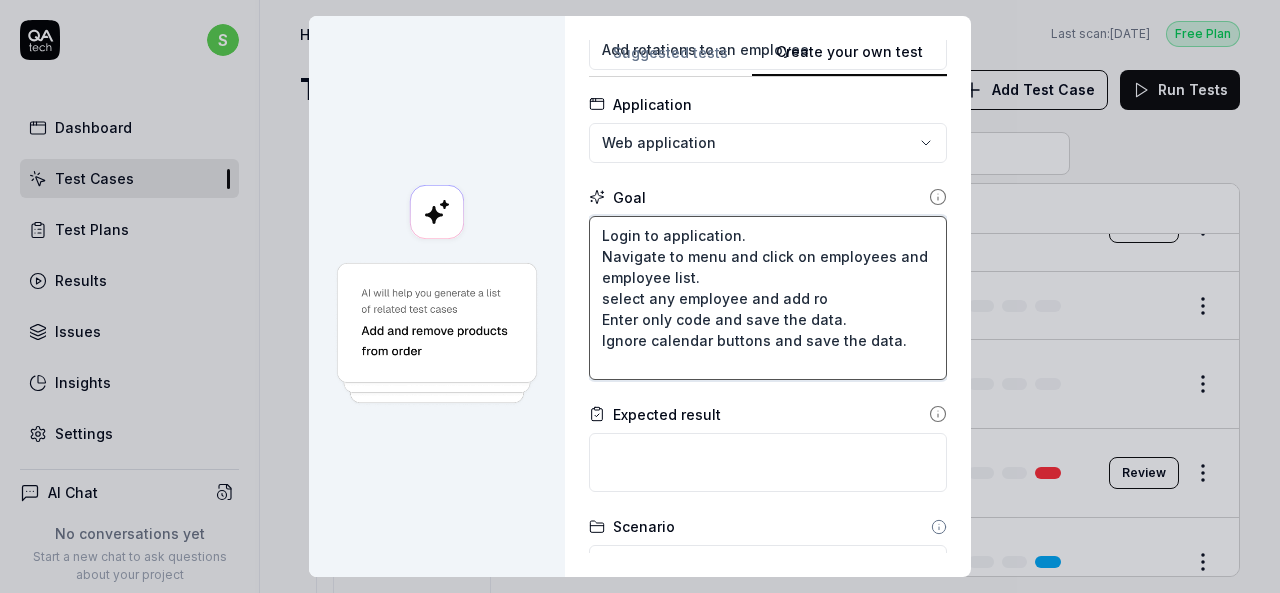 type on "*" 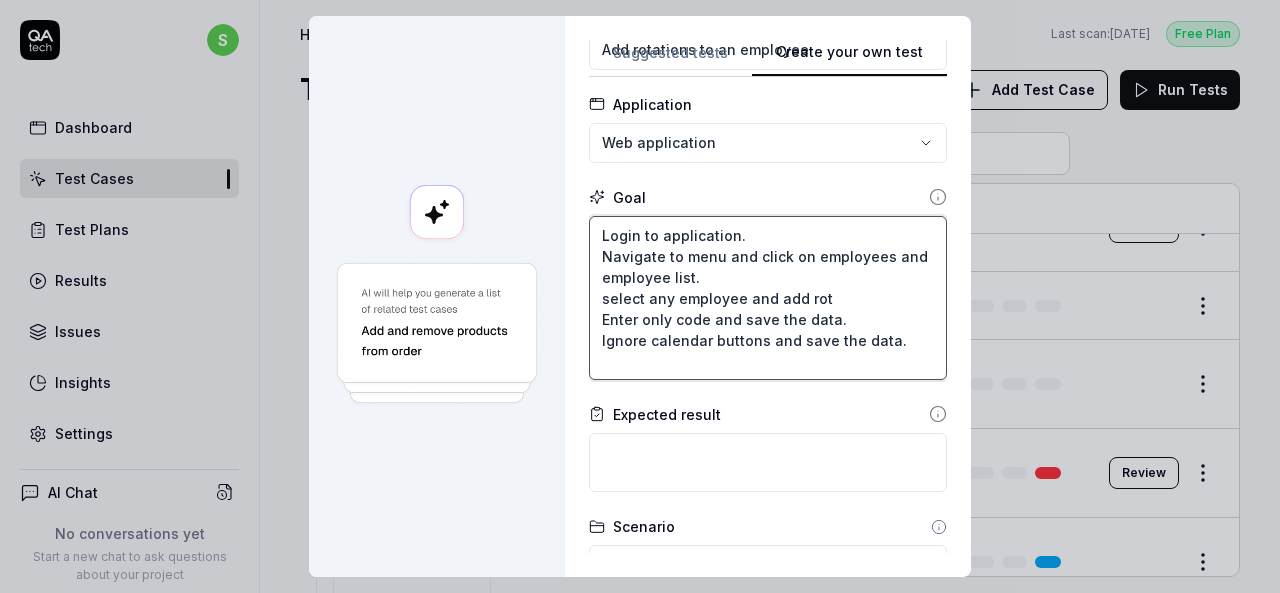 type on "*" 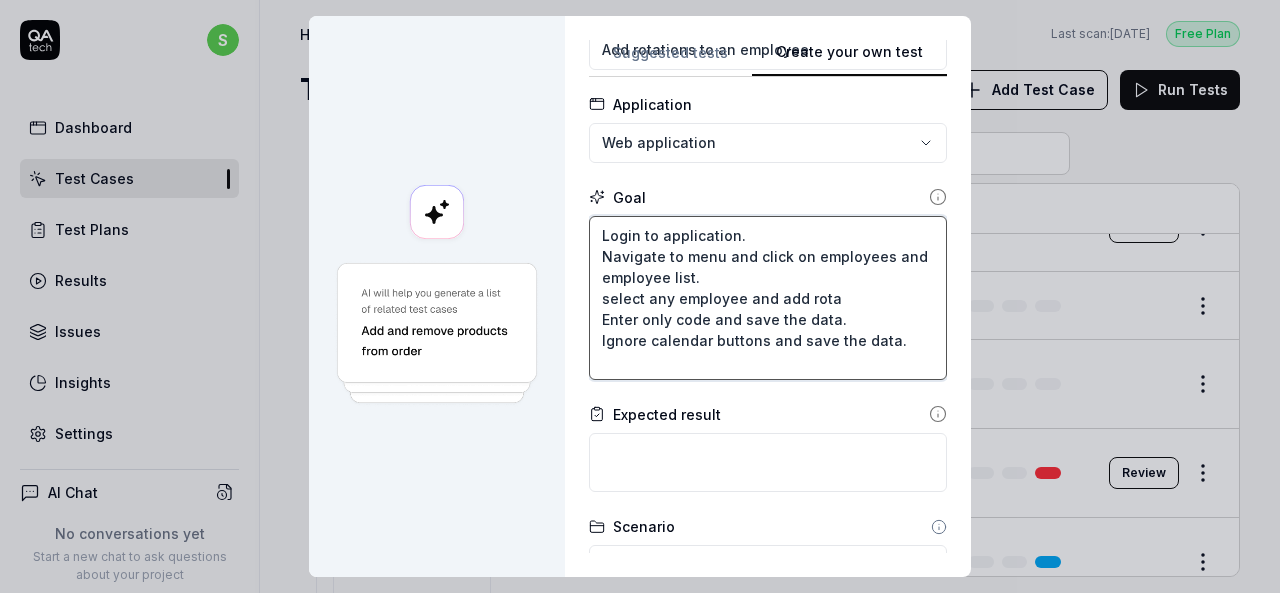type on "*" 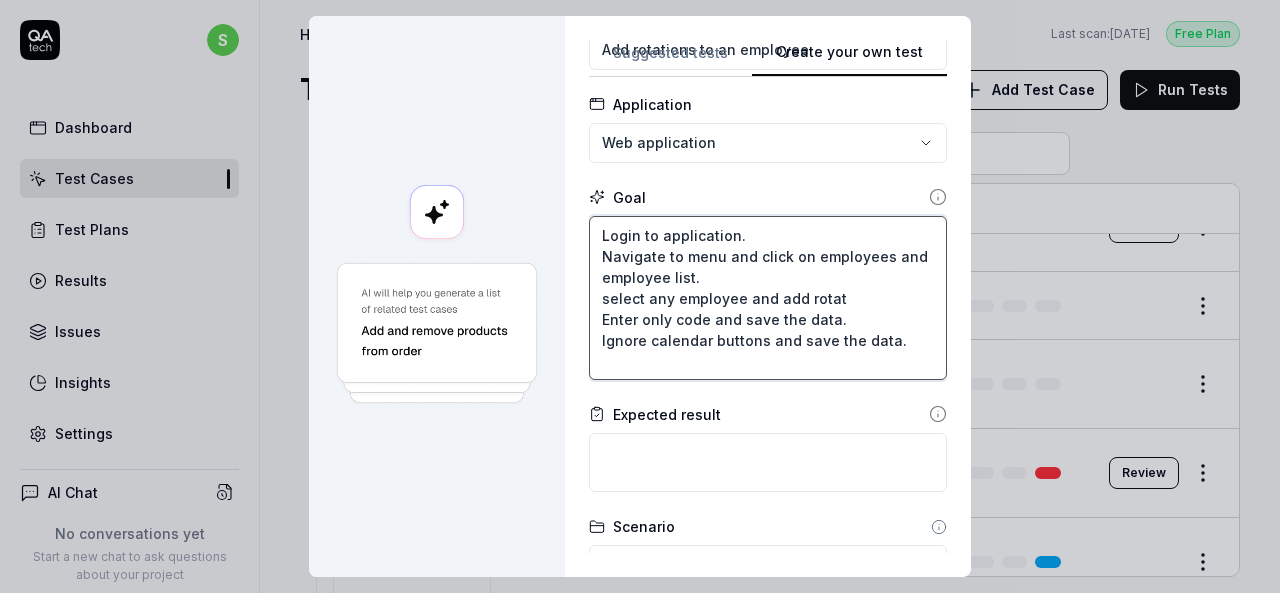 type on "*" 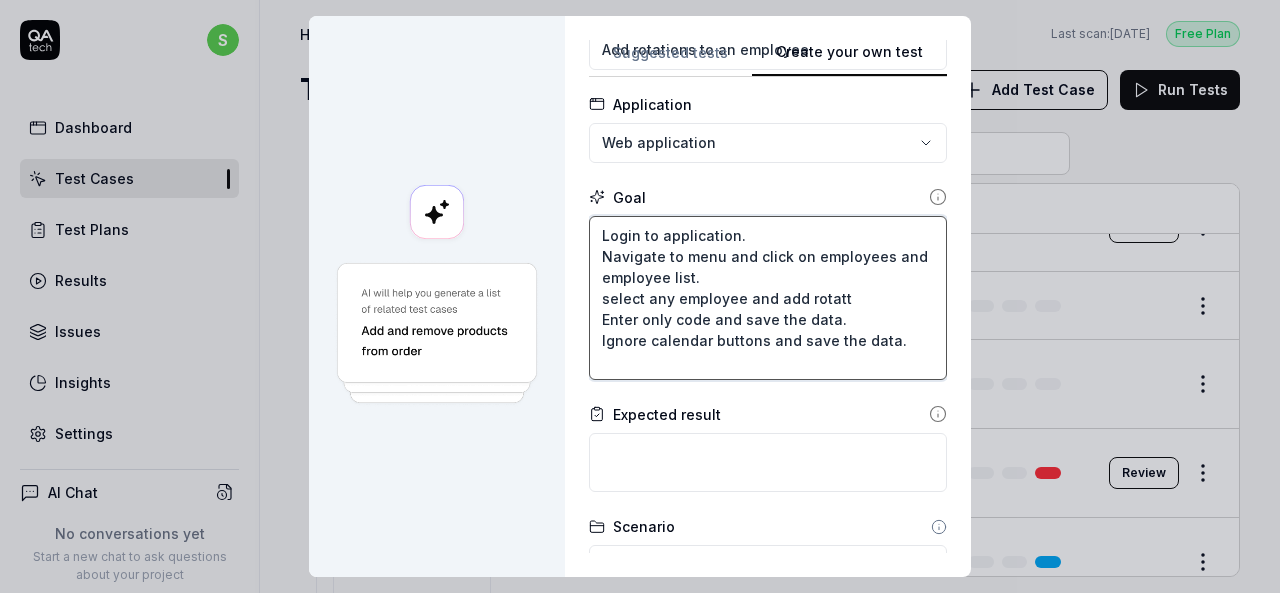 type on "*" 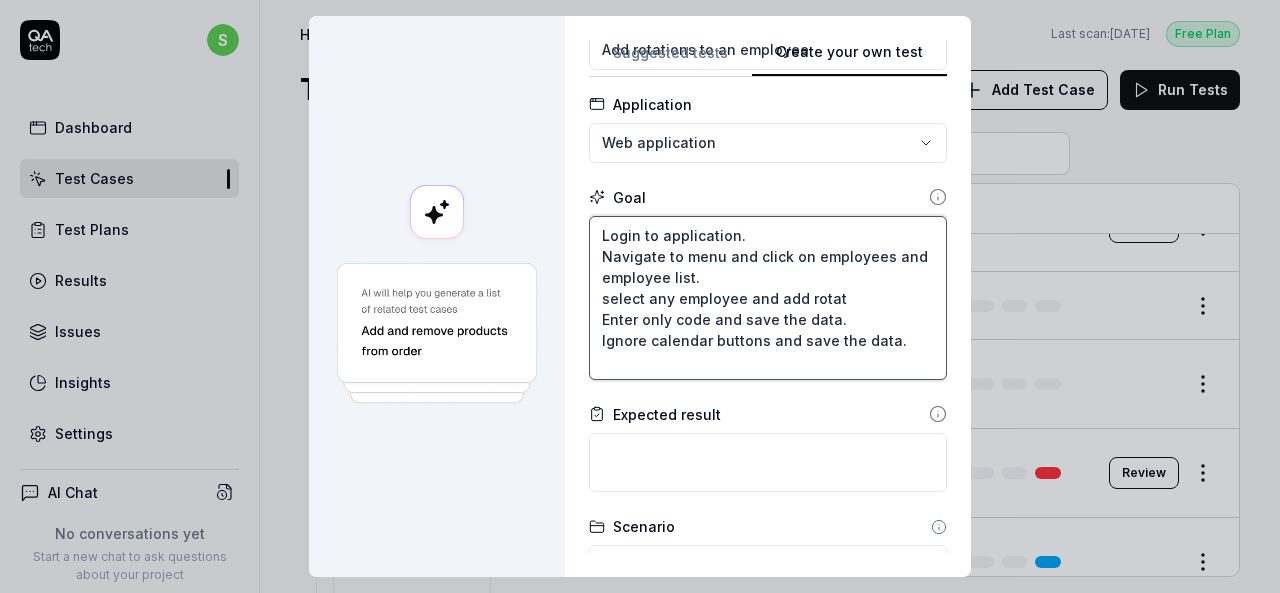 type on "*" 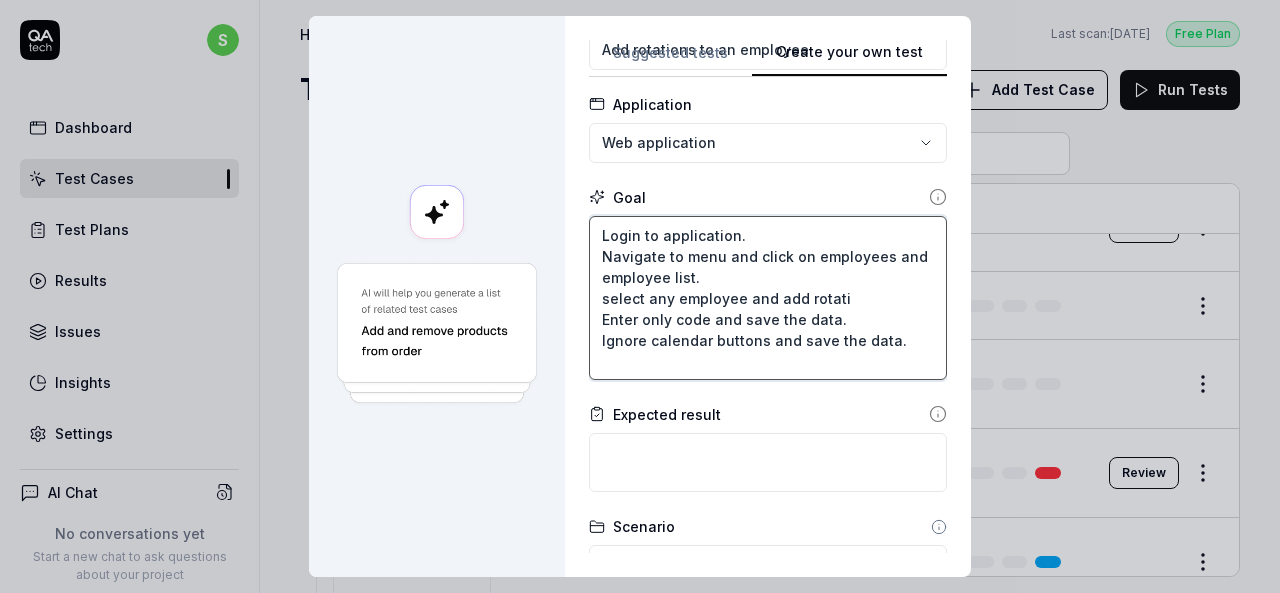 type on "*" 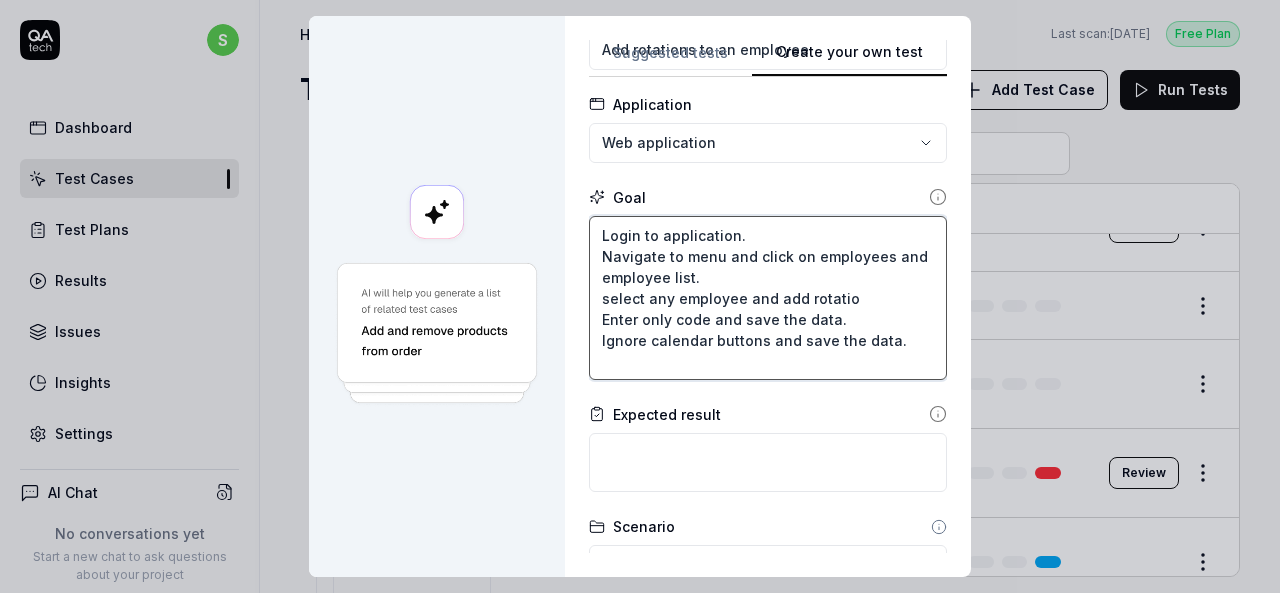 type on "*" 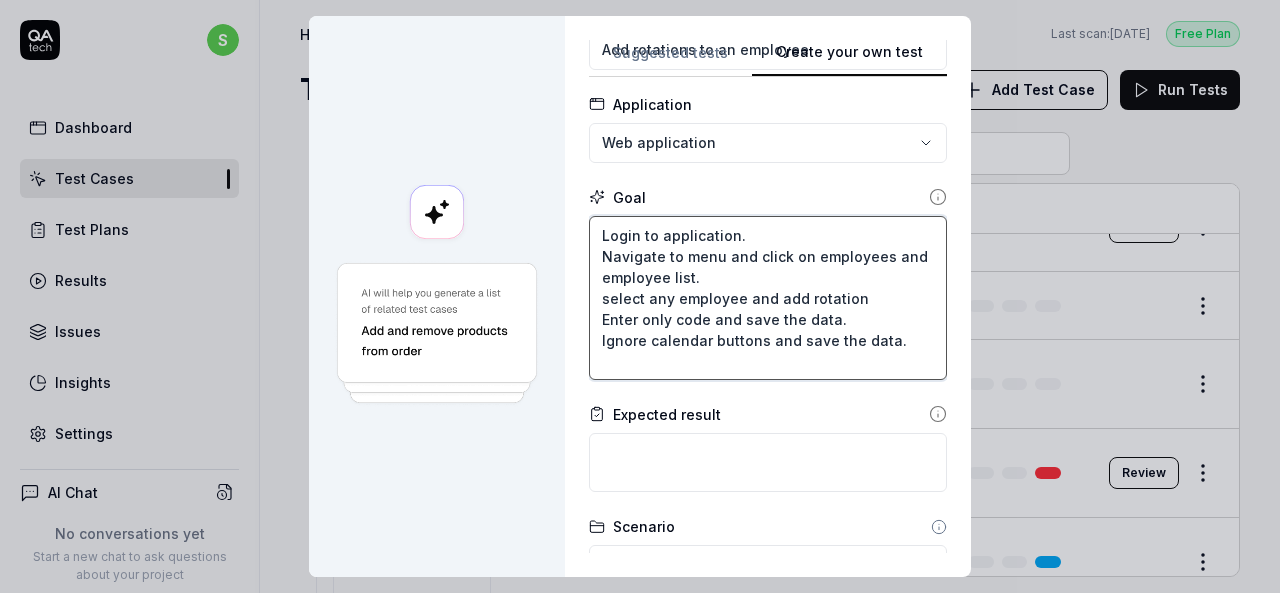 type on "*" 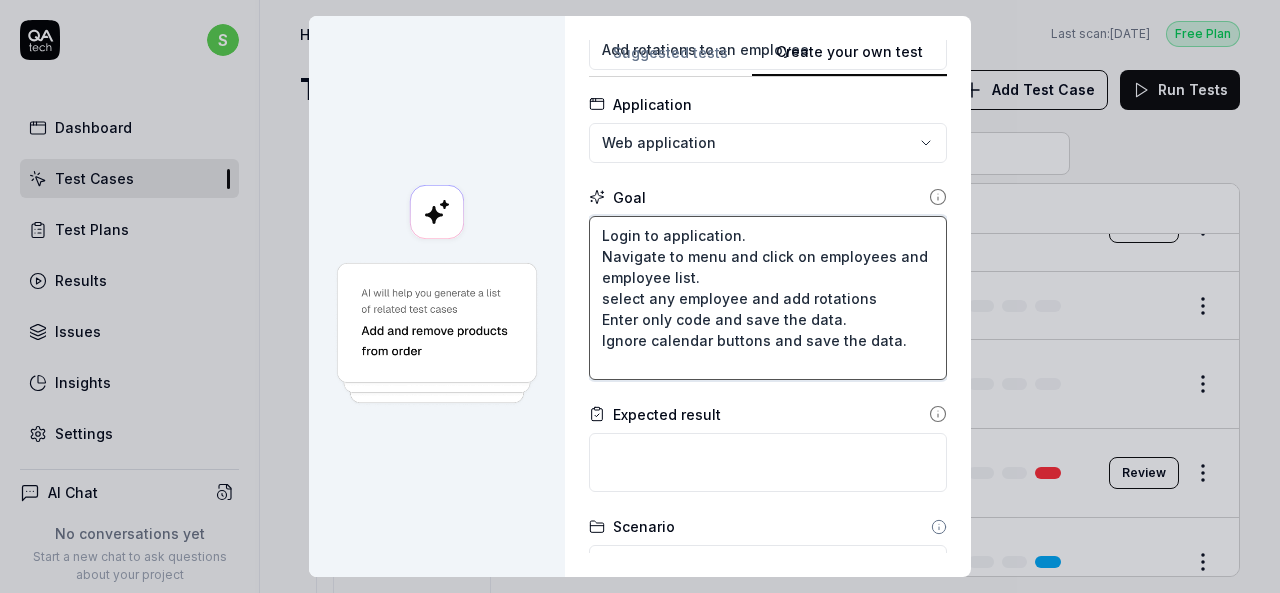 type on "*" 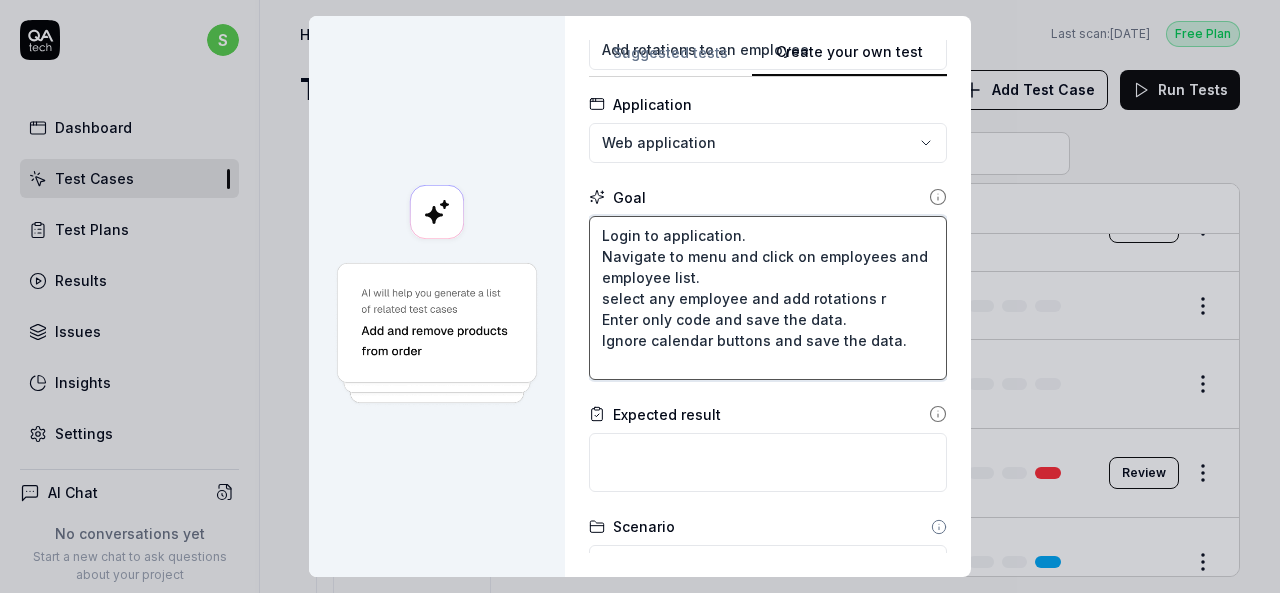 type on "*" 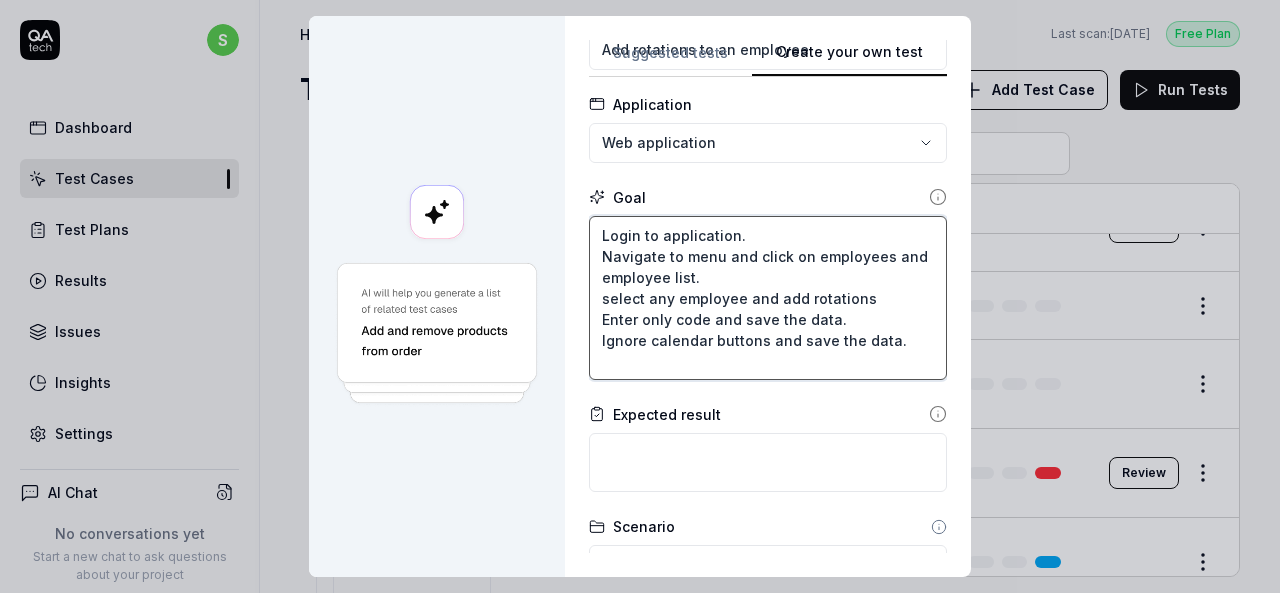 type on "*" 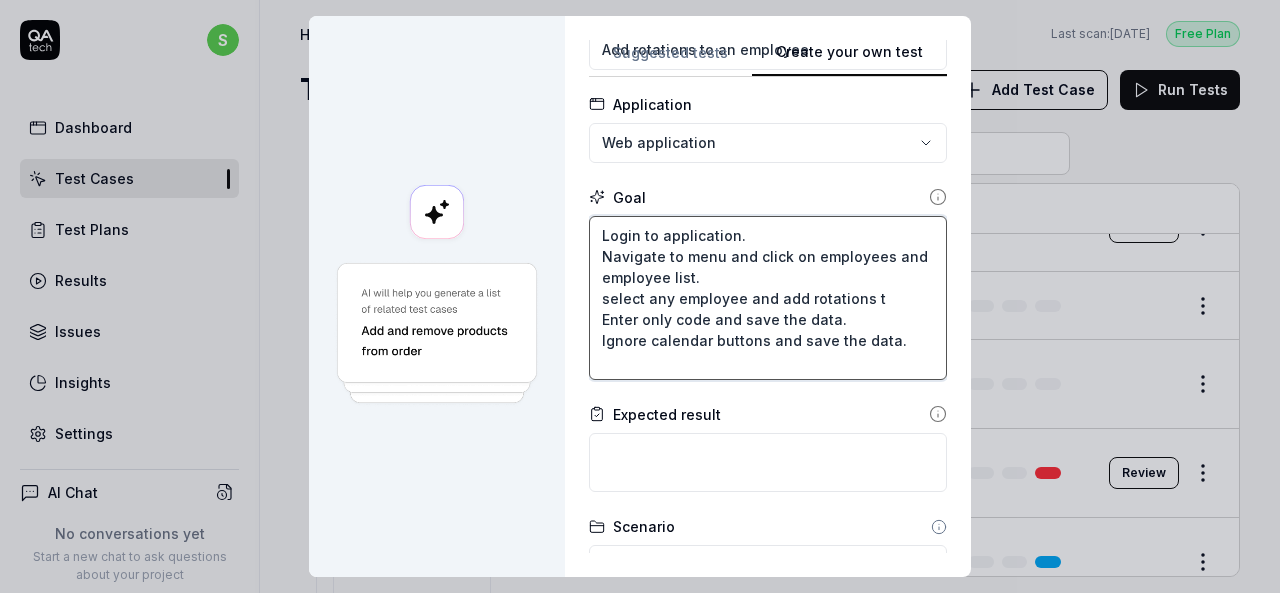 type on "*" 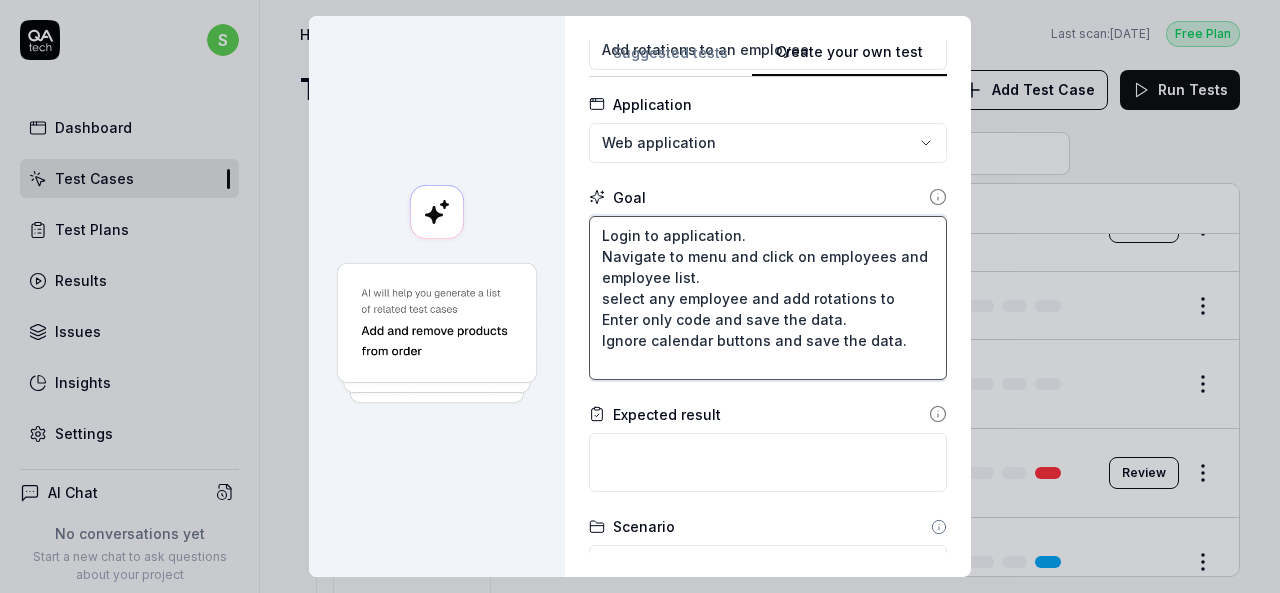 type on "*" 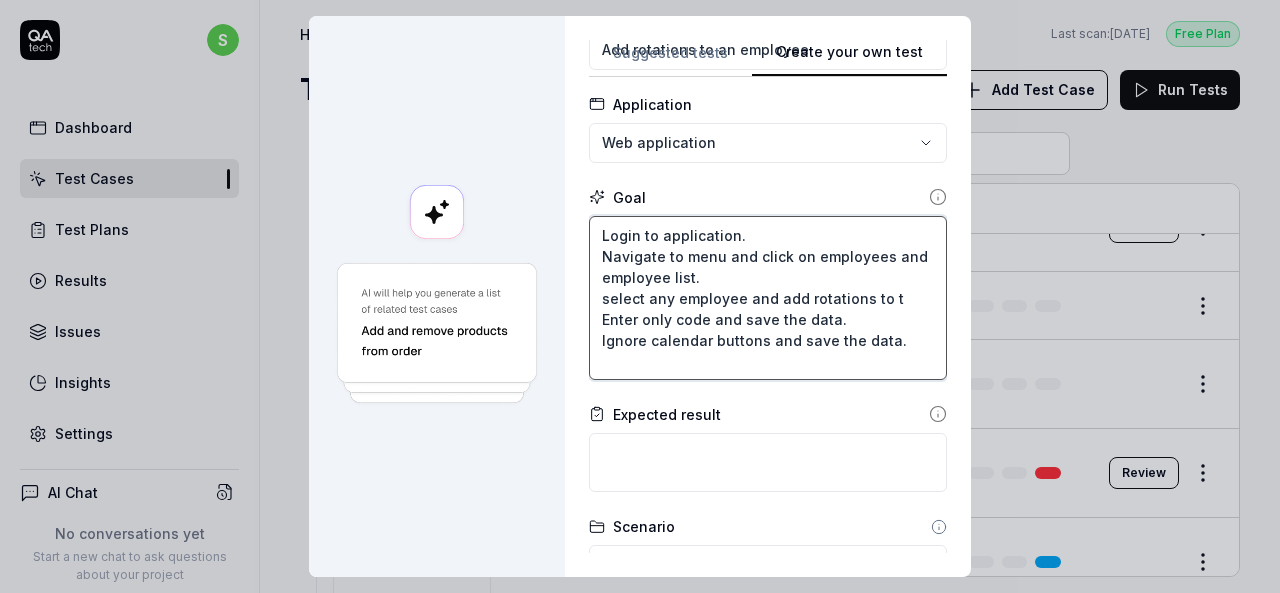 type on "*" 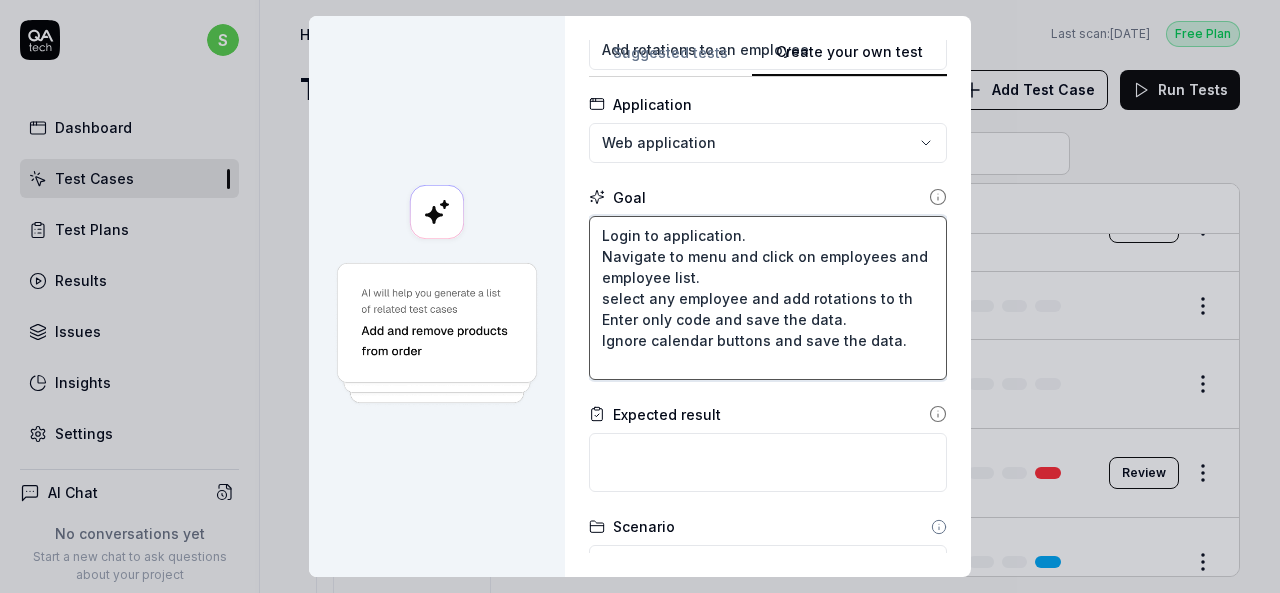 type on "*" 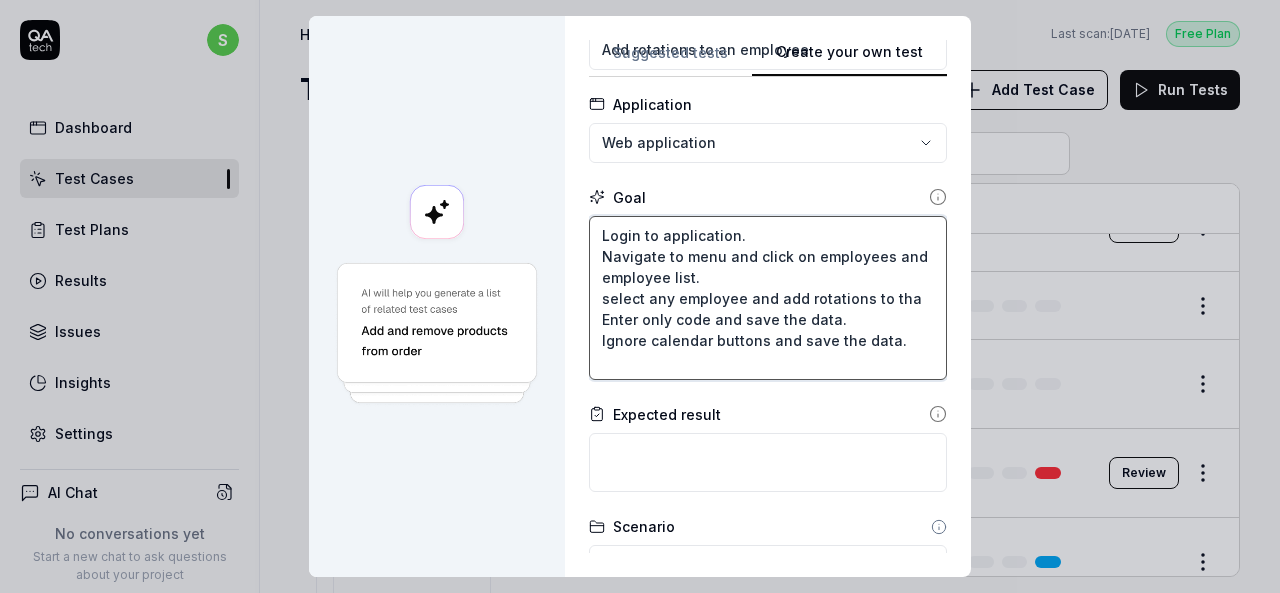 type on "*" 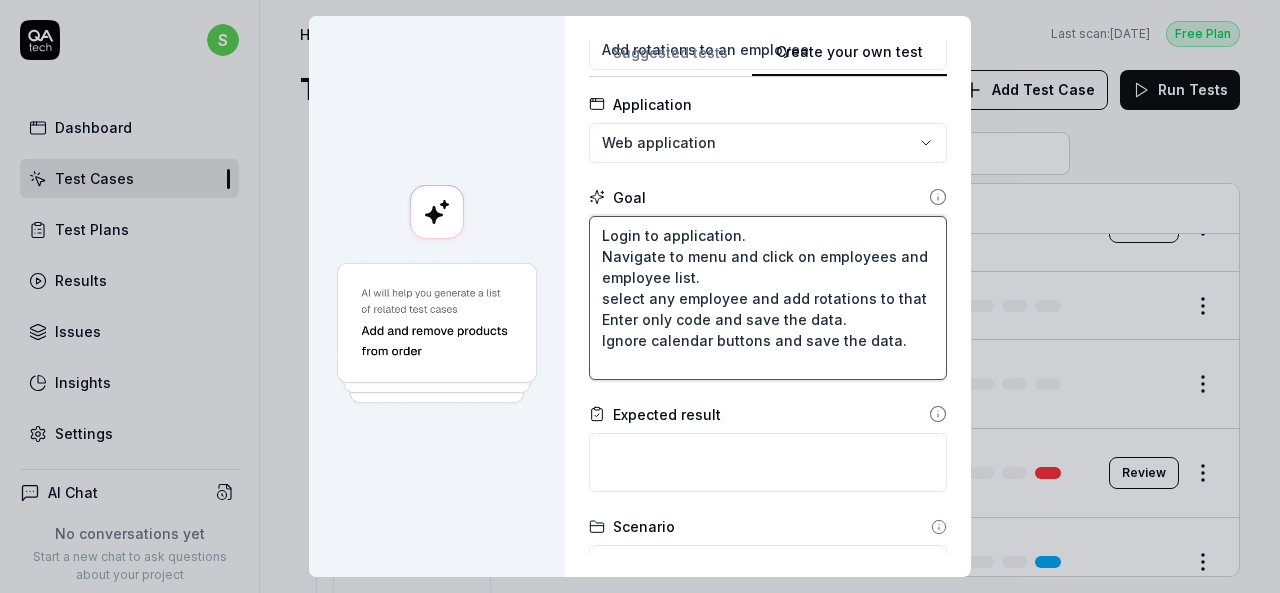 type on "*" 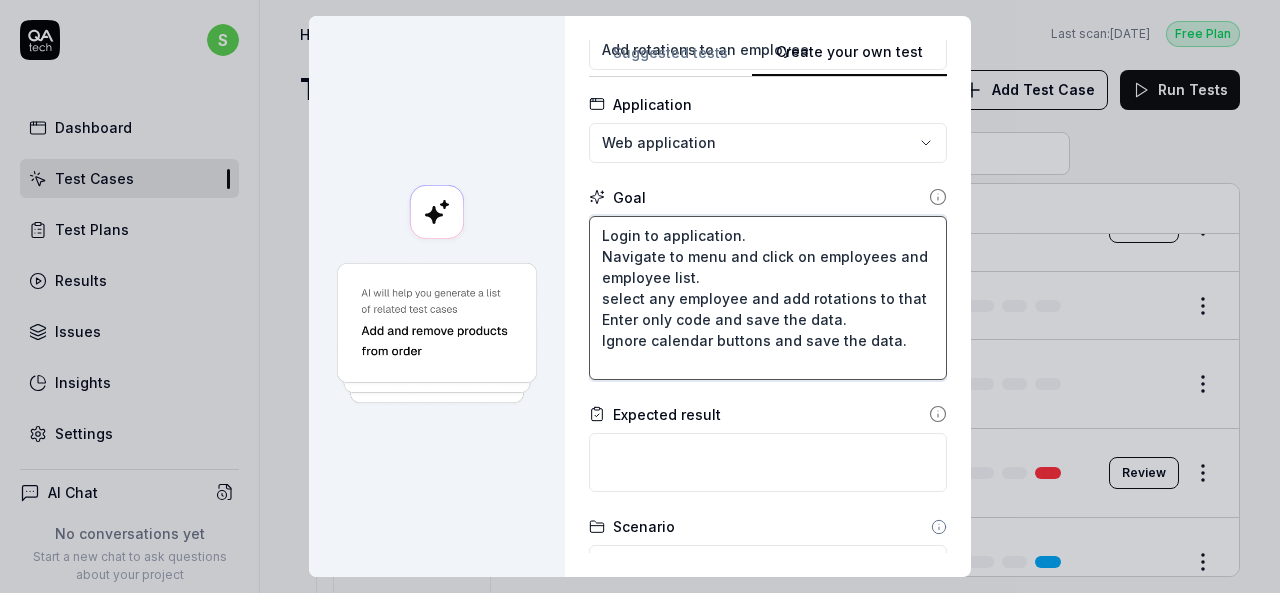 type on "*" 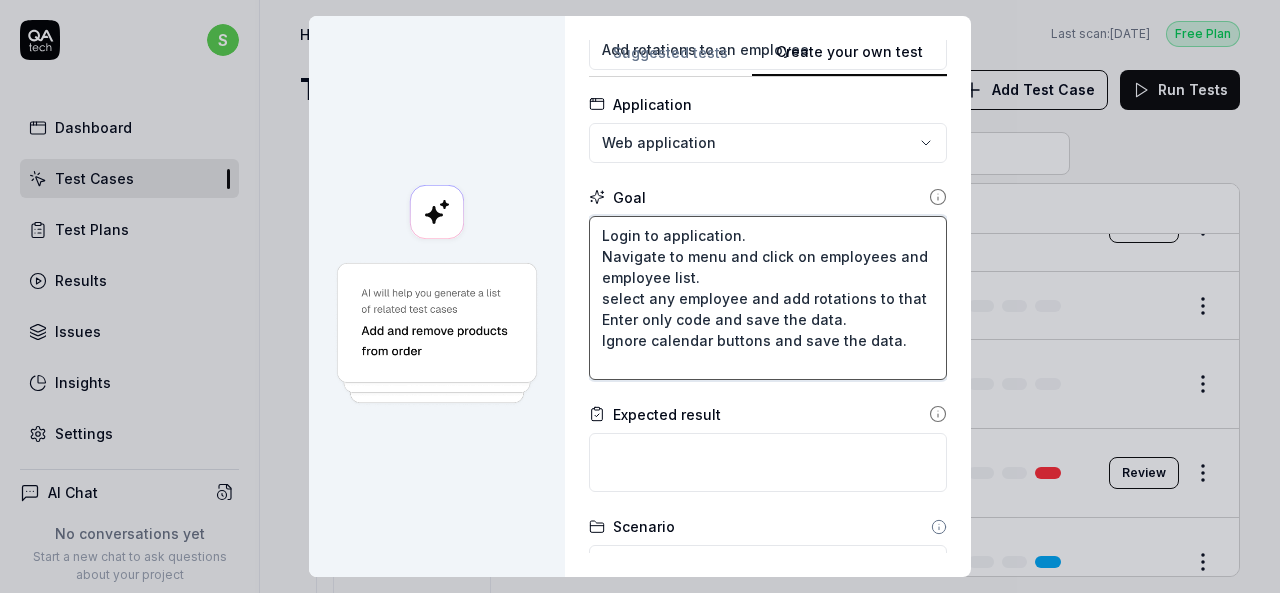 type on "Login to application.
Navigate to menu and click on employees and employee list.
select any employee and add rotations to that e
Enter only code and save the data.
Ignore calendar buttons and save the data." 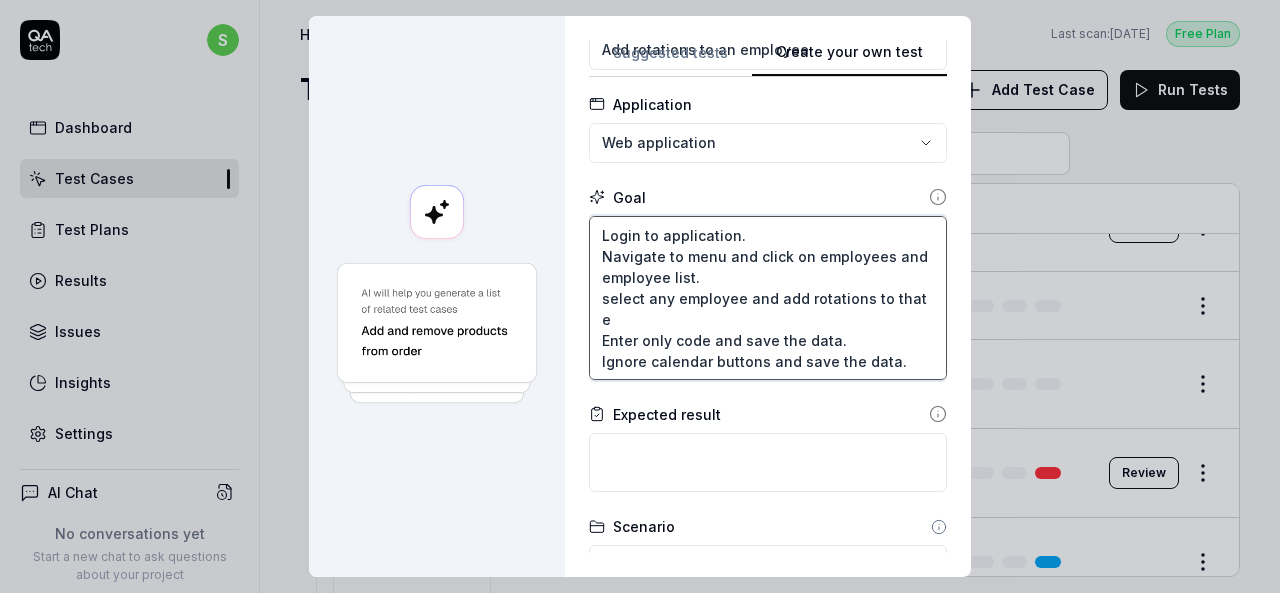 type on "*" 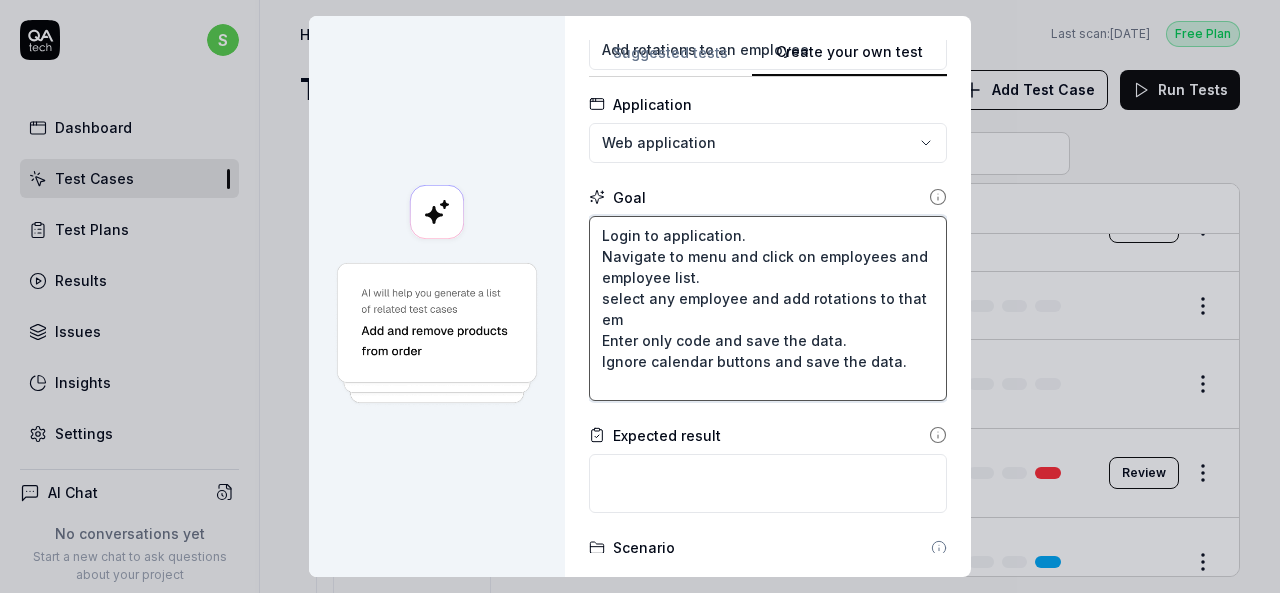 type on "*" 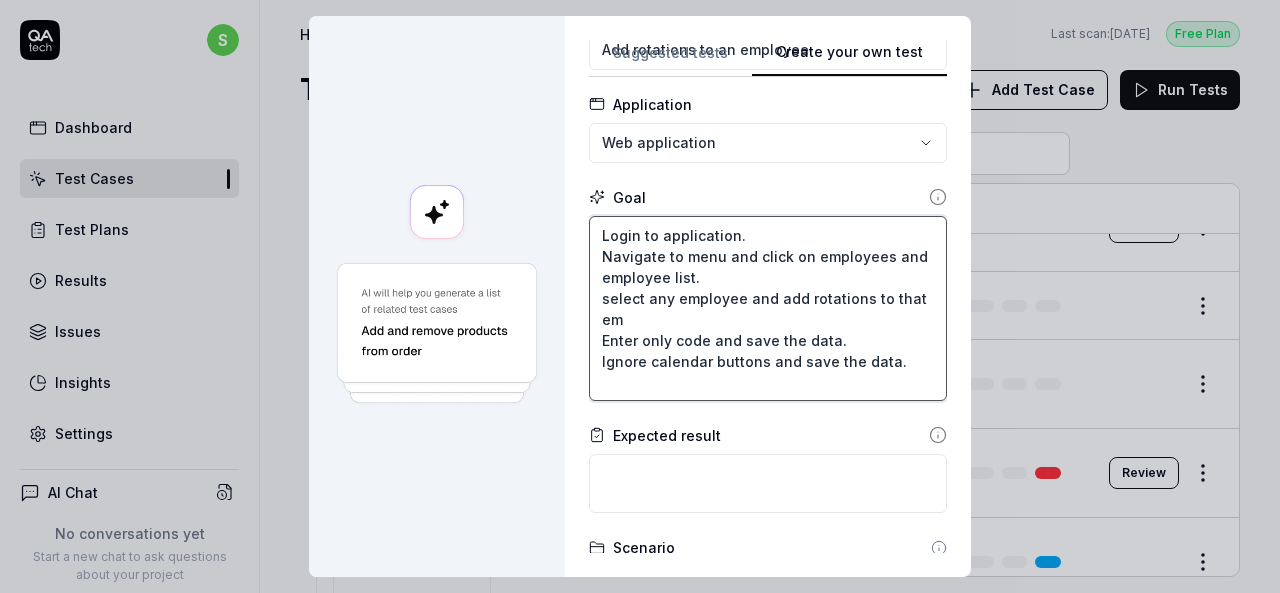 type on "Login to application.
Navigate to menu and click on employees and employee list.
select any employee and add rotations to that emp
Enter only code and save the data.
Ignore calendar buttons and save the data." 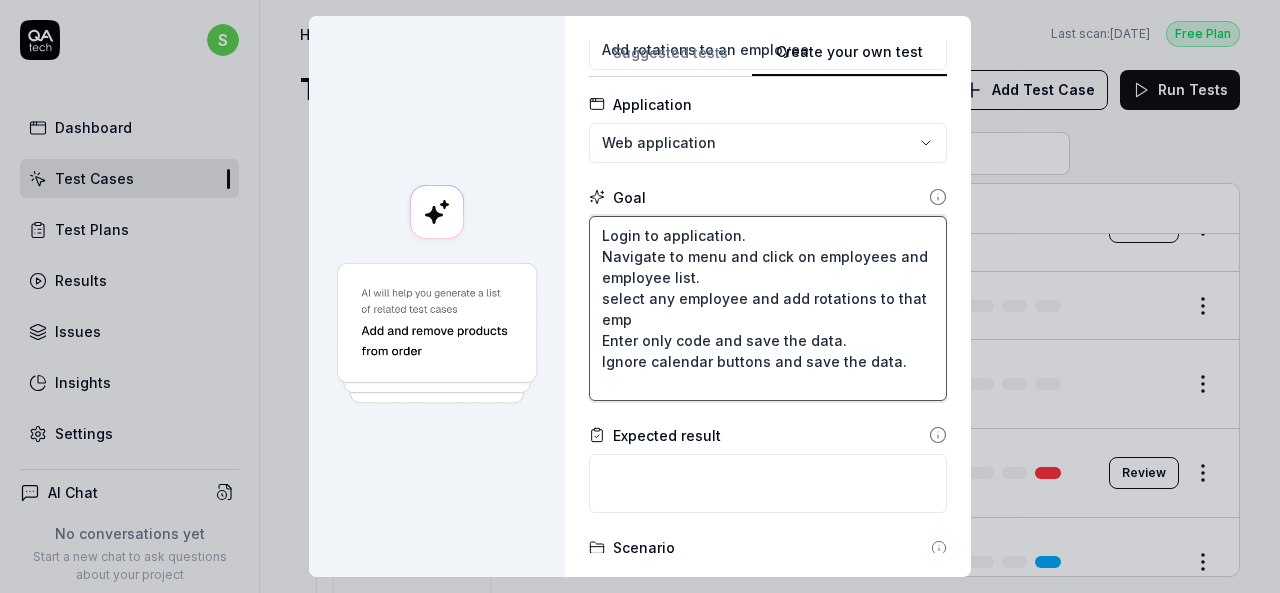 type on "*" 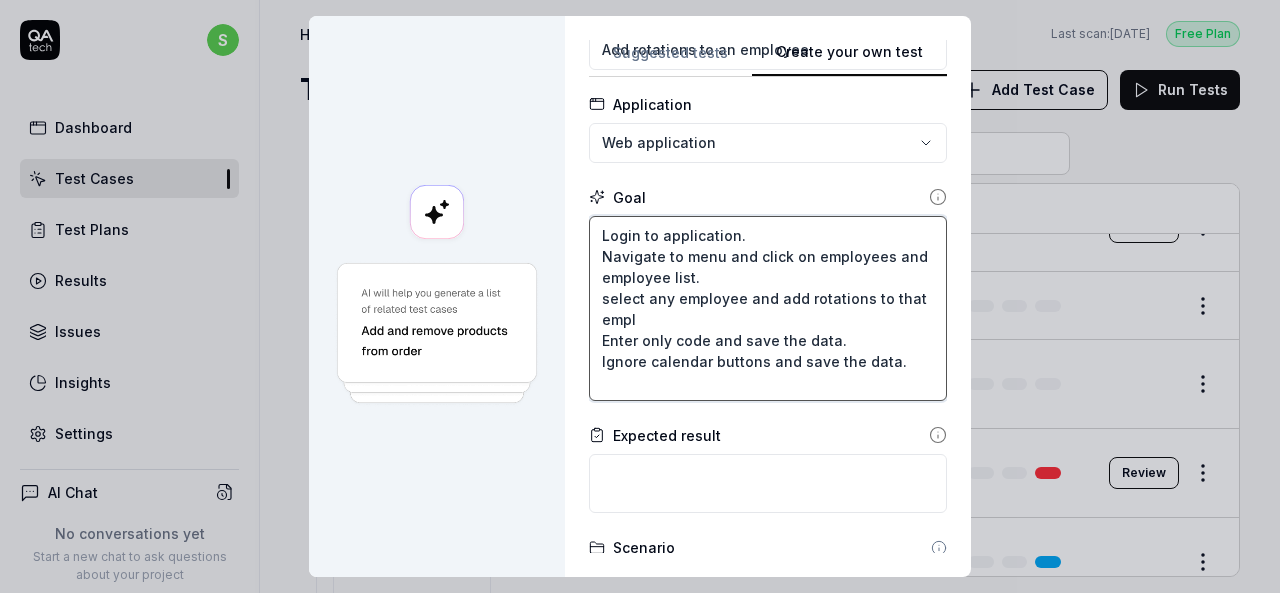 type on "*" 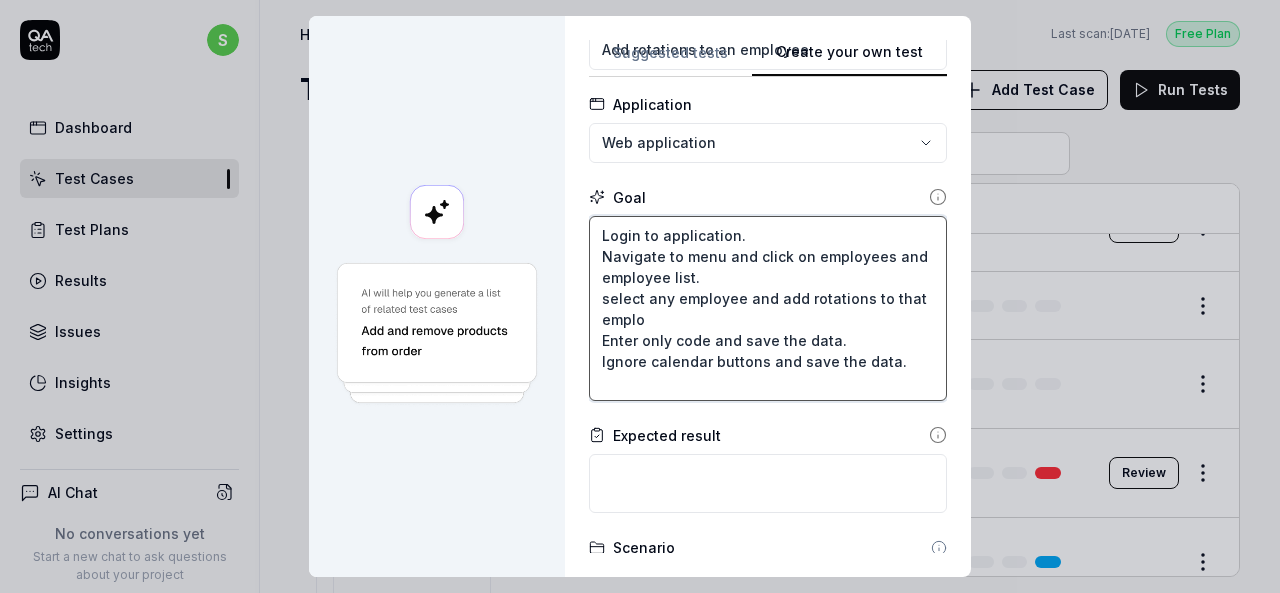 type on "*" 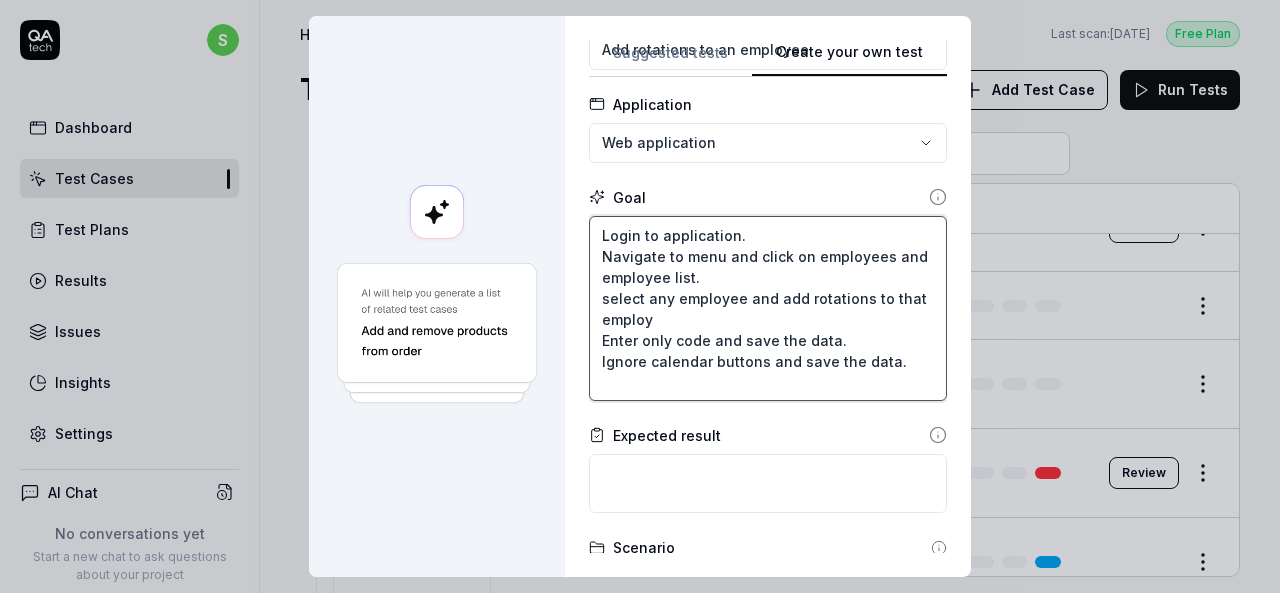 type on "*" 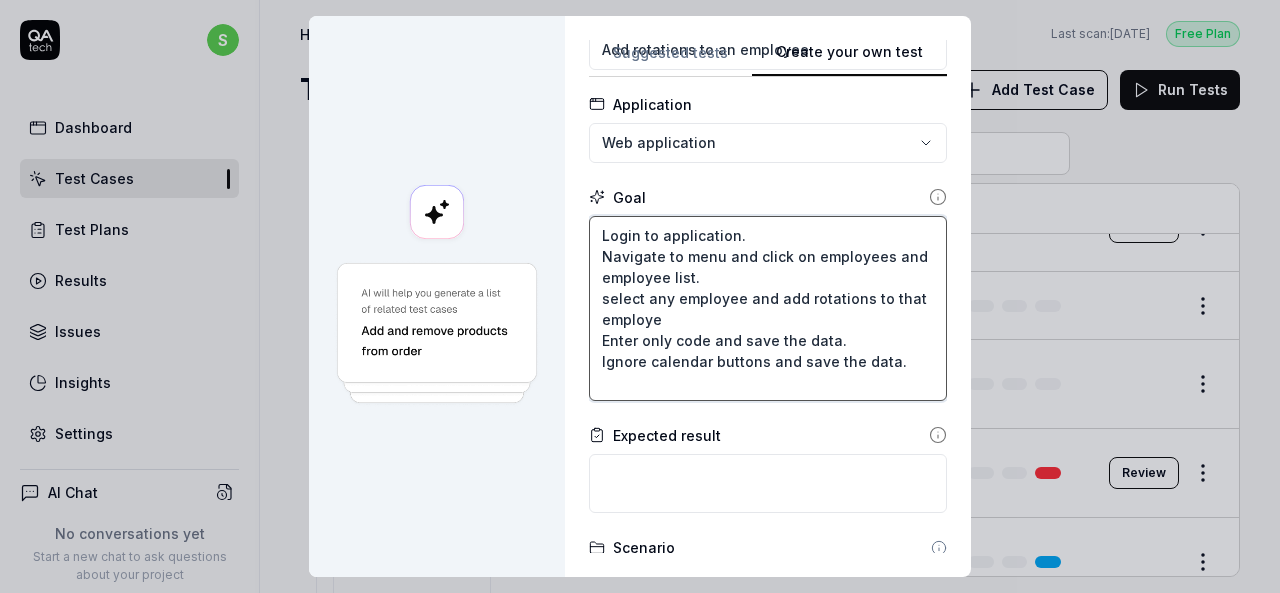 type on "*" 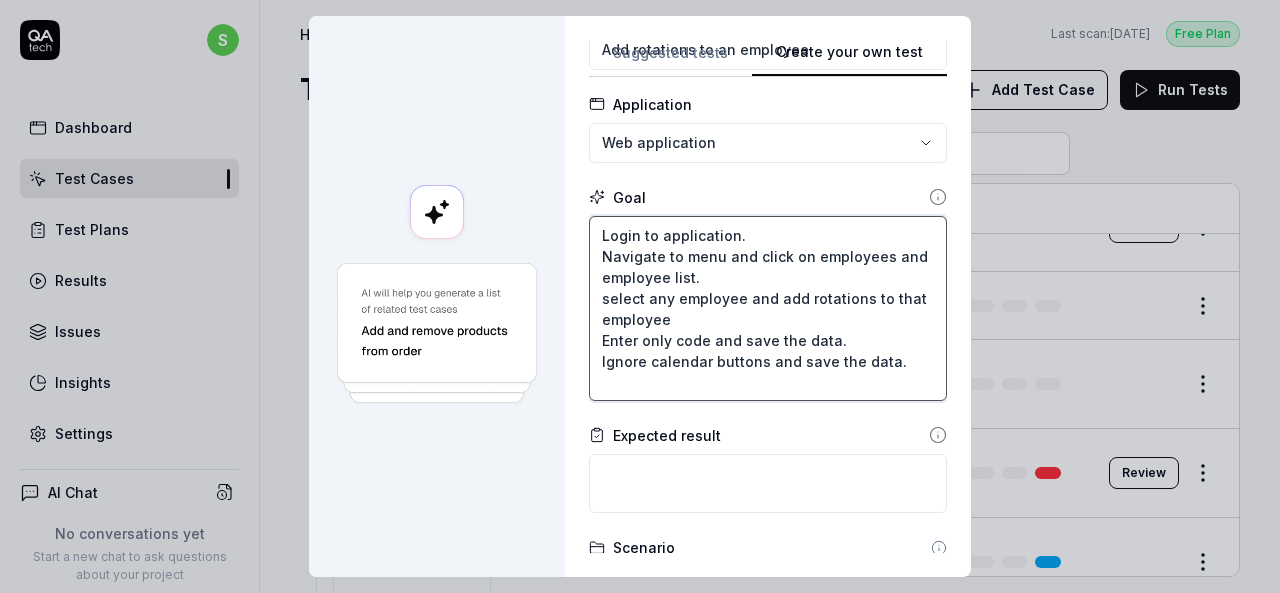 type on "*" 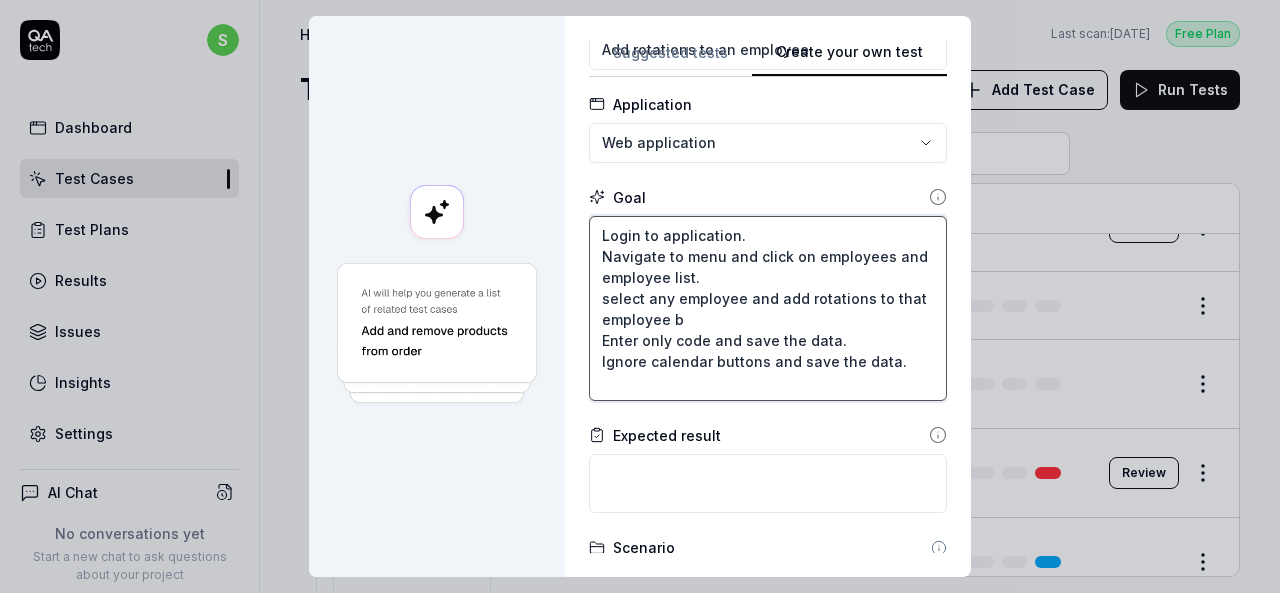 type on "Login to application.
Navigate to menu and click on employees and employee list.
select any employee and add rotations to that employee by
Enter only code and save the data.
Ignore calendar buttons and save the data." 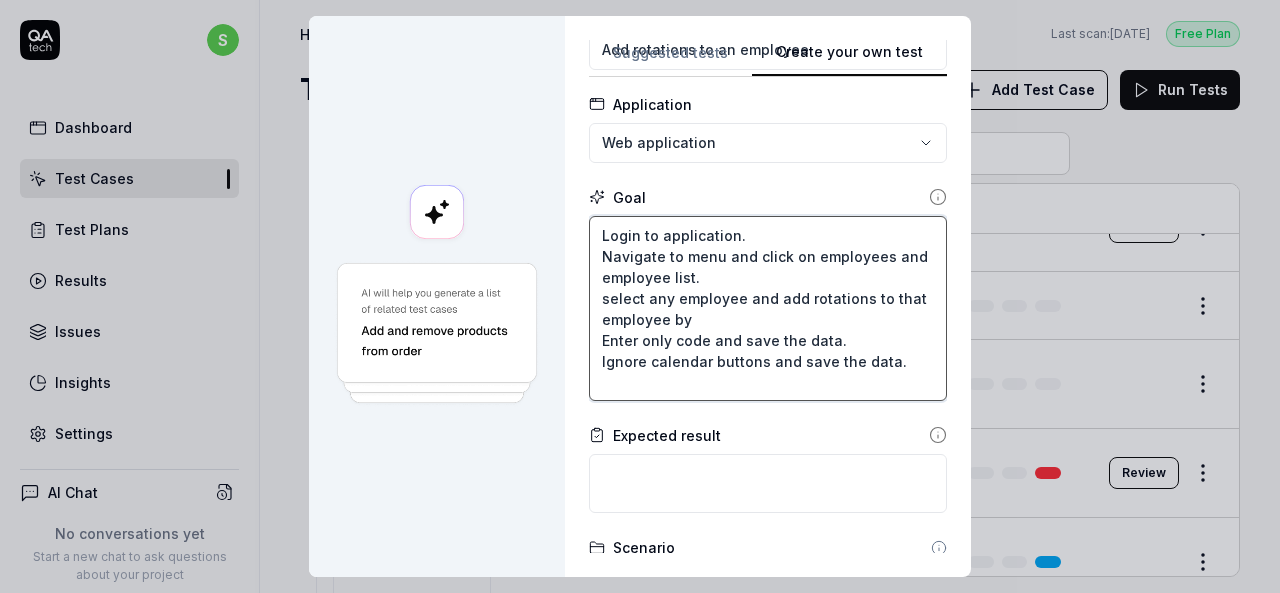 type on "*" 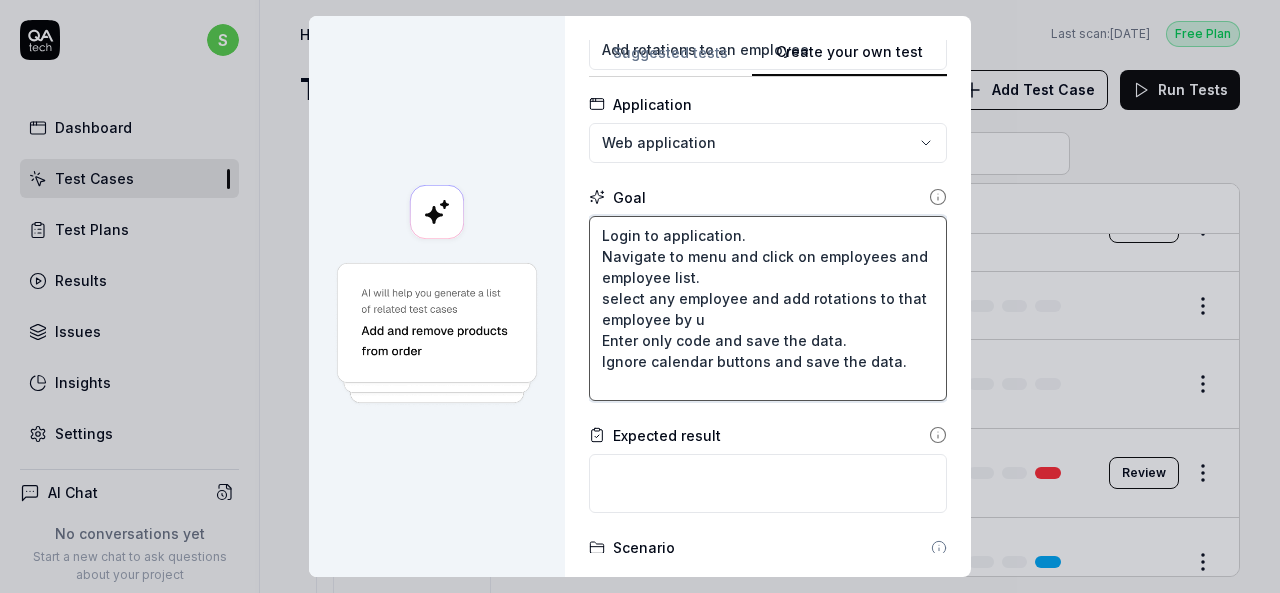 type on "*" 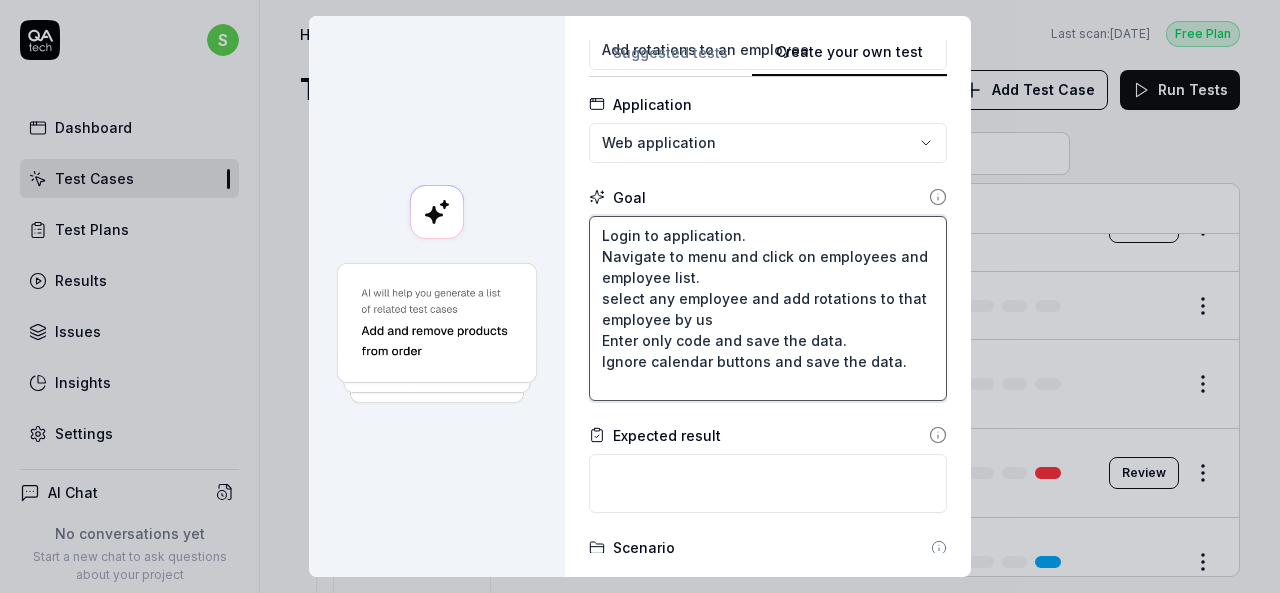 type on "*" 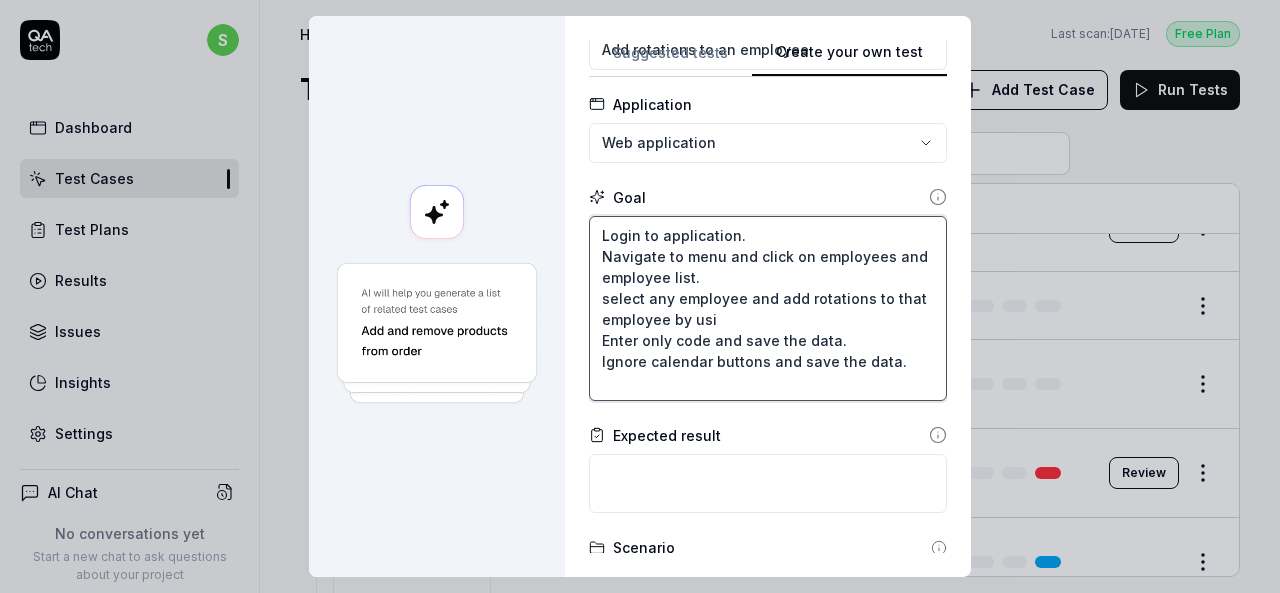 type on "*" 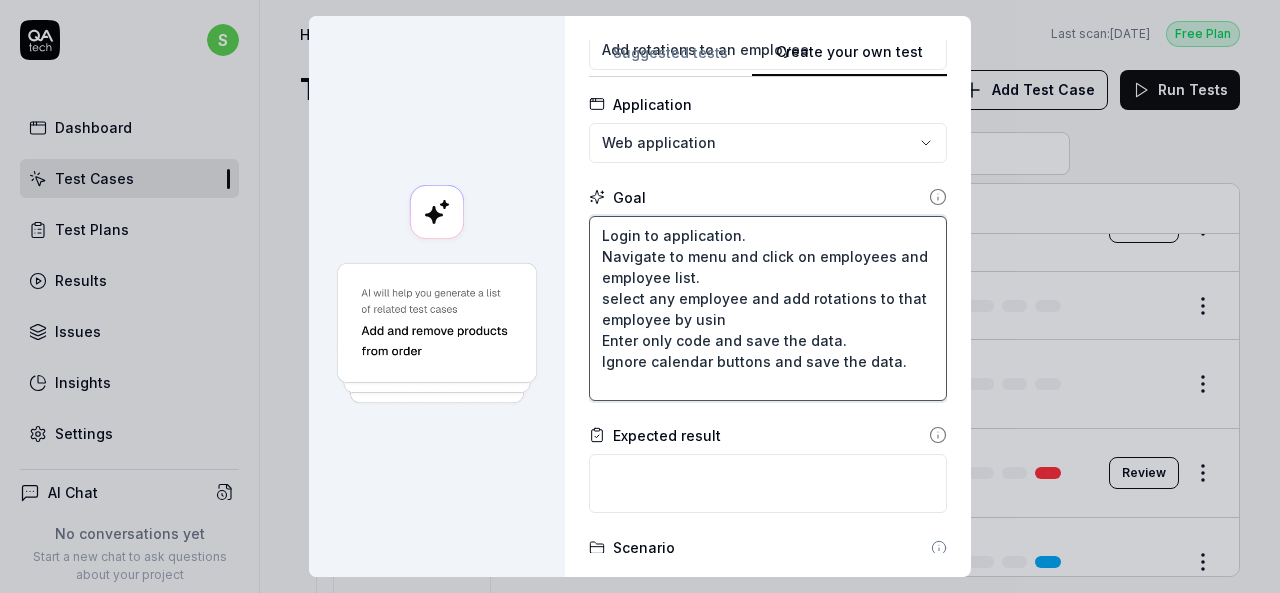 type on "*" 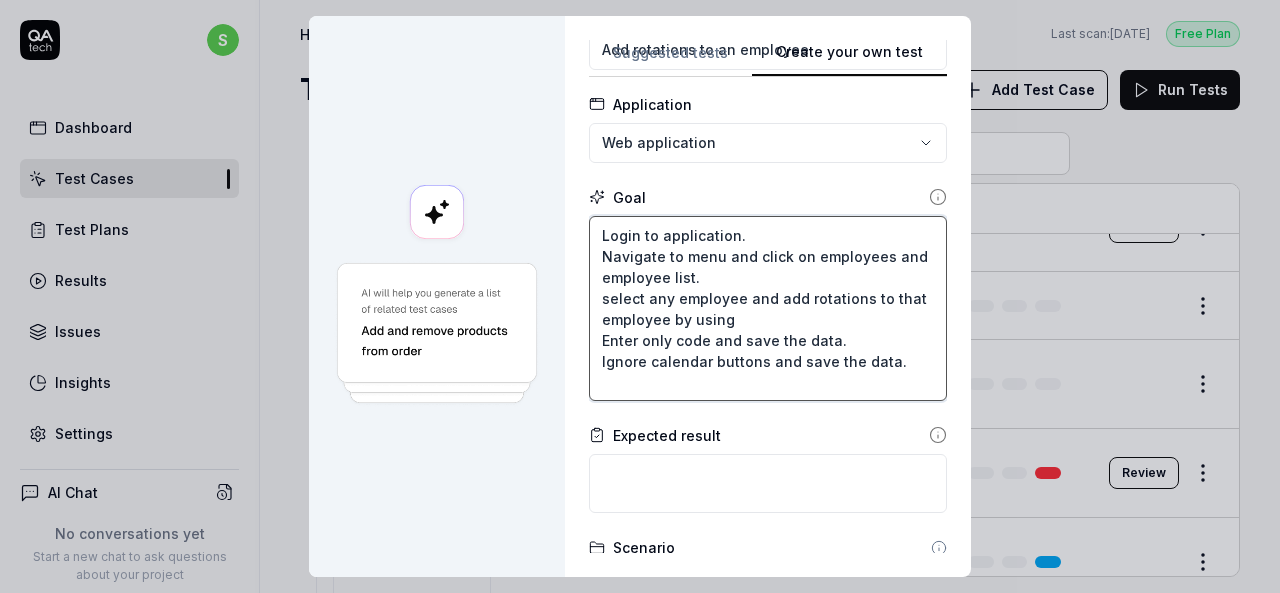type on "*" 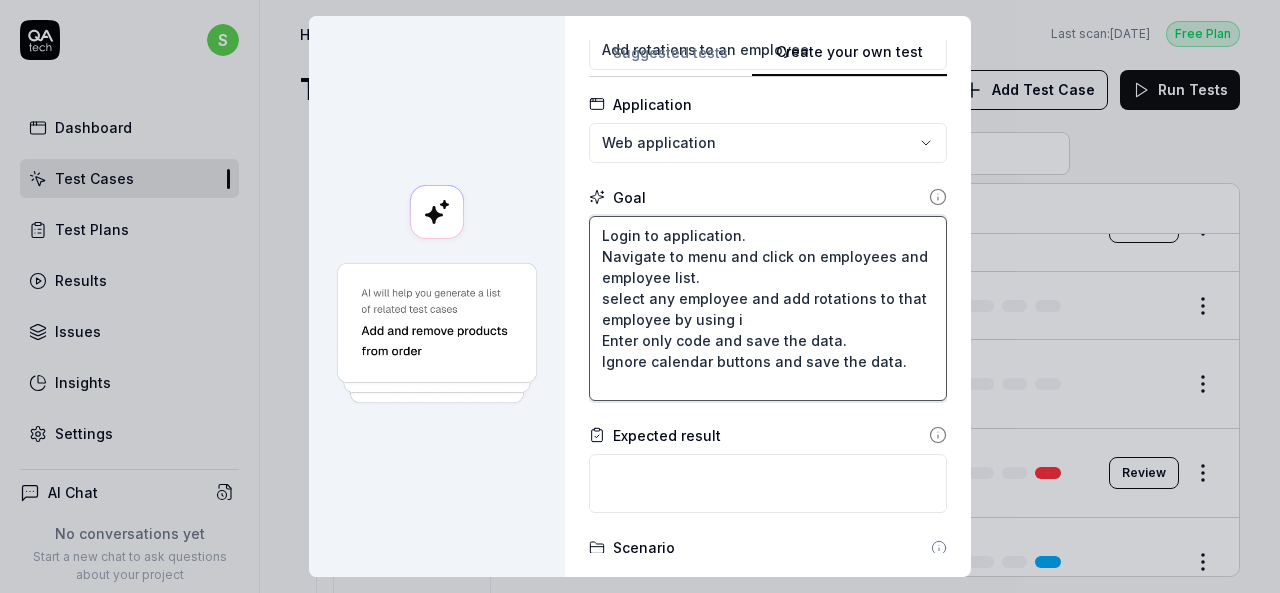 type on "*" 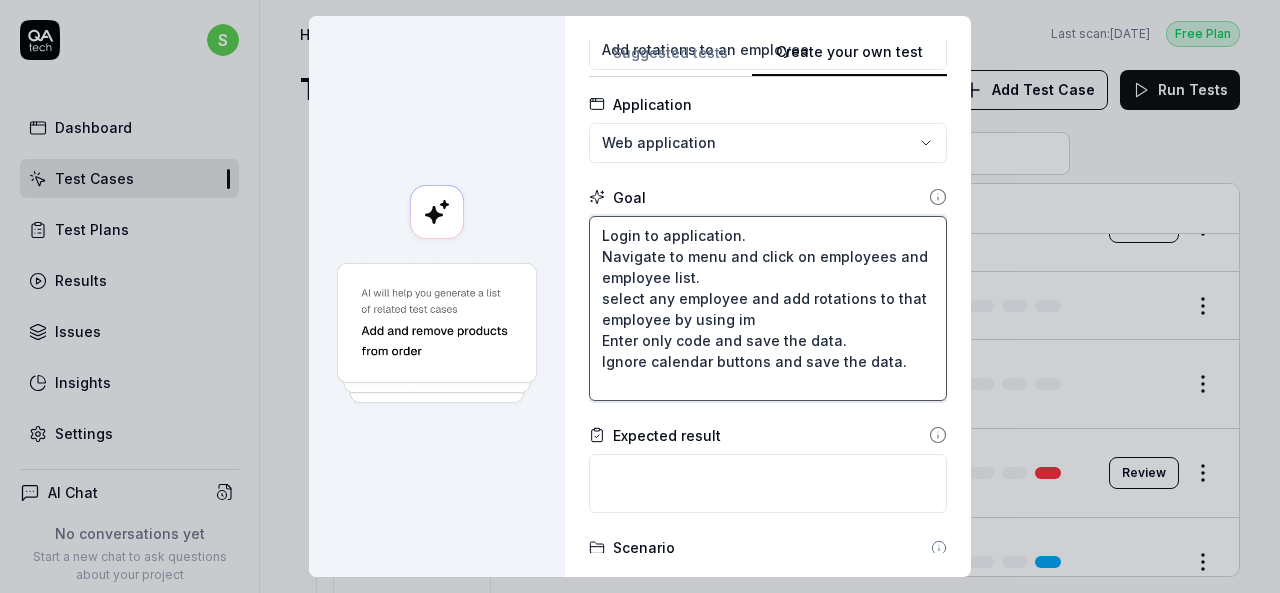 type on "*" 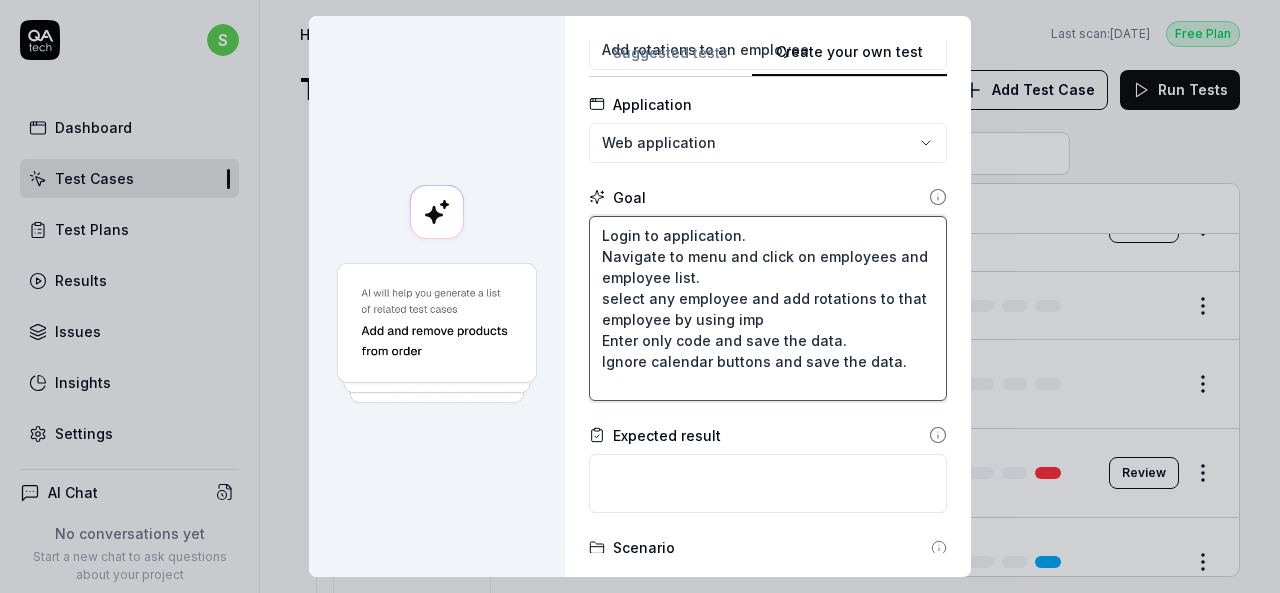 type on "*" 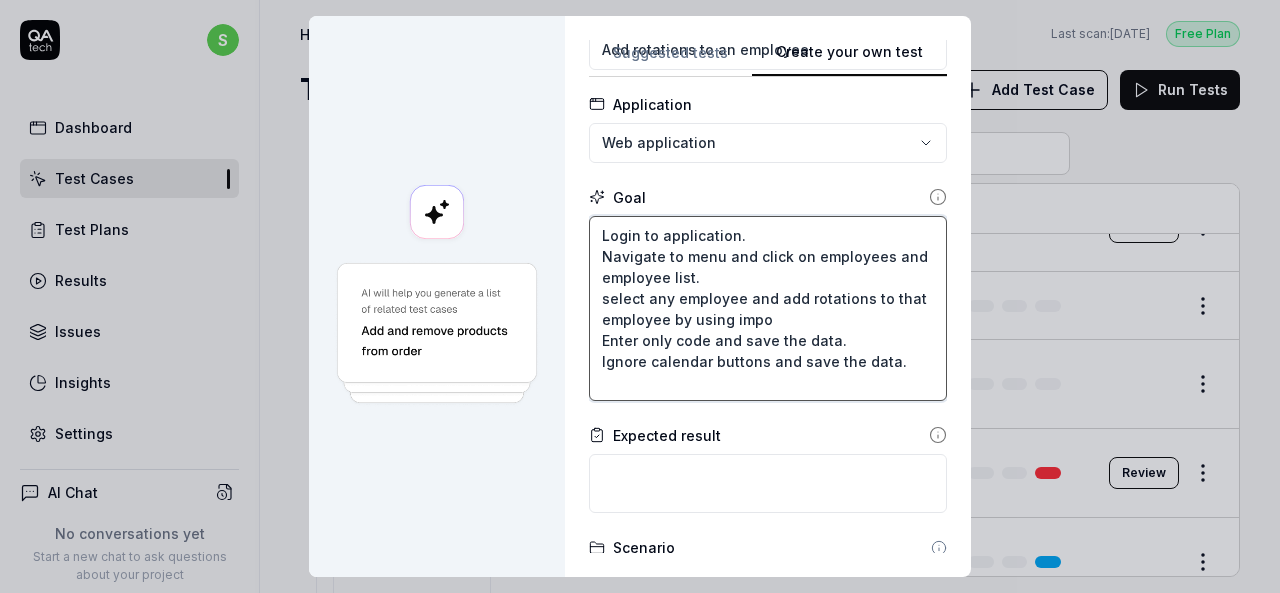 type on "*" 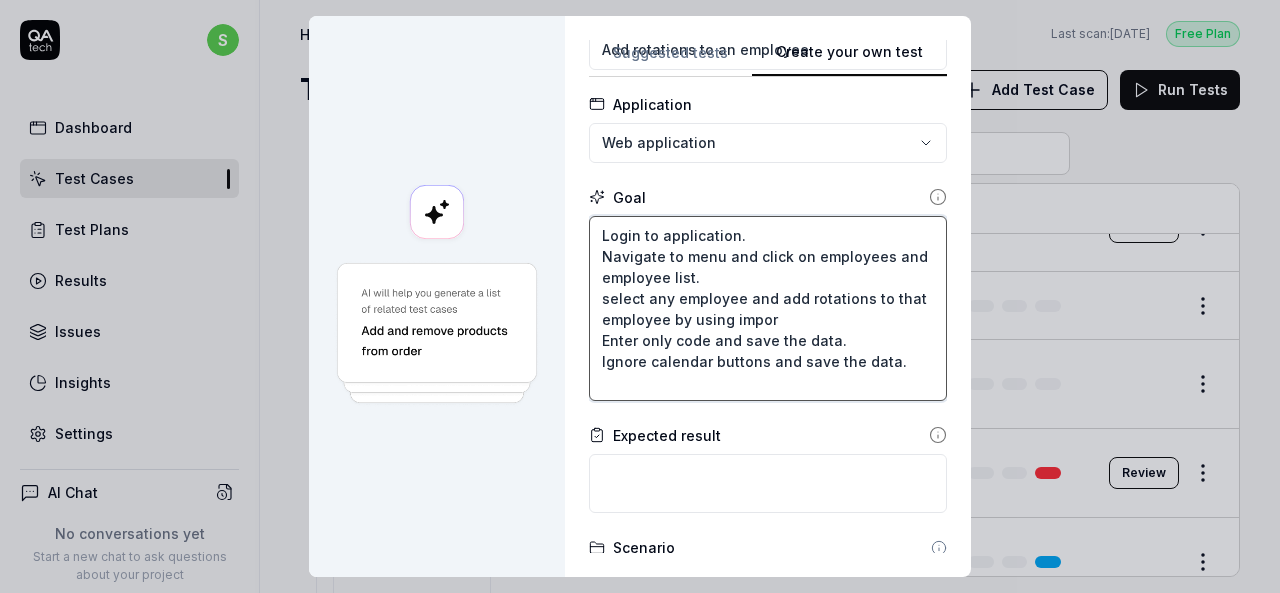 type on "*" 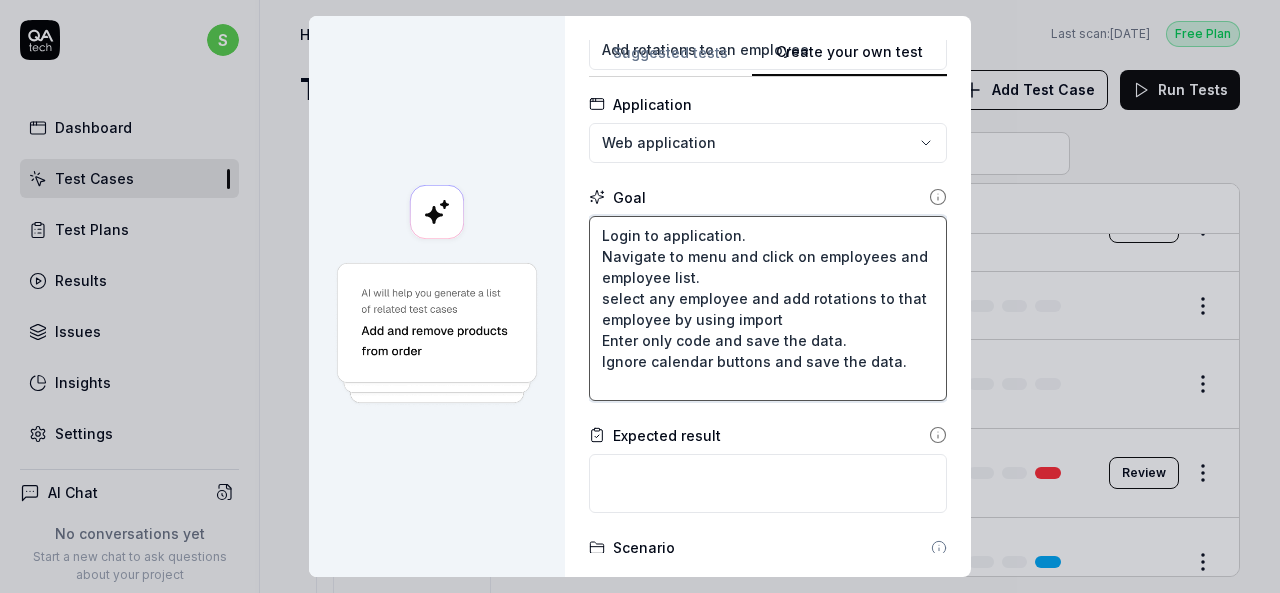 type on "*" 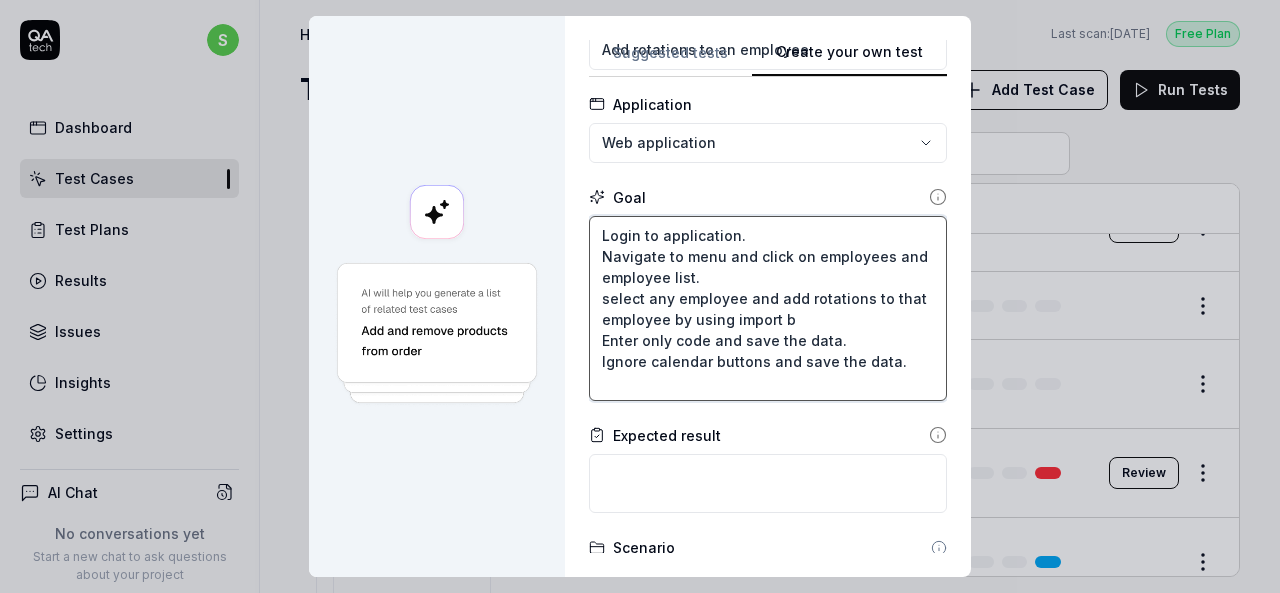 type on "*" 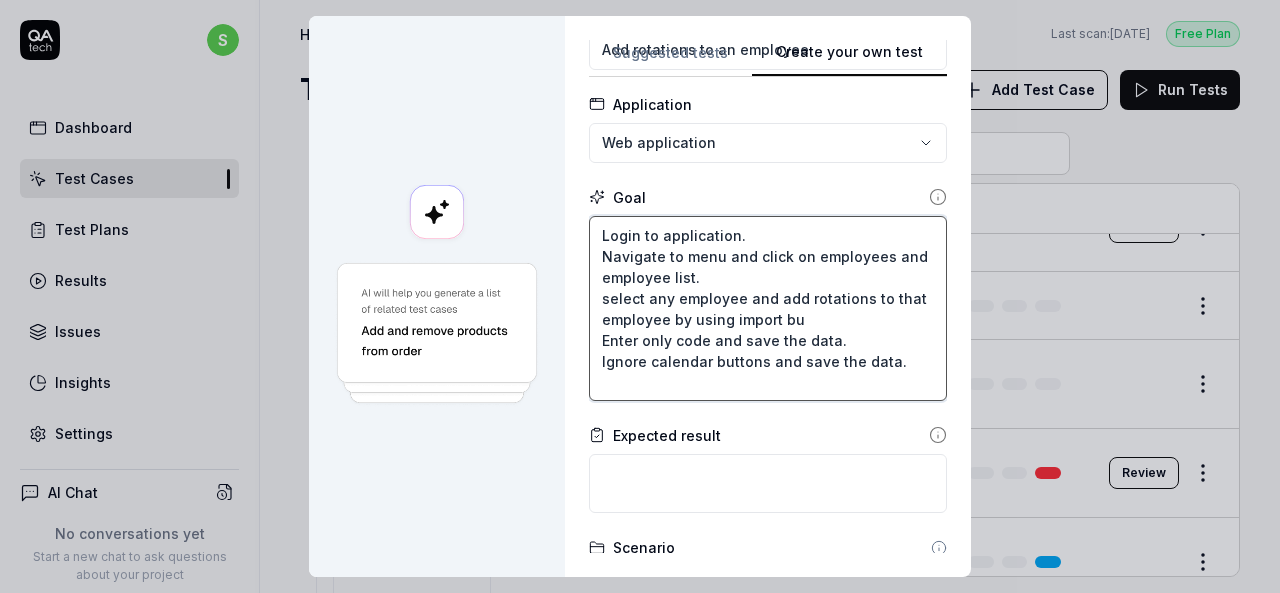 type on "*" 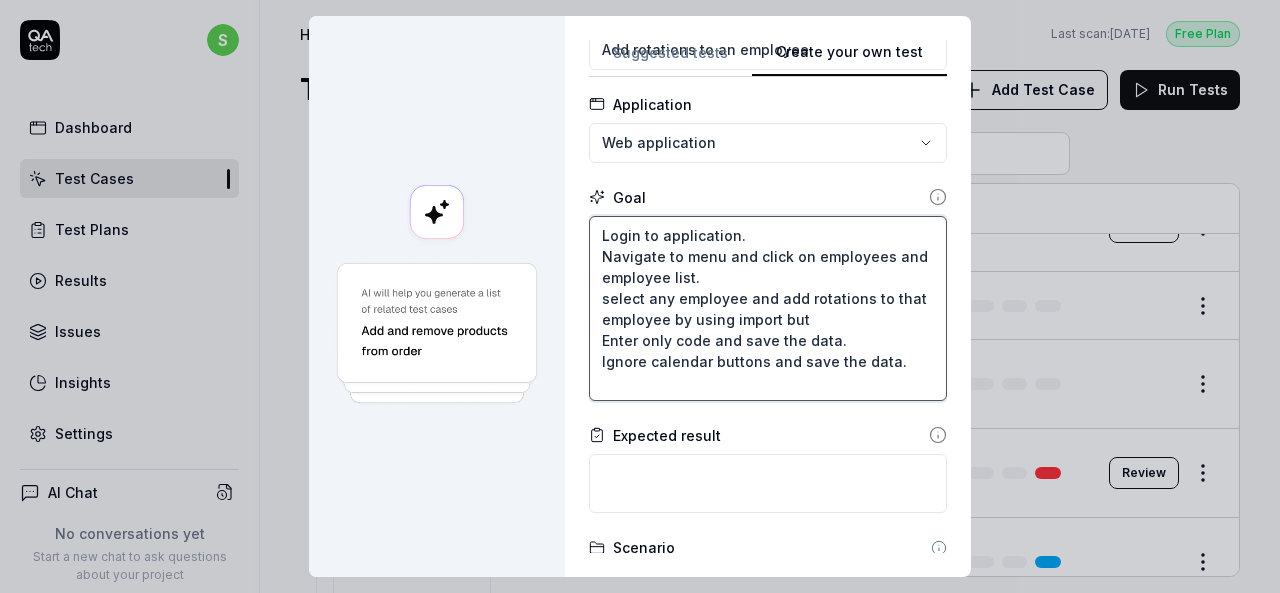 type on "*" 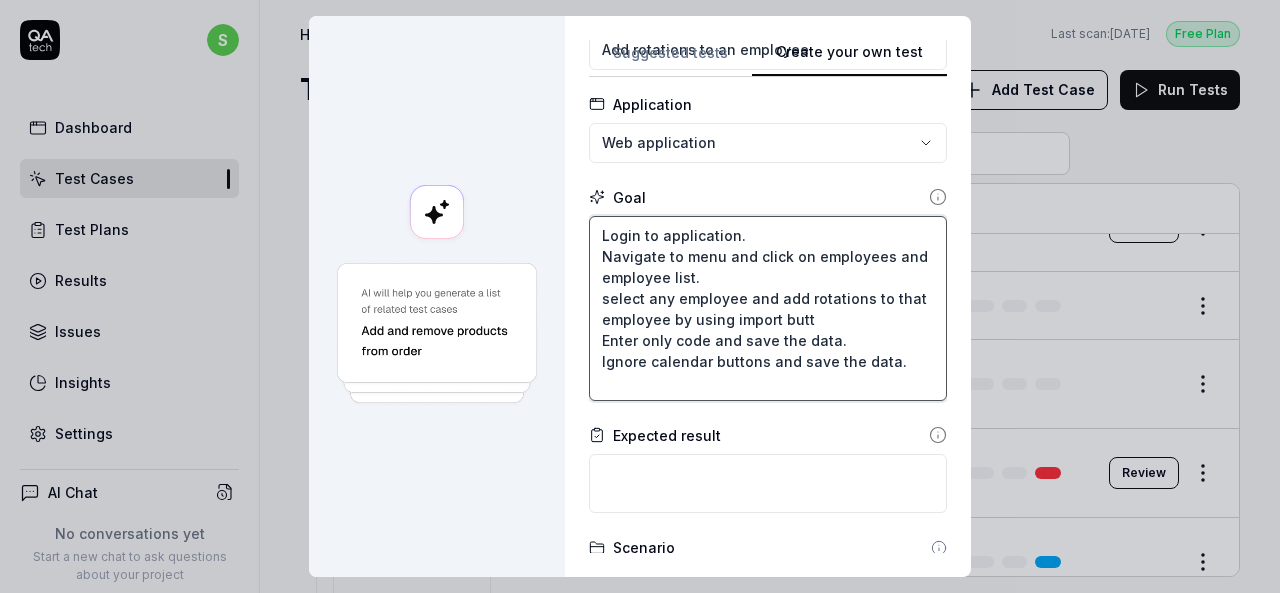 type on "*" 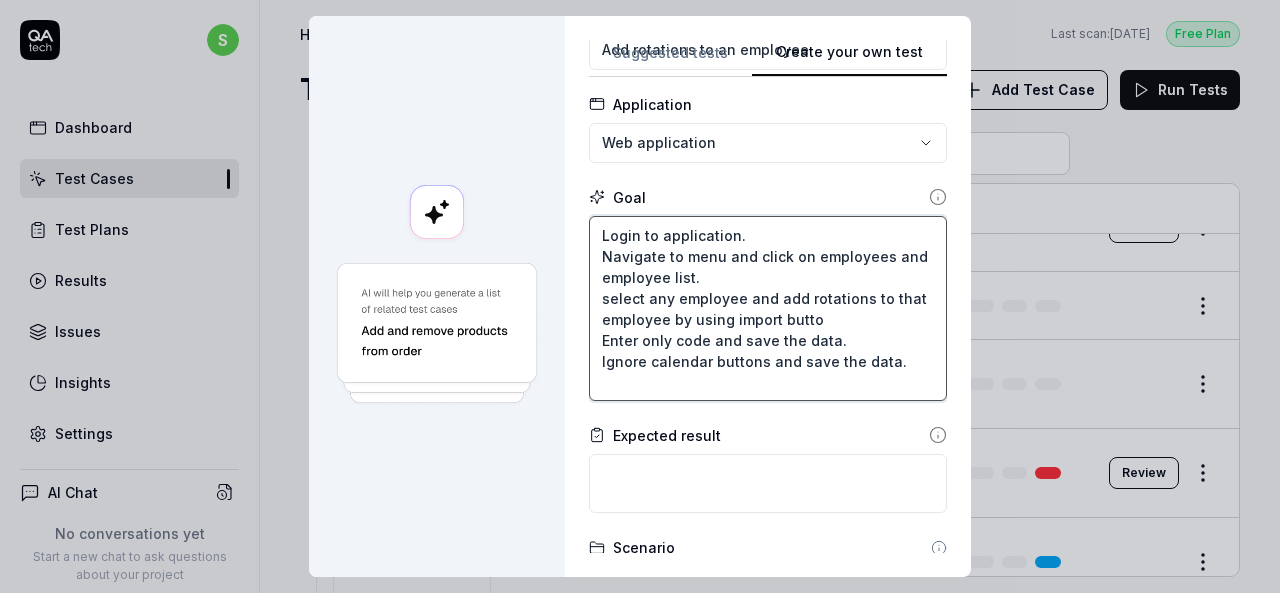 type on "*" 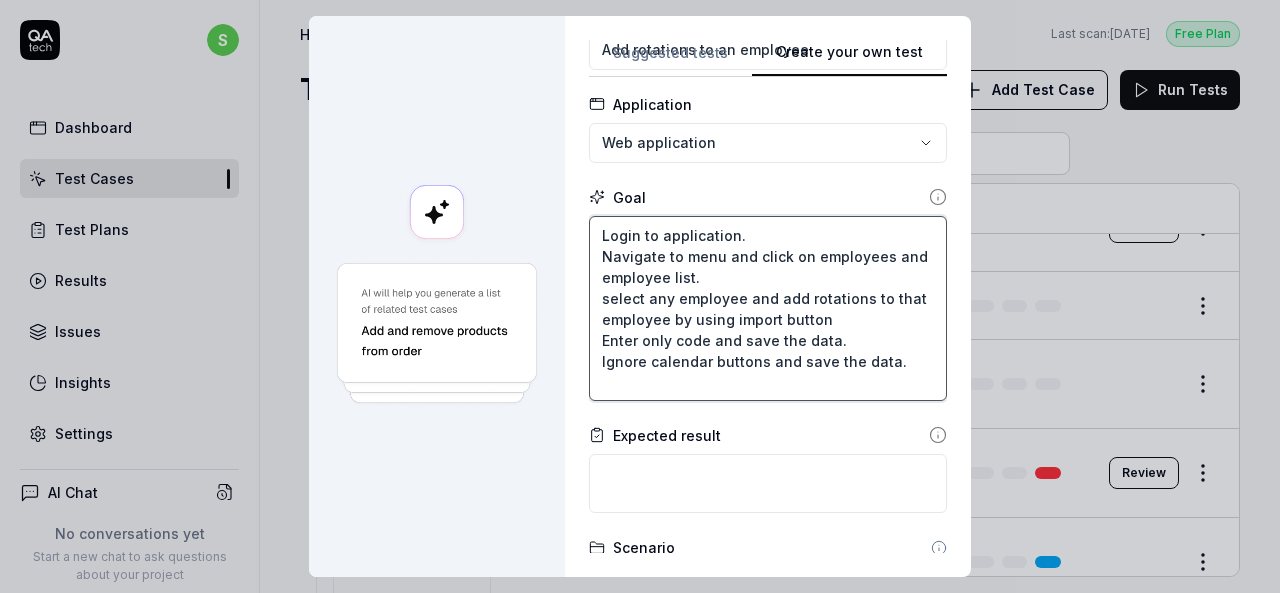 type on "*" 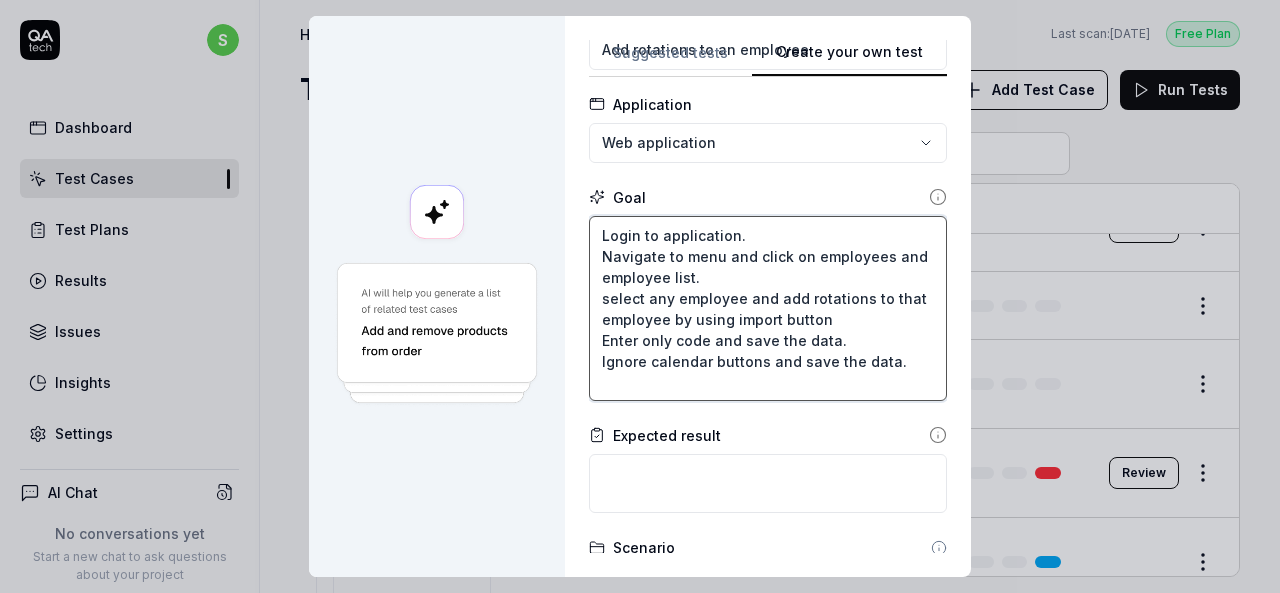 type on "*" 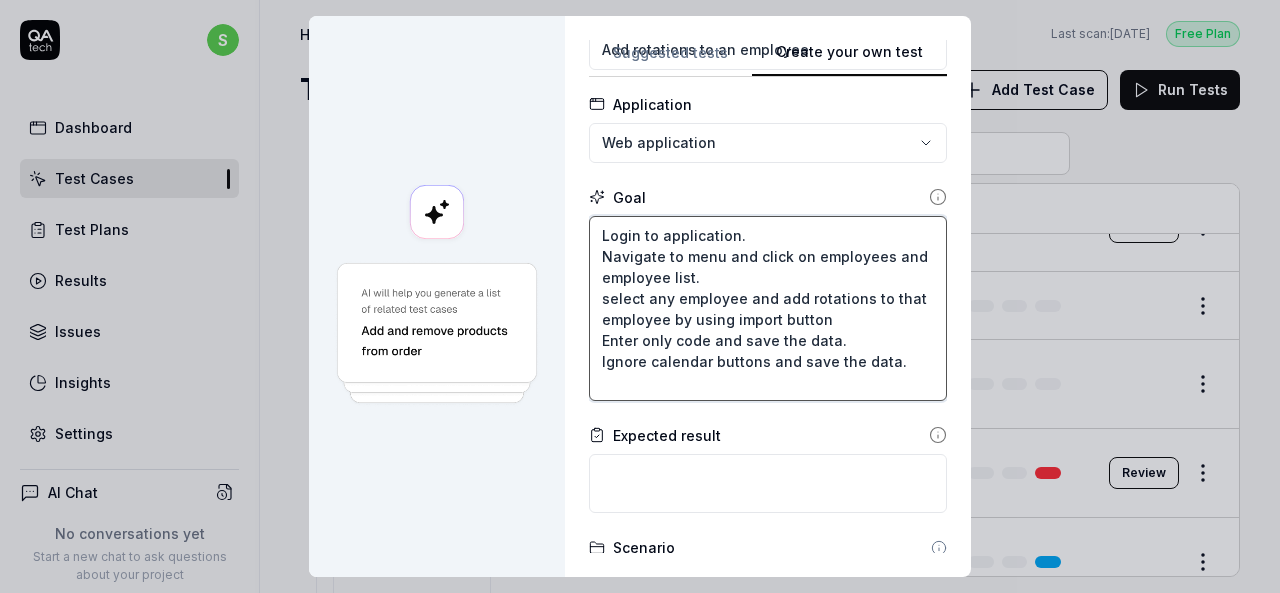 type on "Login to application.
Navigate to menu and click on employees and employee list.
select any employee and add rotations to that employee by using import button
Enter only code and save the data.
Ignore calendar buttons and save the data." 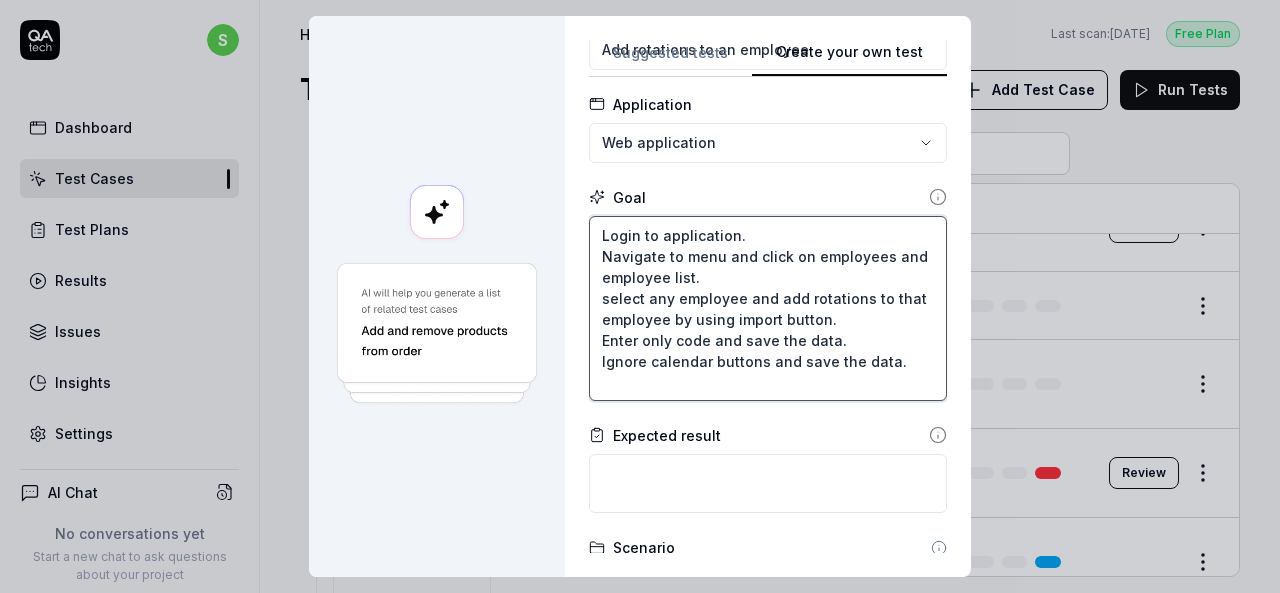 drag, startPoint x: 584, startPoint y: 342, endPoint x: 836, endPoint y: 381, distance: 255 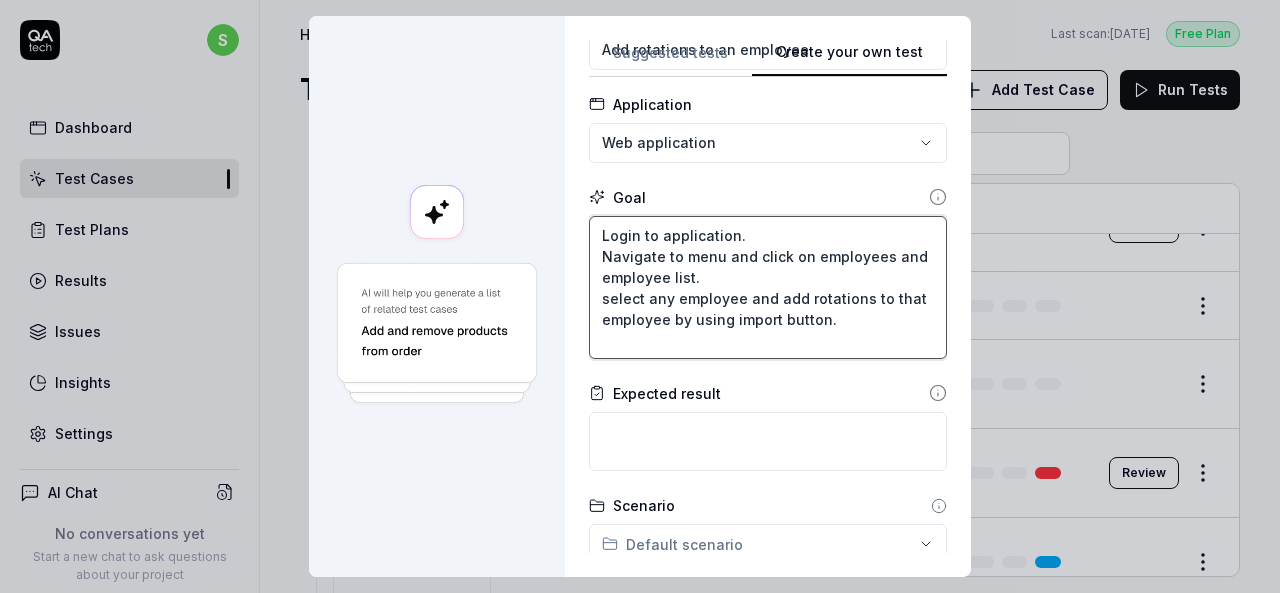 type on "Login to application.
Navigate to menu and click on employees and employee list.
select any employee and add rotations to that employee by using import button." 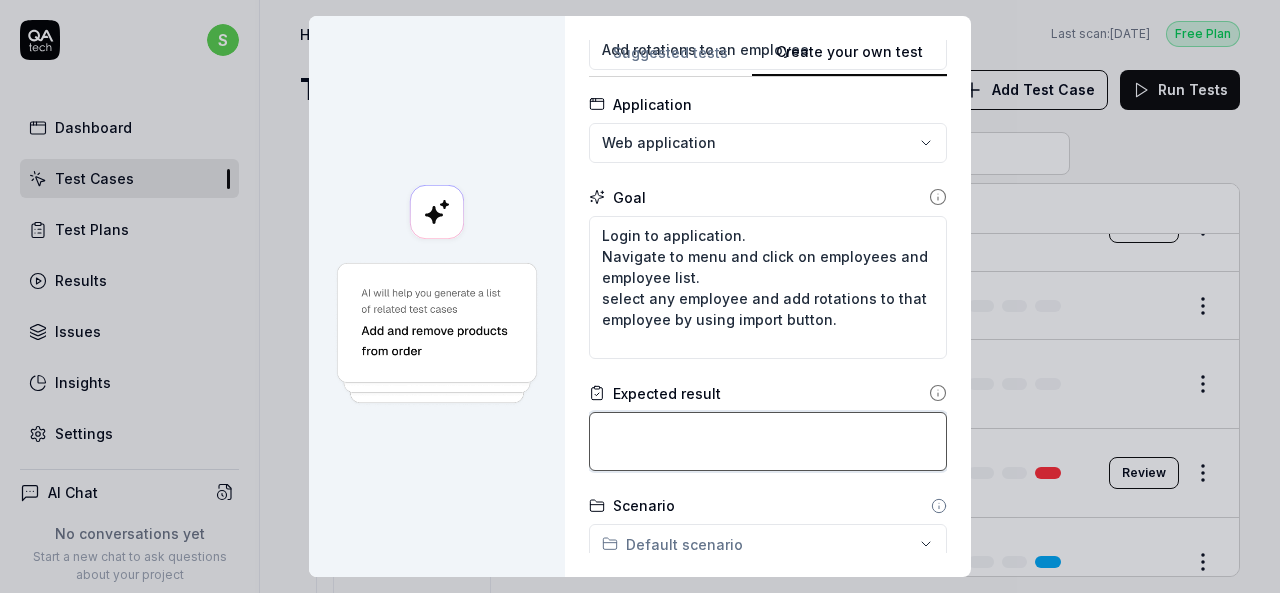 click at bounding box center [768, 441] 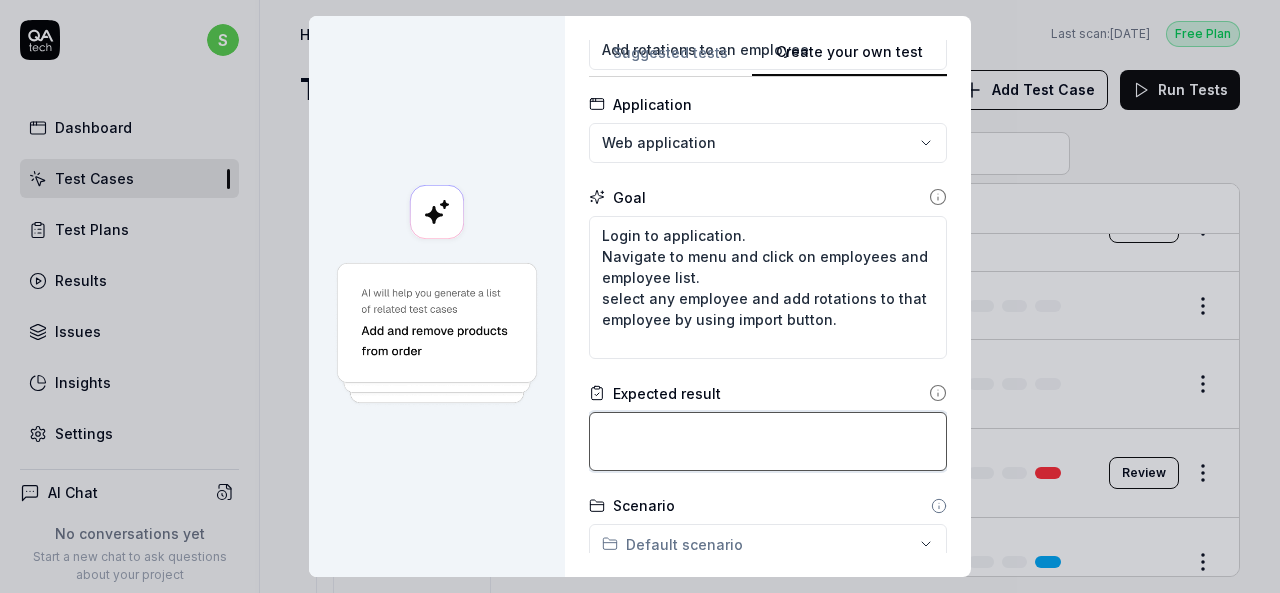 type on "*" 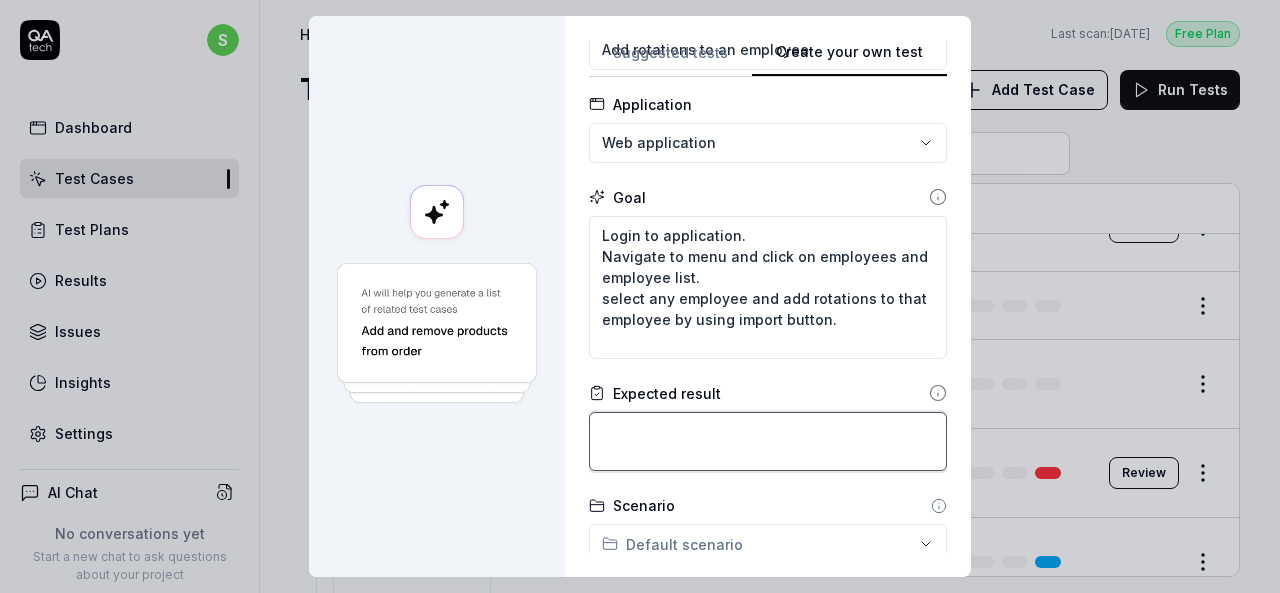 type on "R" 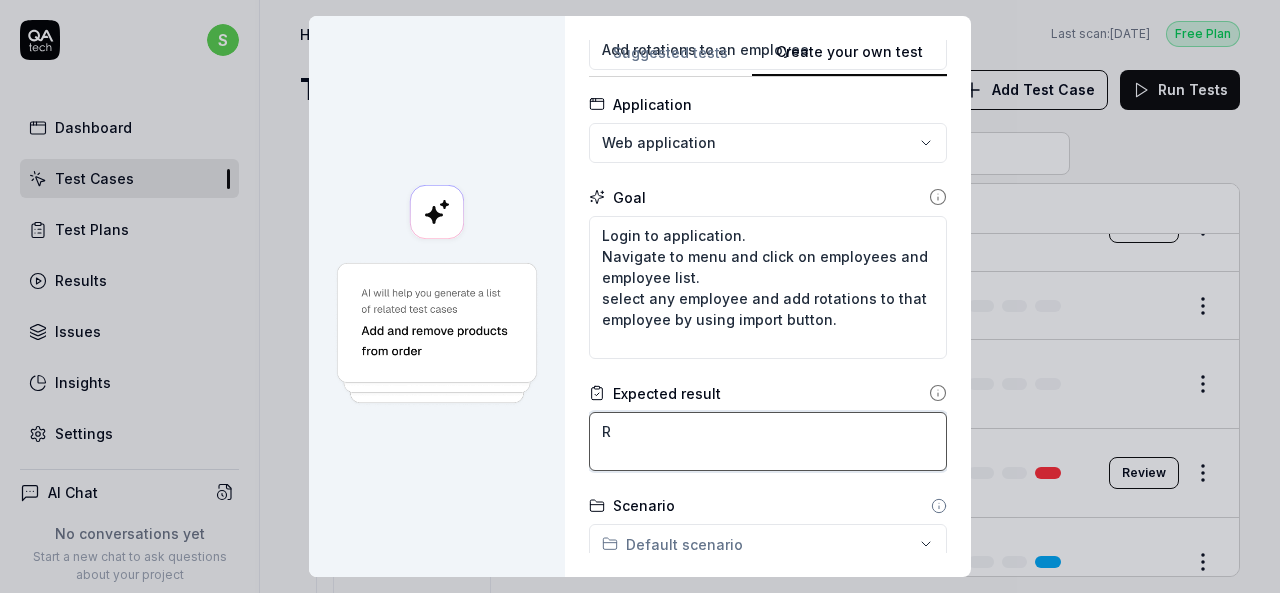 type on "*" 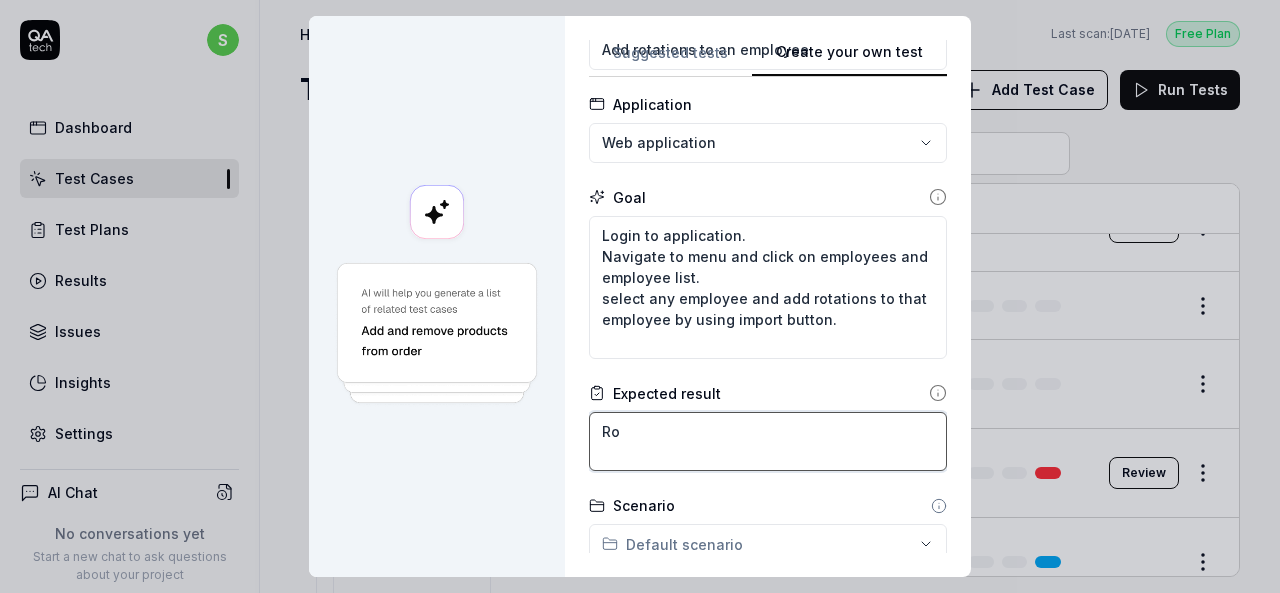 type on "*" 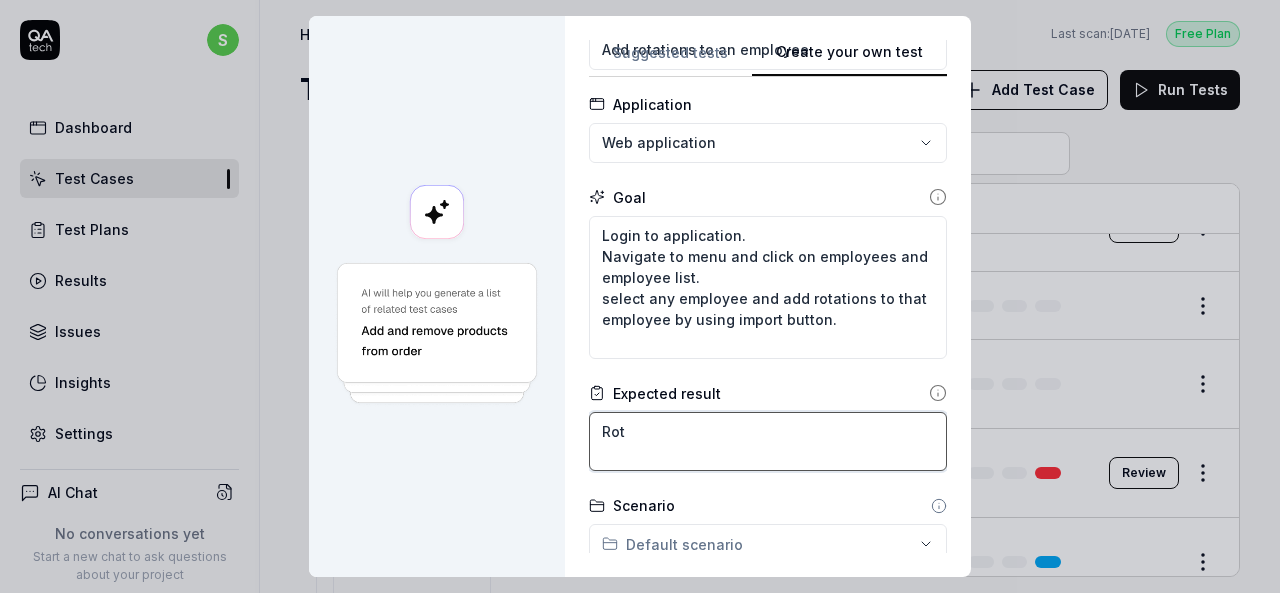 type on "*" 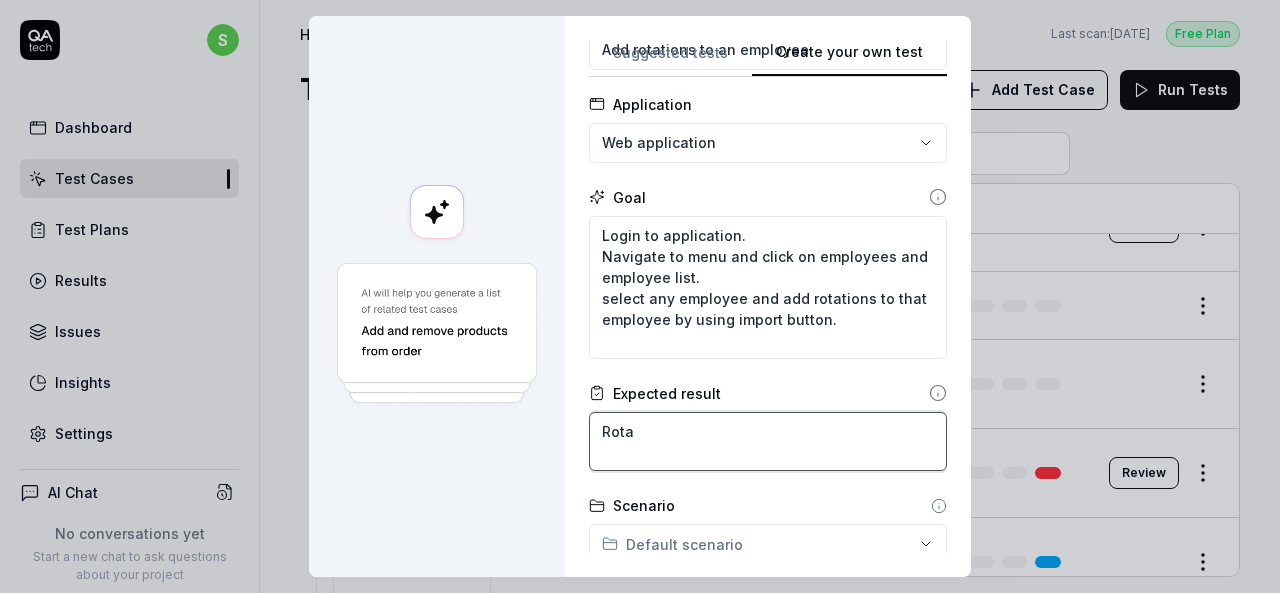 type on "*" 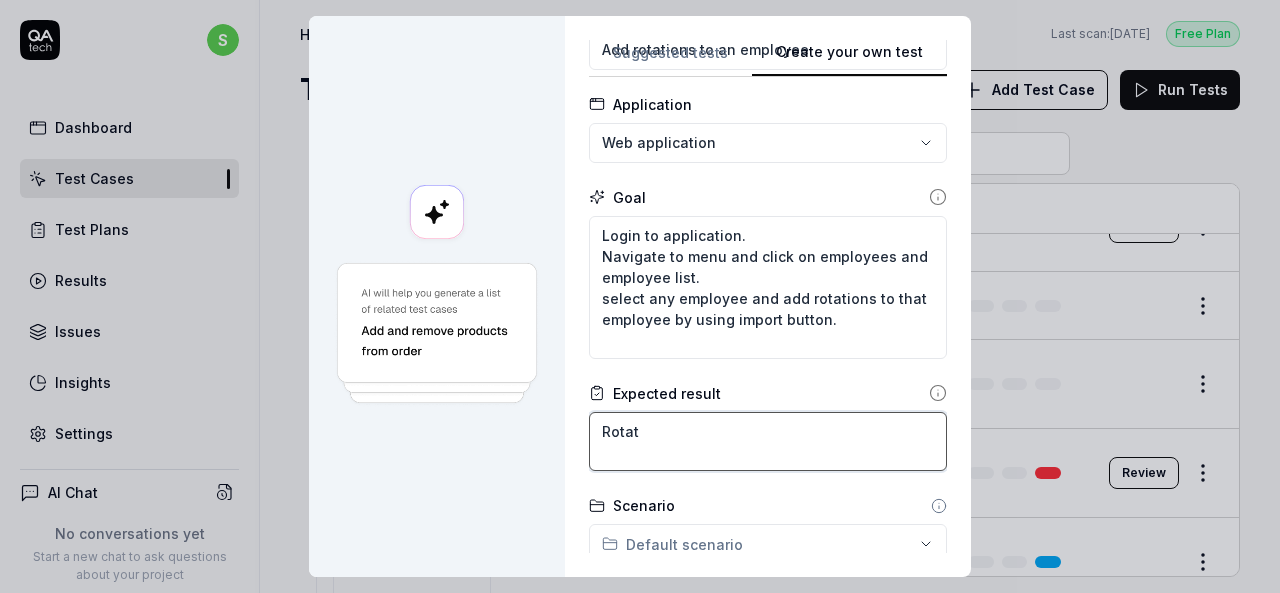 type on "*" 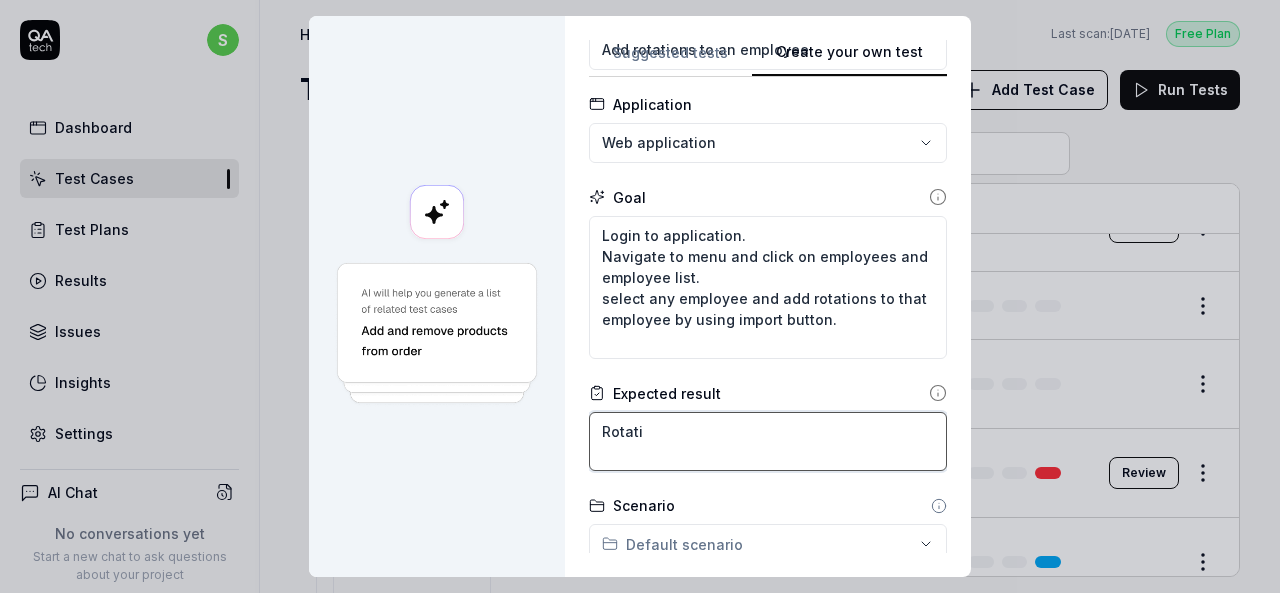 type on "*" 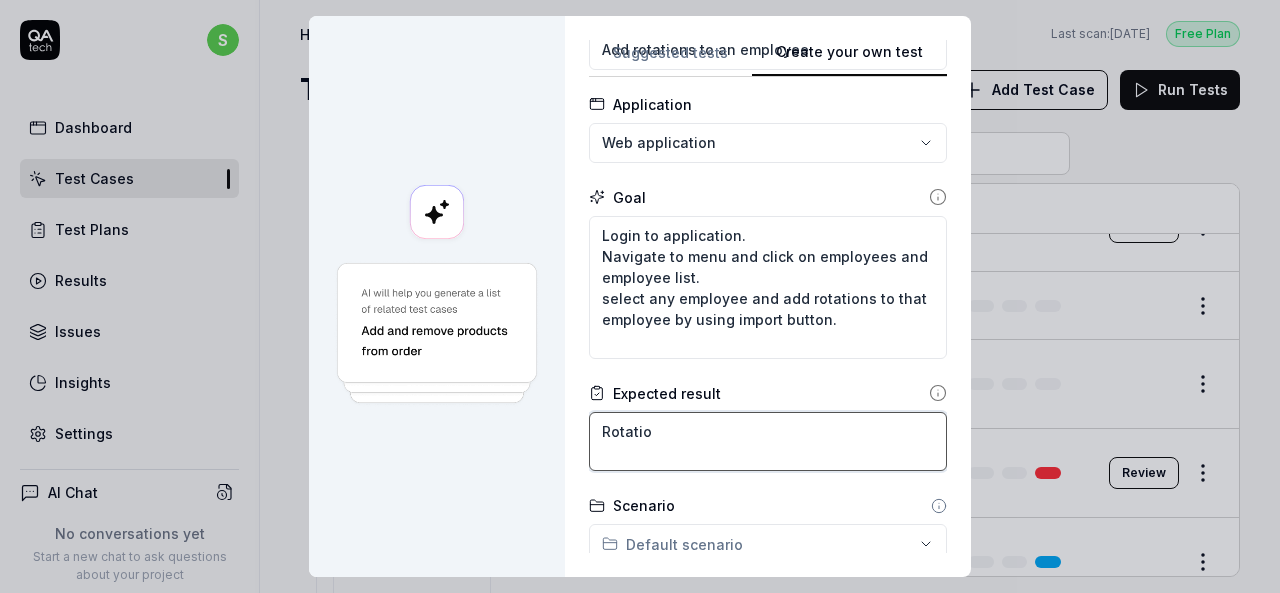 type on "*" 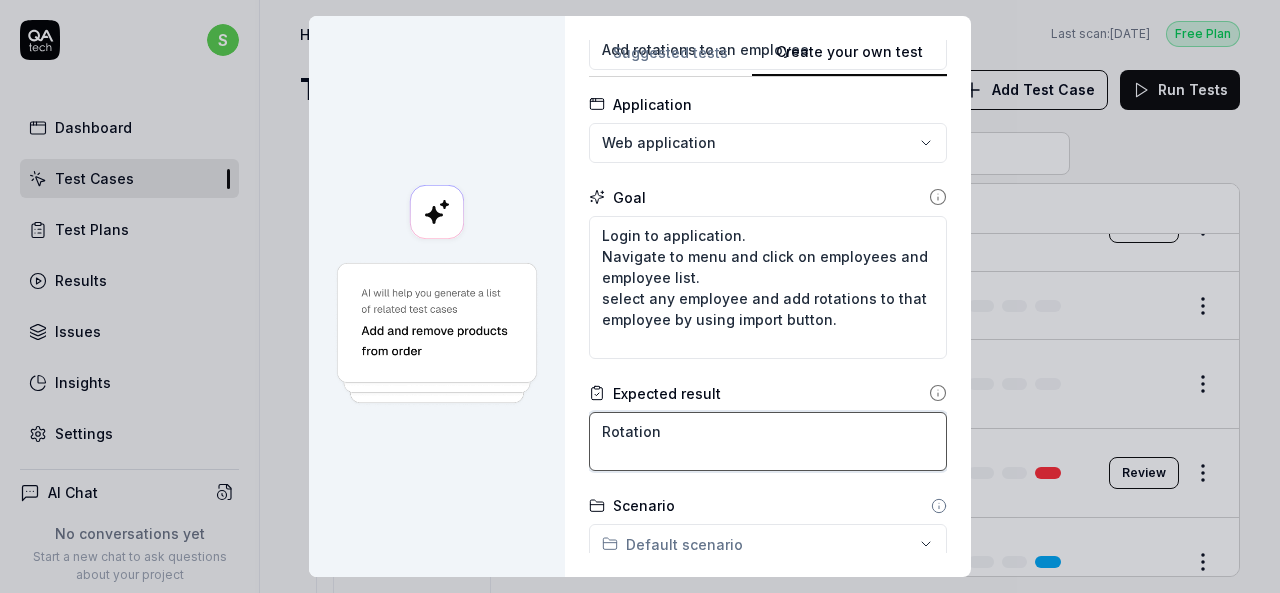 type on "Rotation" 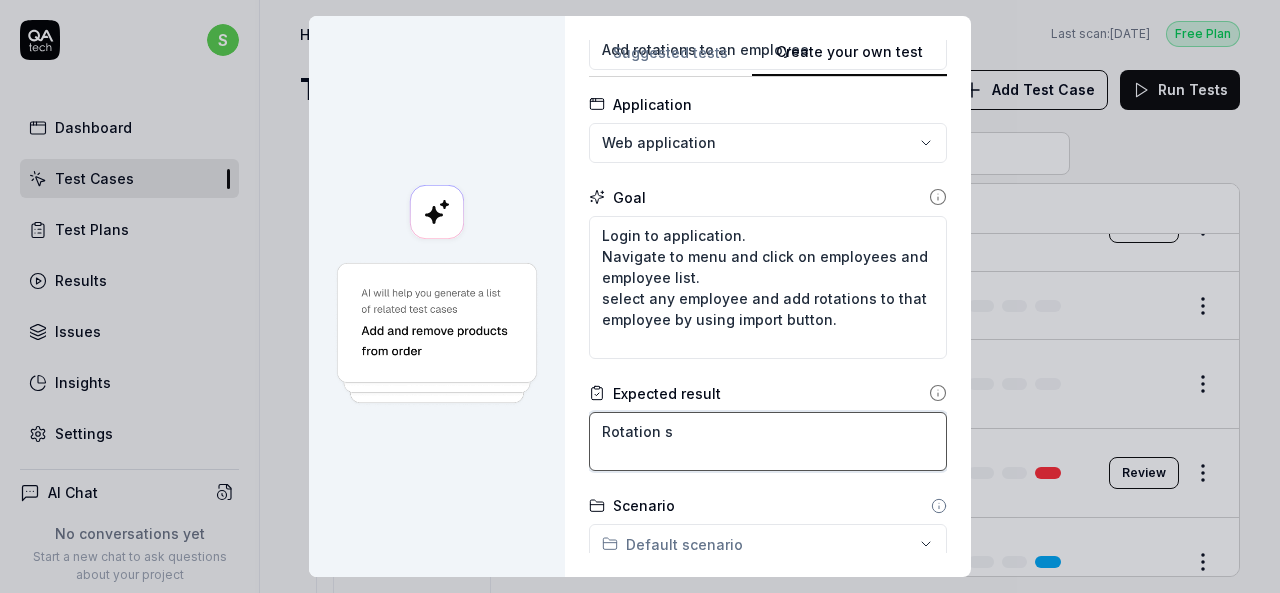 type on "*" 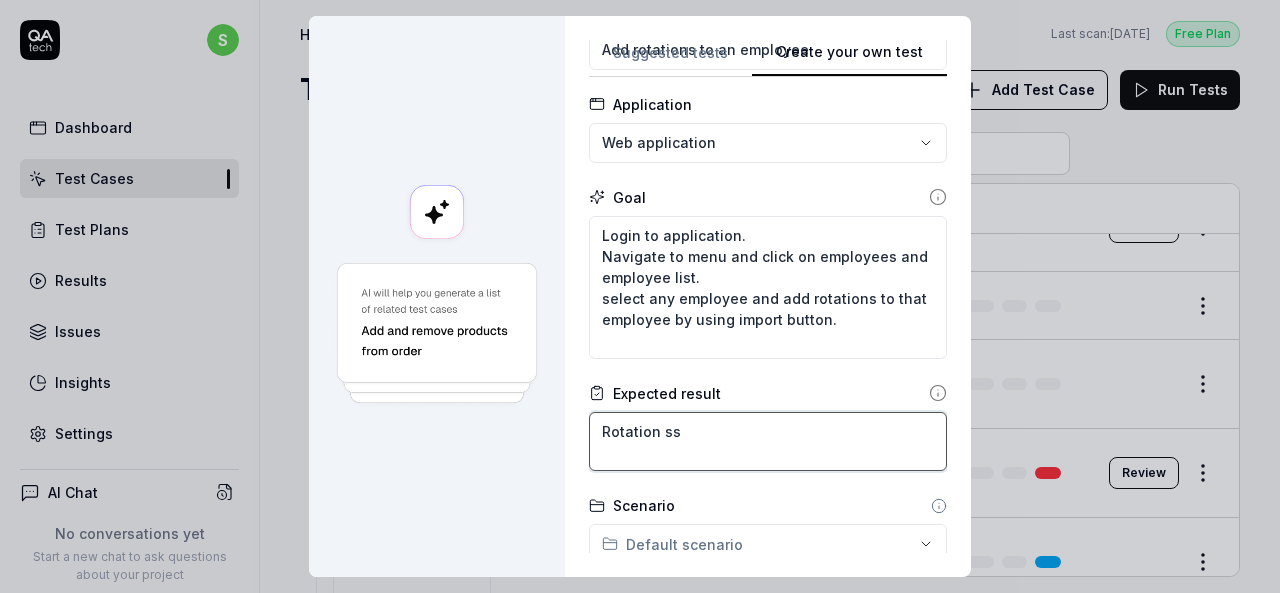 type on "*" 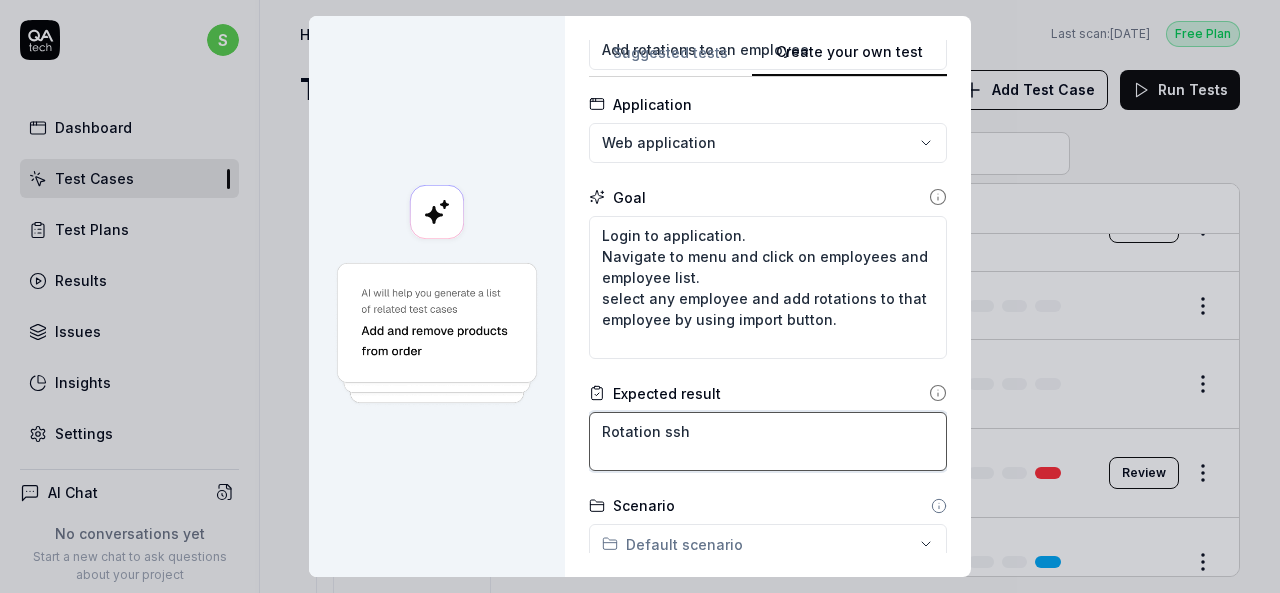 type on "*" 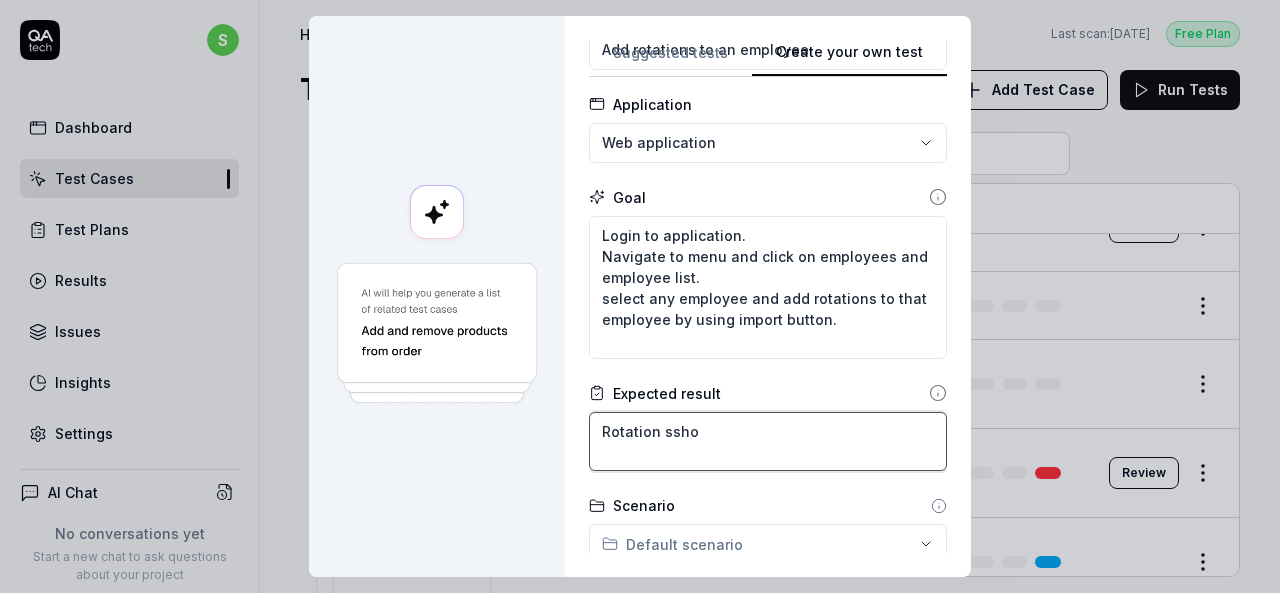 type on "*" 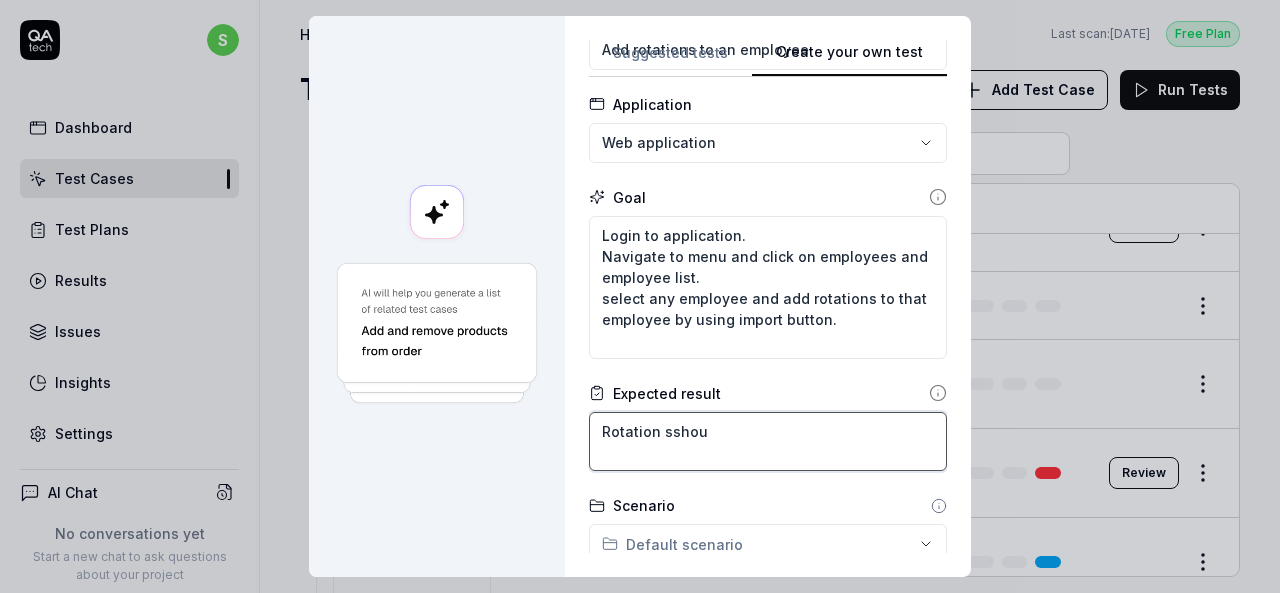 type on "*" 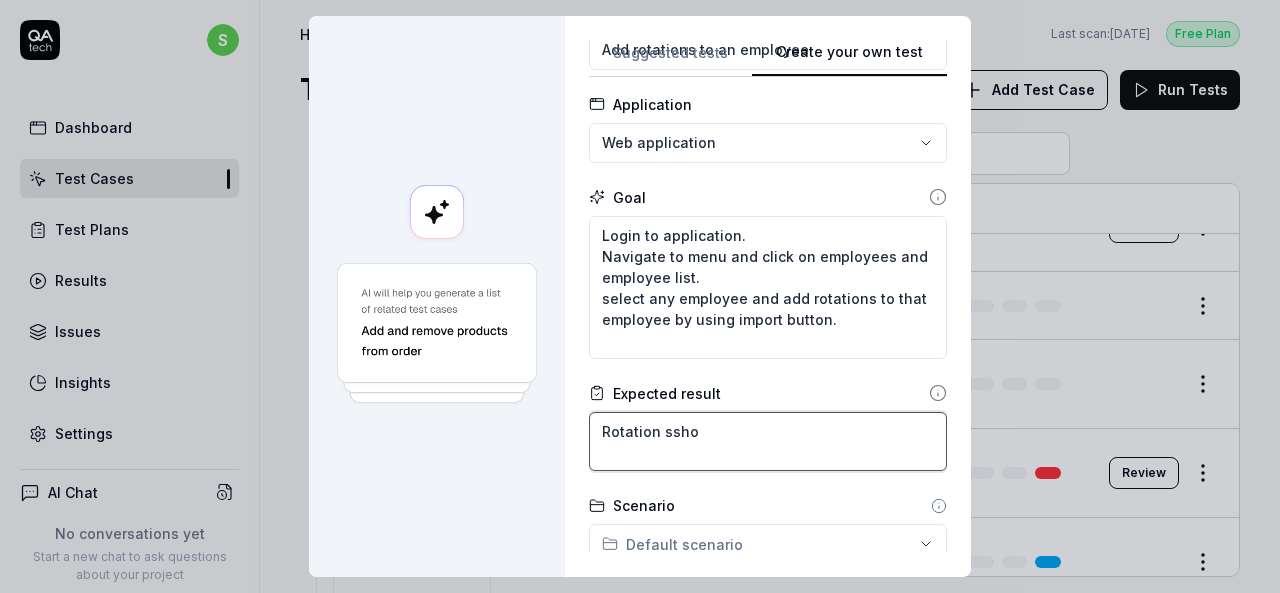 type on "*" 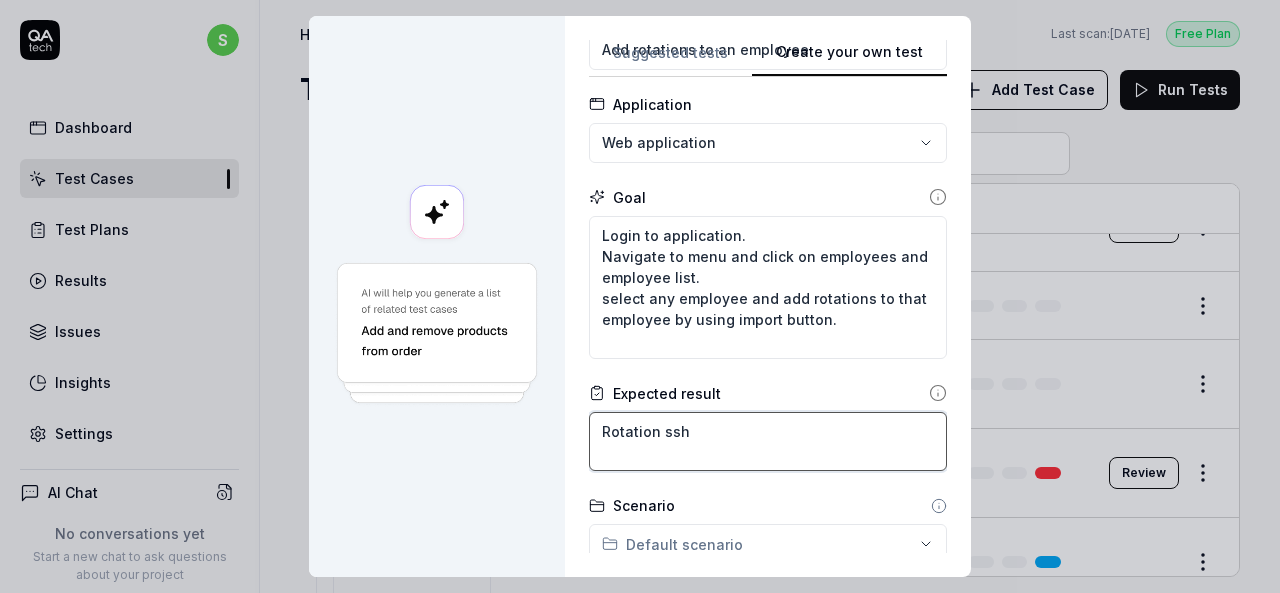 type on "*" 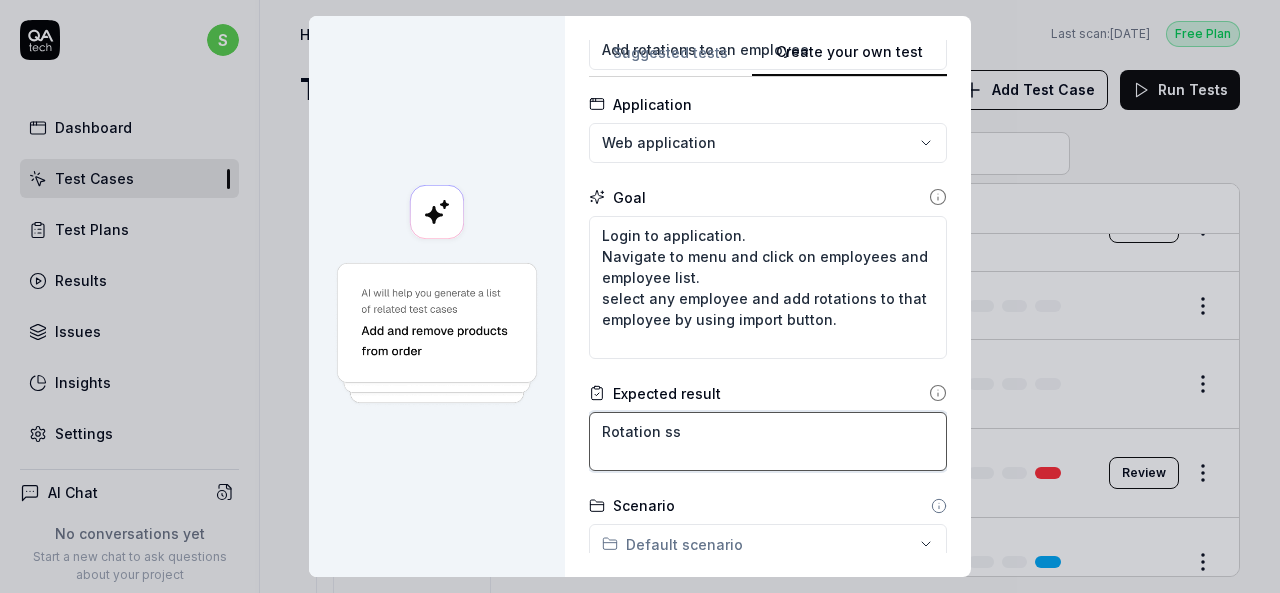 type on "*" 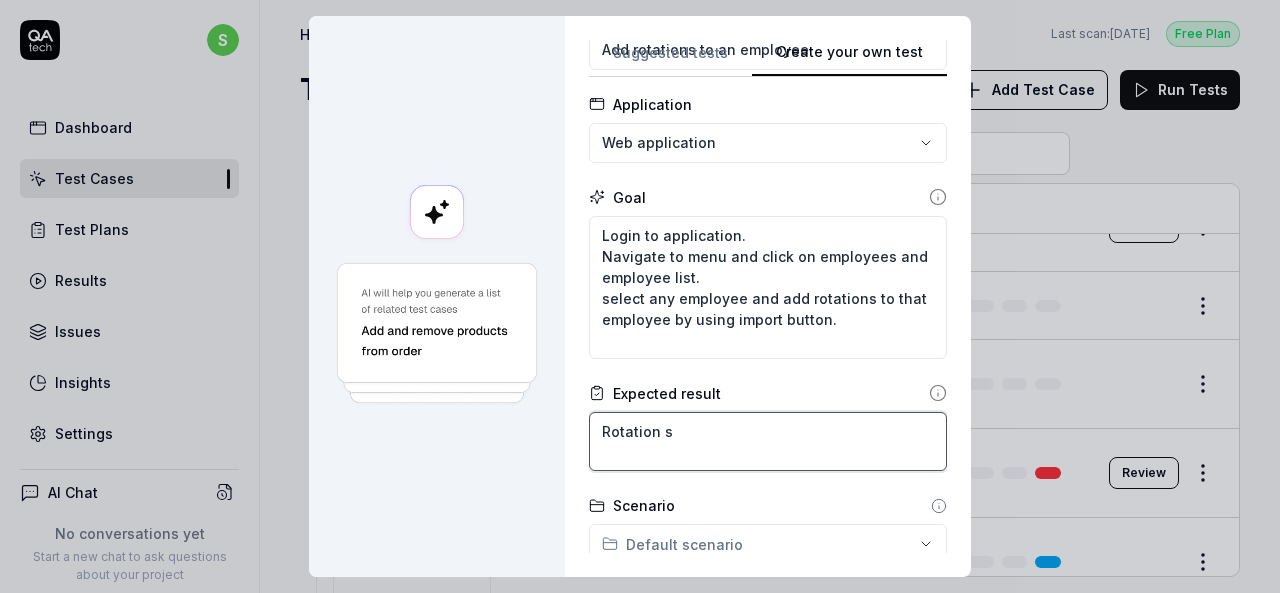 type on "*" 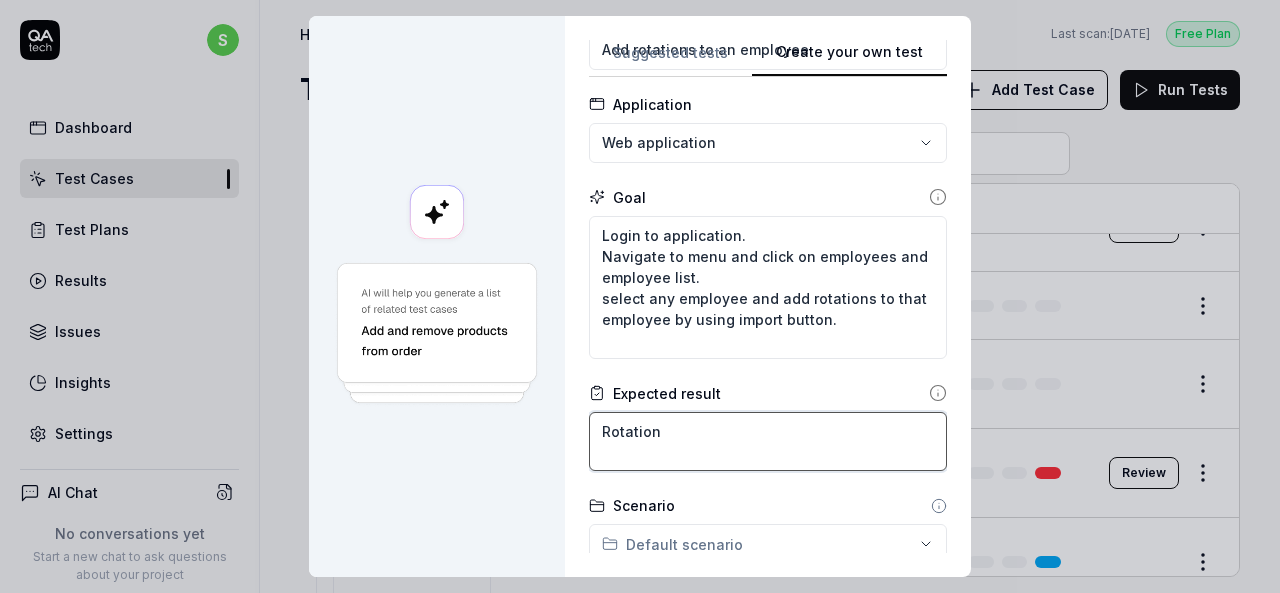 type on "*" 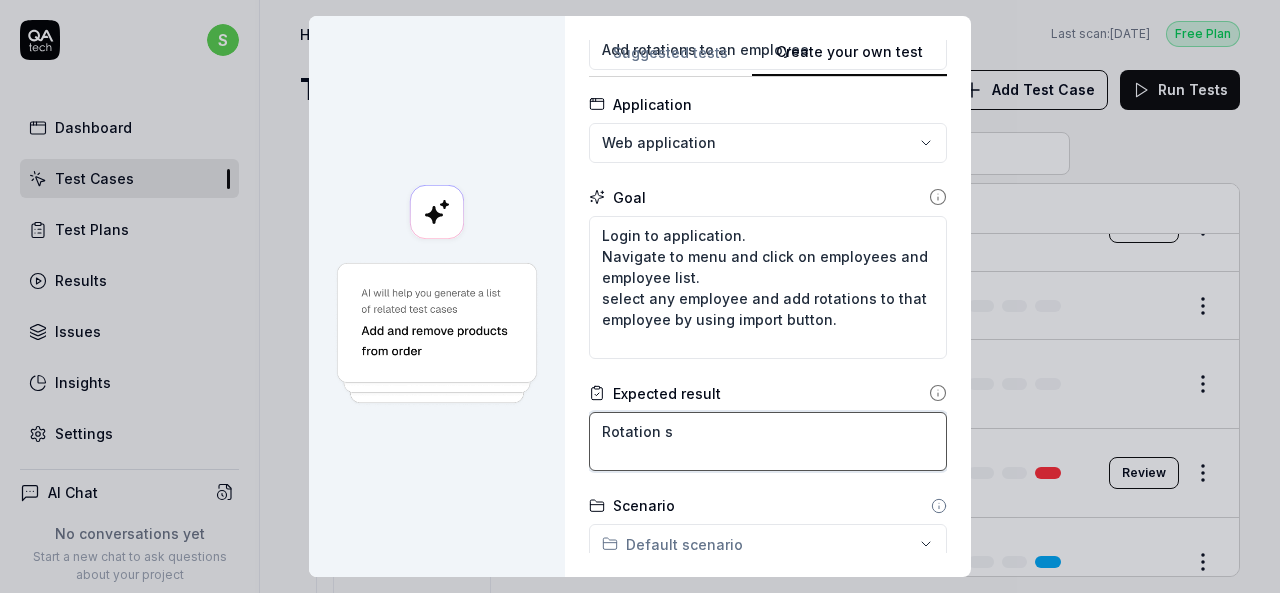 type on "*" 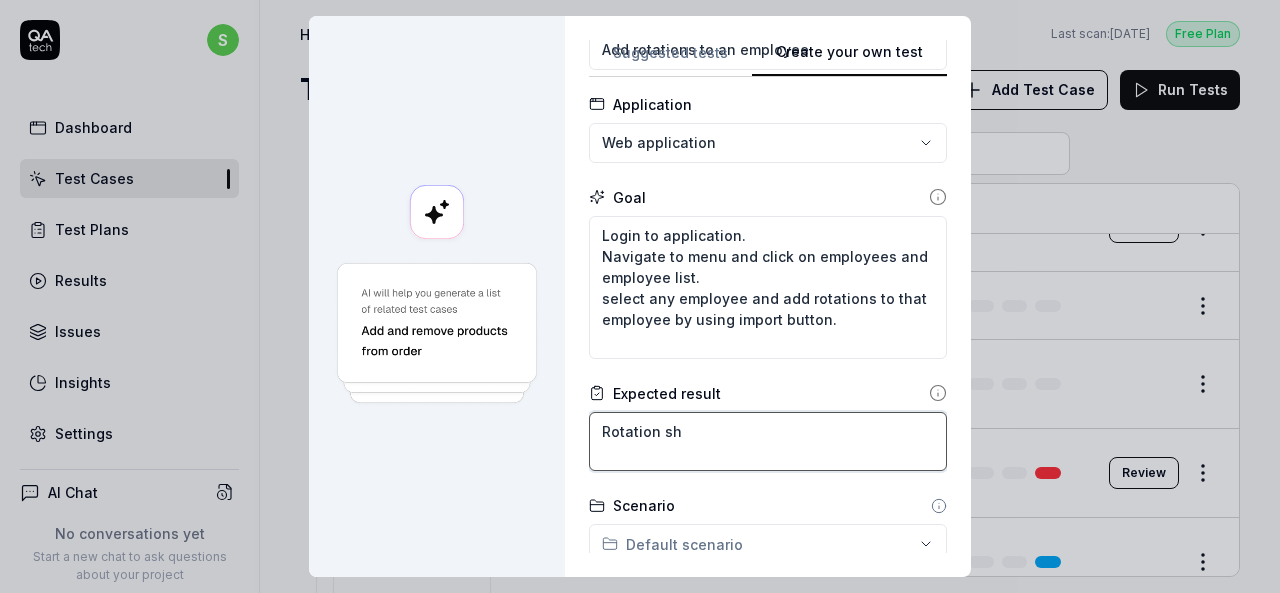 type on "*" 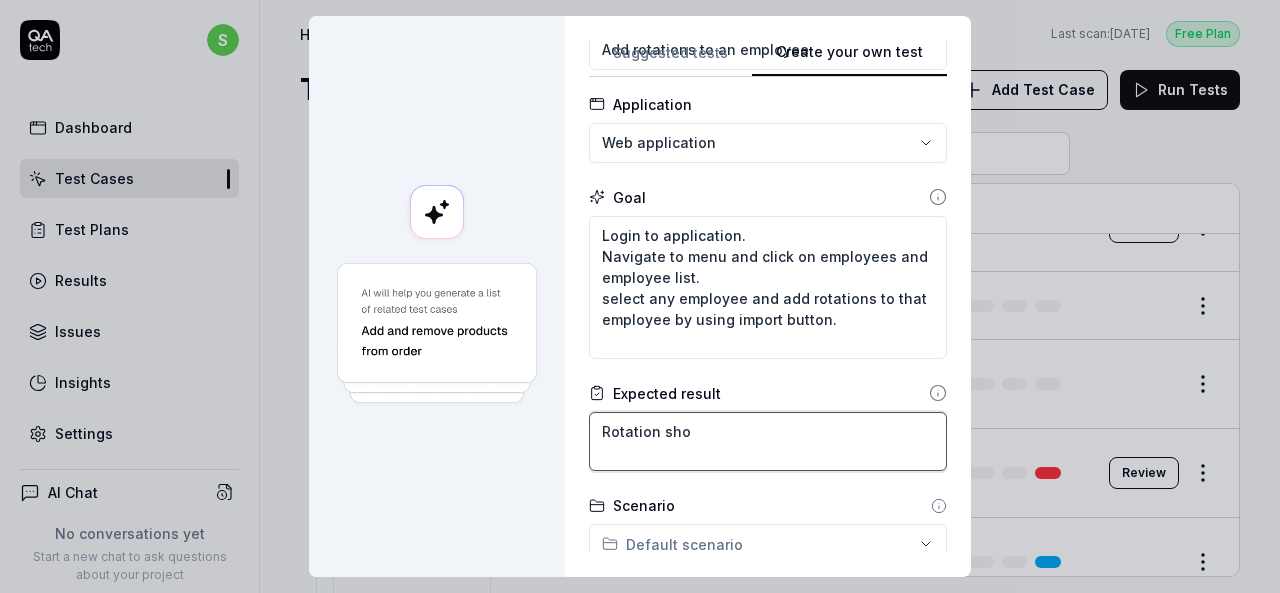 type on "*" 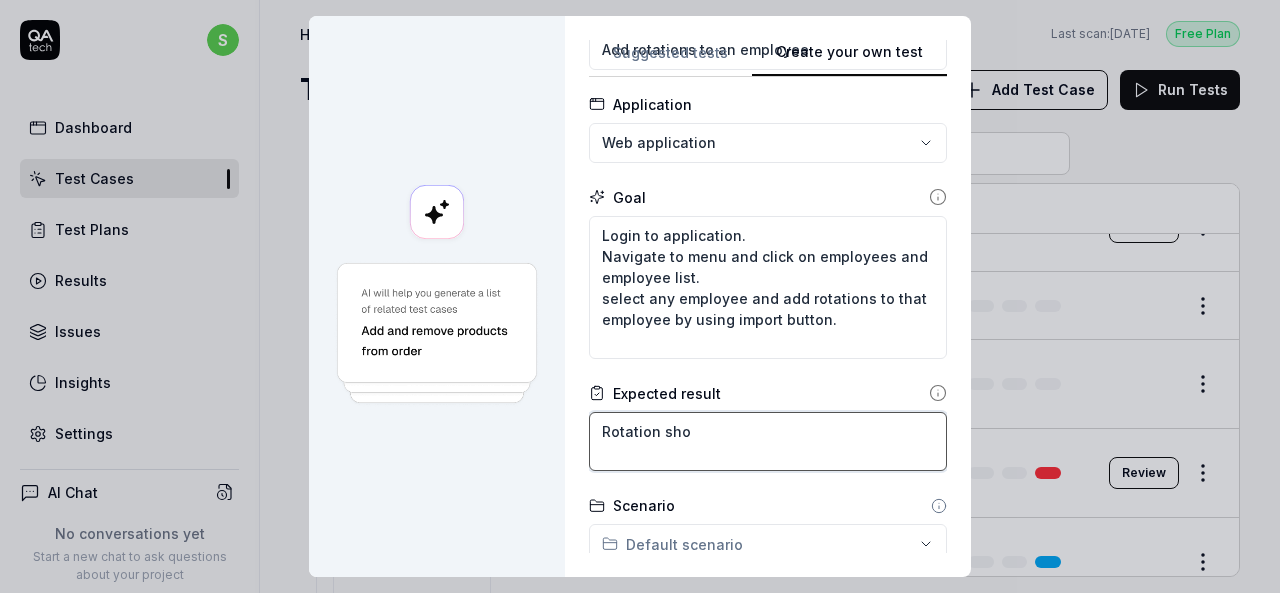 type on "Rotation shou" 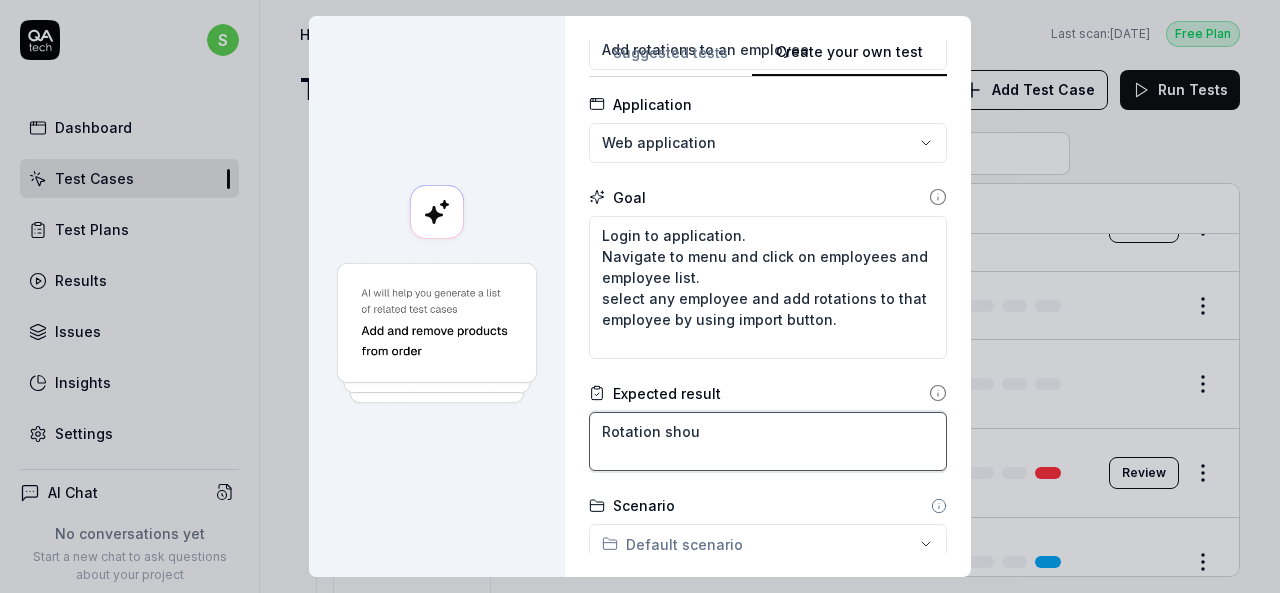 type on "*" 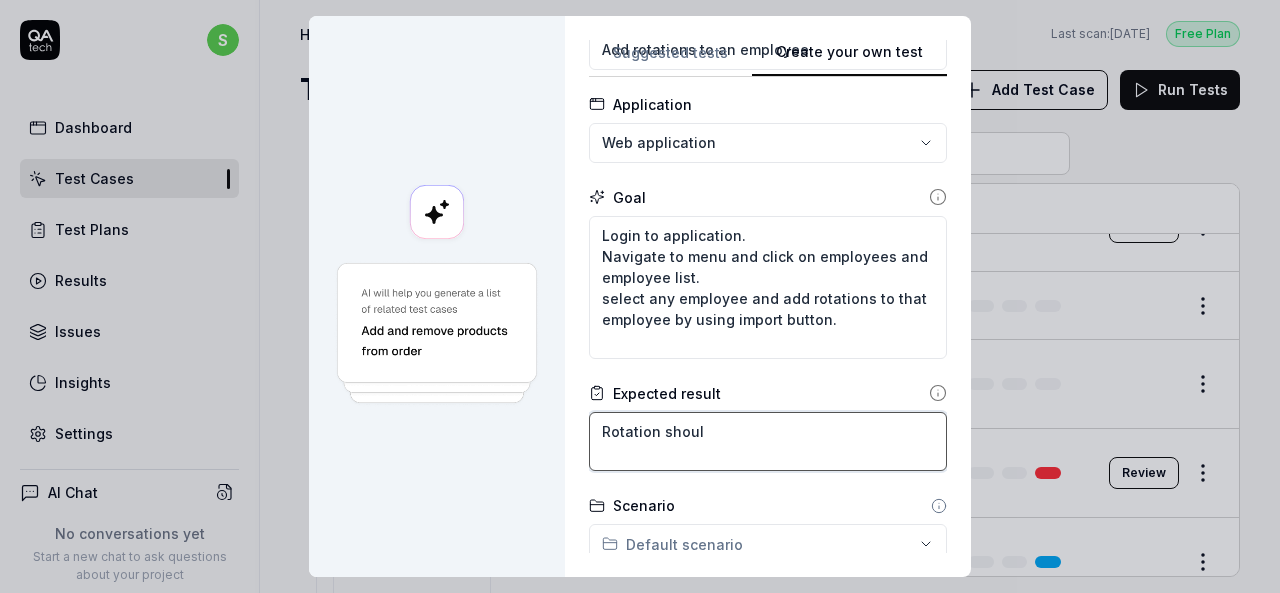 type on "*" 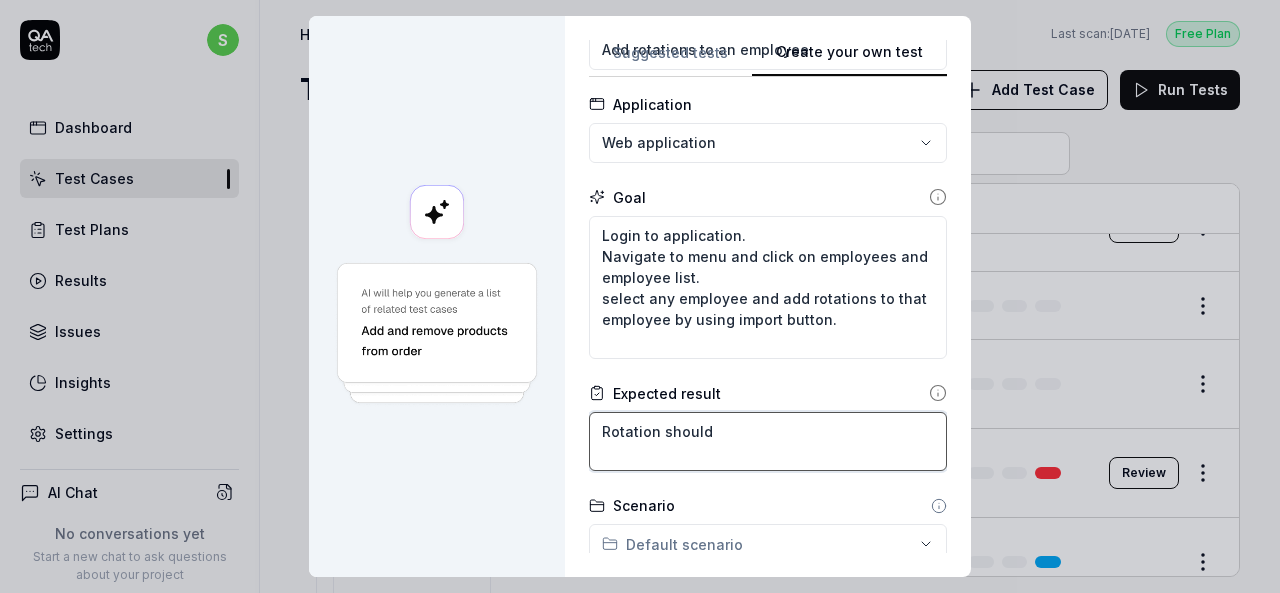 type on "*" 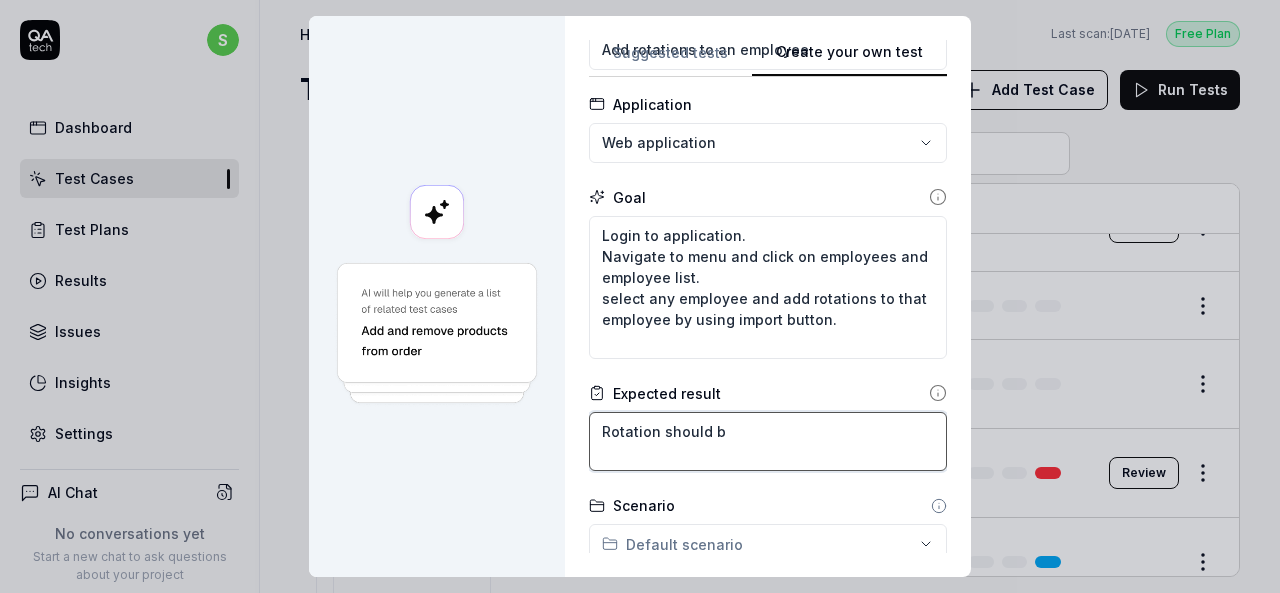 type on "*" 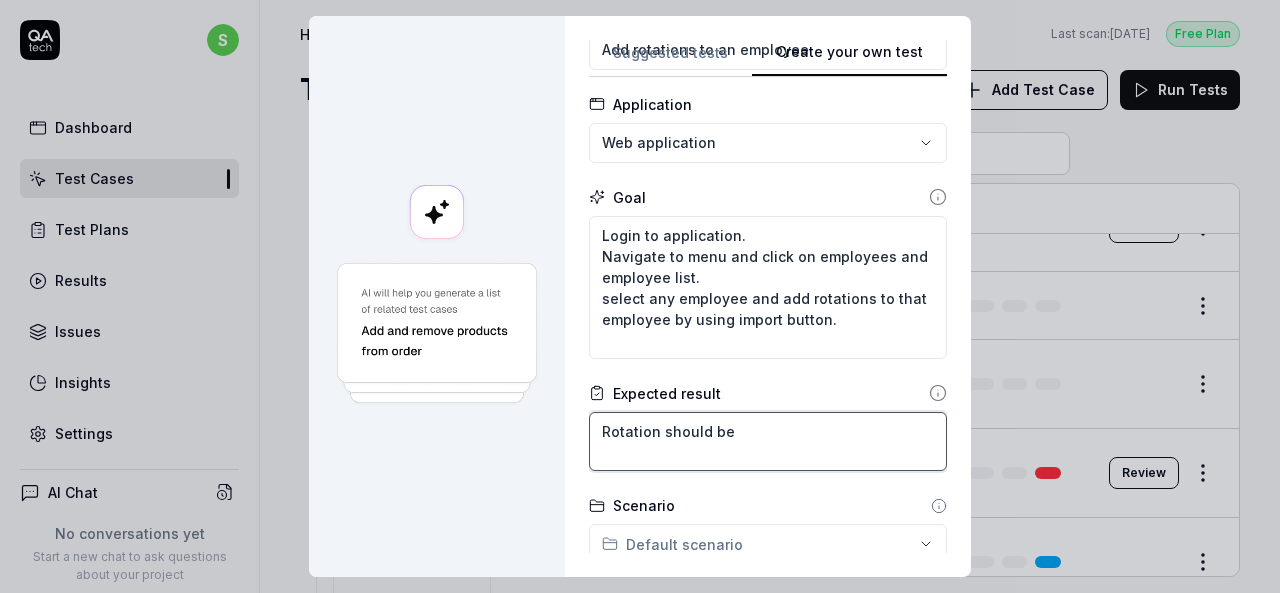 type on "*" 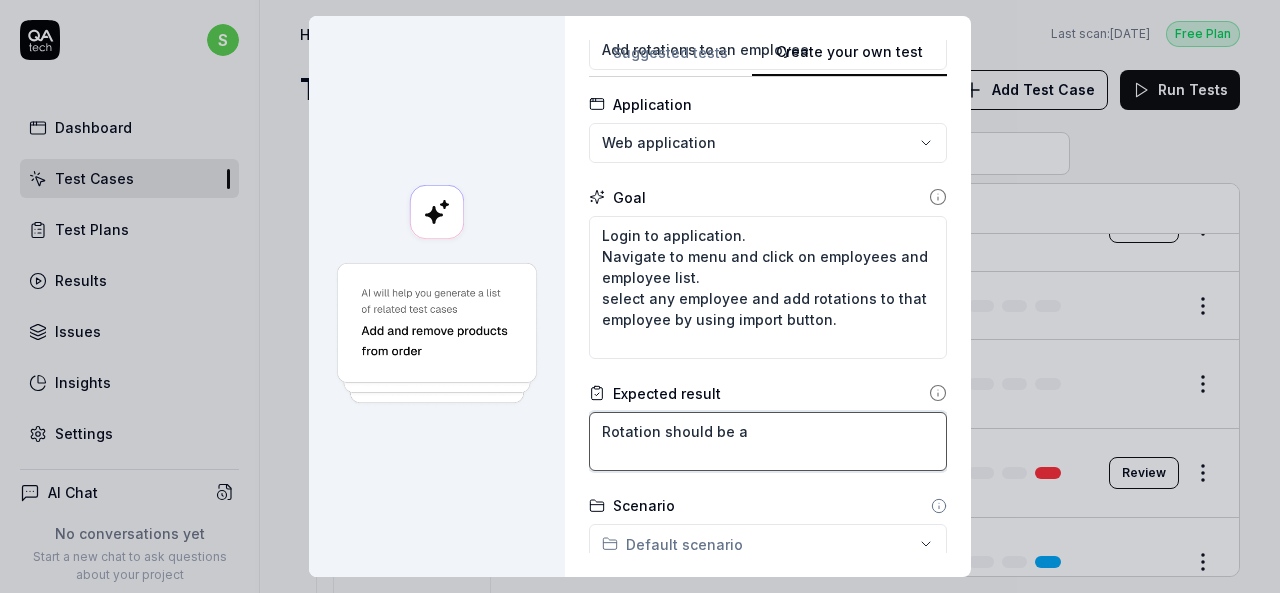 type on "*" 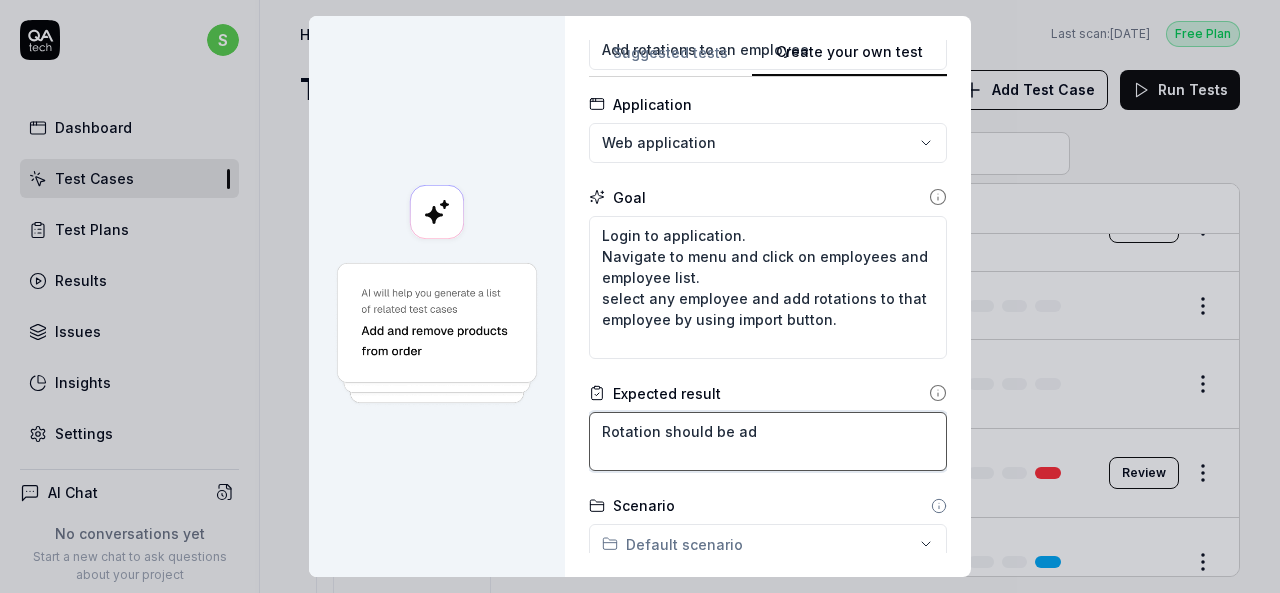 type on "*" 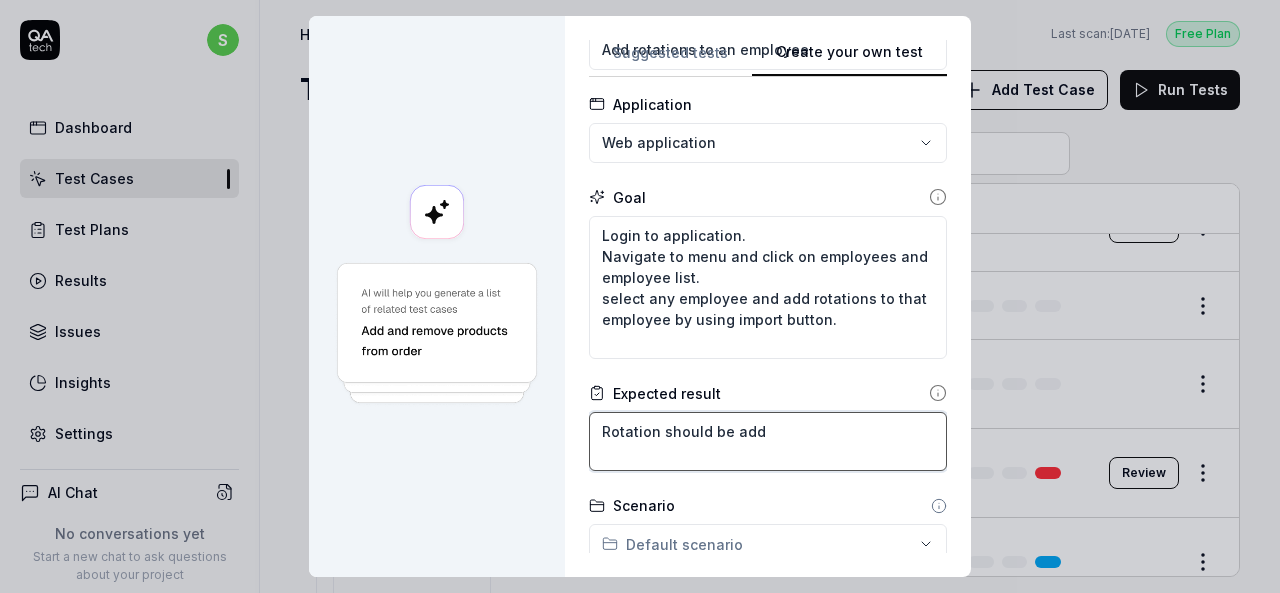 type on "*" 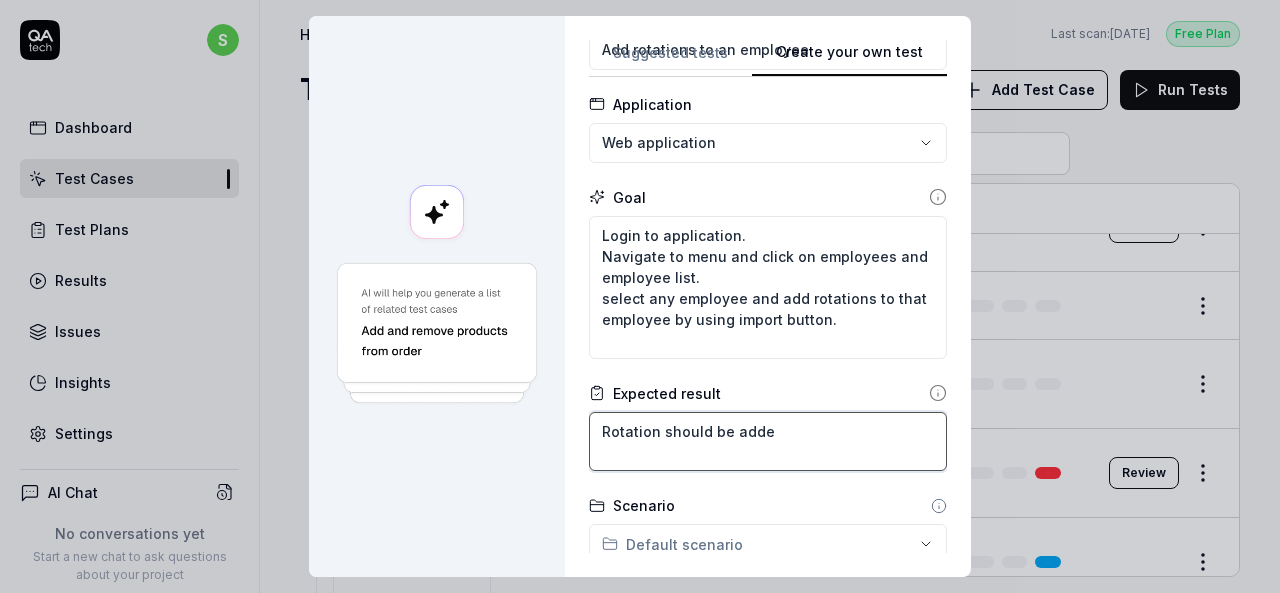 type on "*" 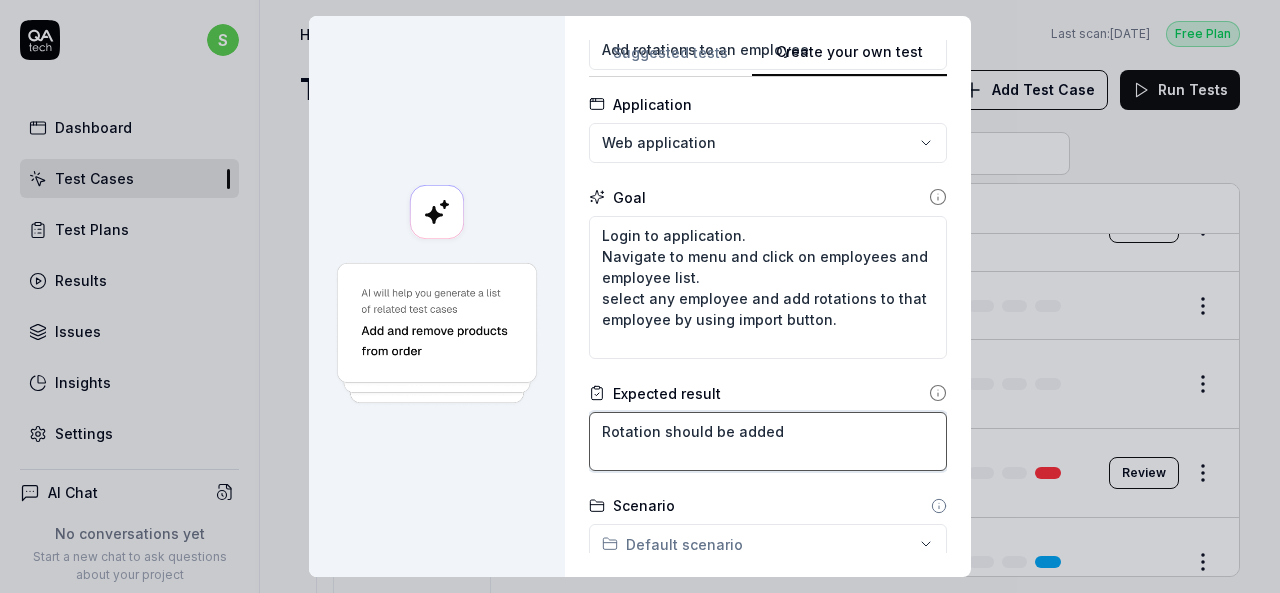 type on "*" 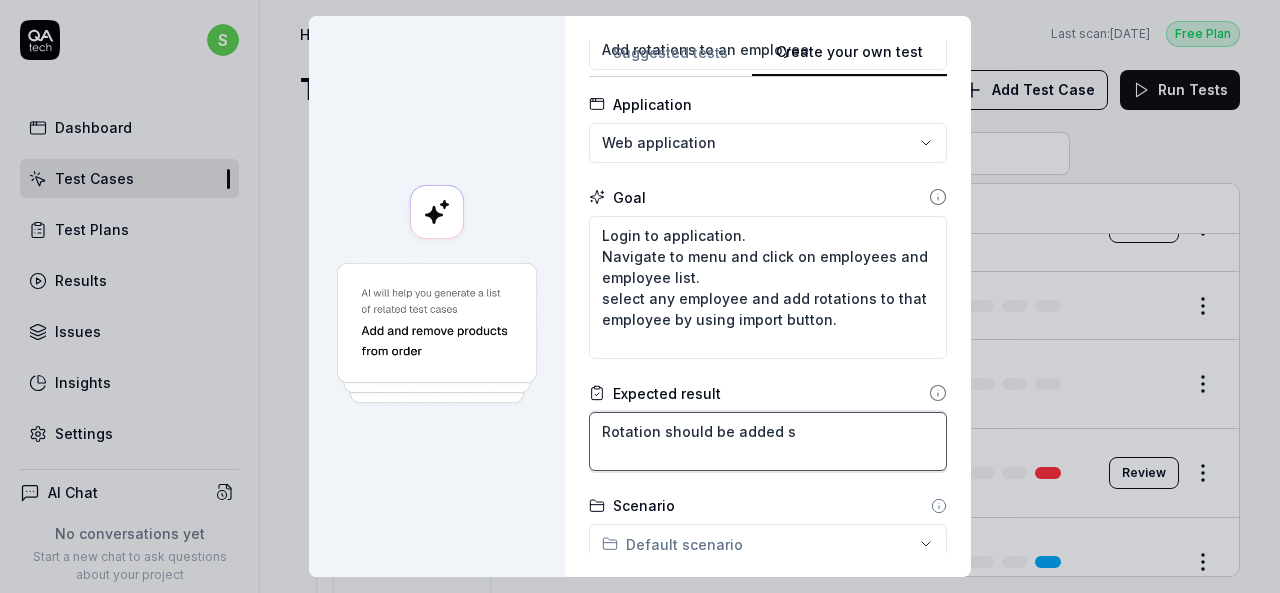 type on "*" 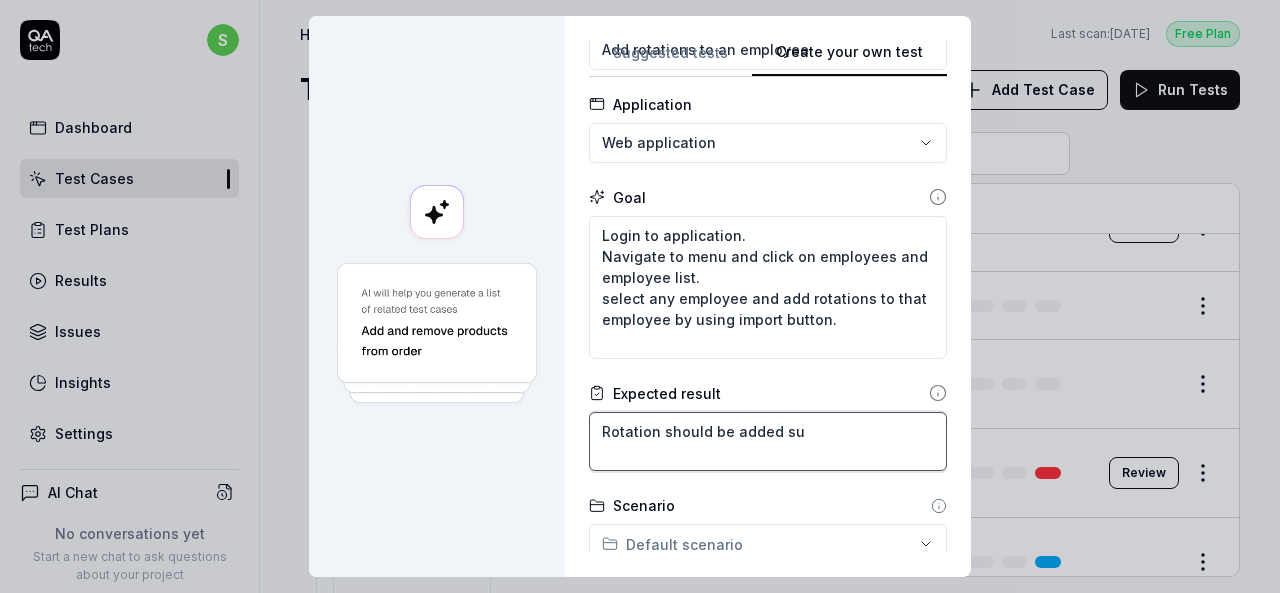type on "*" 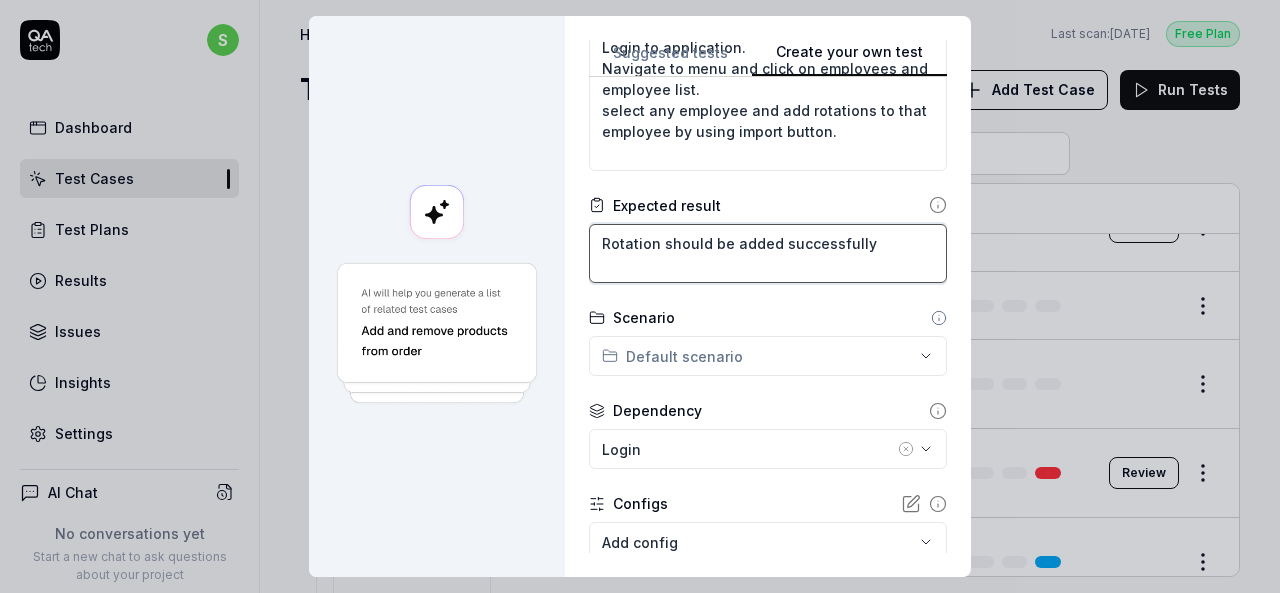 scroll, scrollTop: 400, scrollLeft: 0, axis: vertical 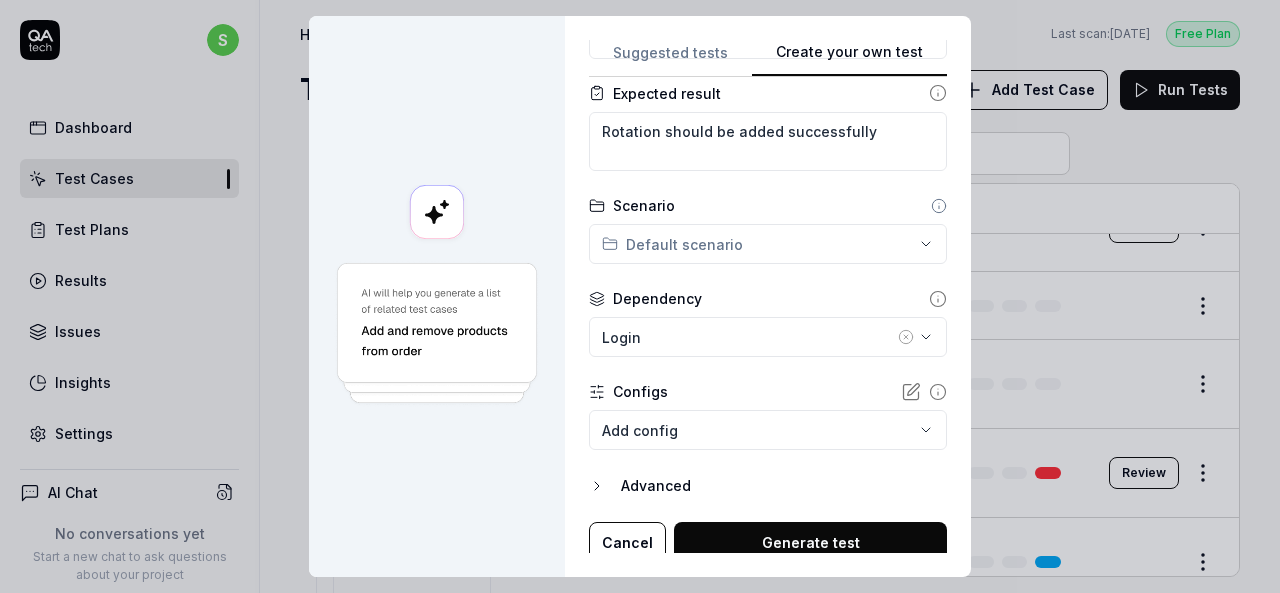 click on "s Dashboard Test Cases Test Plans Results Issues Insights Settings AI Chat No conversations yet Start a new chat to ask questions about your project New Test Runs 118  of  999 This is just a trial, upgrade for more tests! You have almost reached the limit for the trial. Upgrade Now Book a call with us Documentation S Smartlinx Smartlinx Solutions Collapse Sidebar Home / All Test Cases / PPV / HR Free Plan Home / All Test Cases / PPV / HR Last scan:  [DATE] Free Plan Test Cases Add Test Case Run Tests All Test Cases 524 Communication 46 Dashboard Management 13 Employee Management 42 Help and Support 19 Login 7 Logout 1 Master Schedule 12 Navigation 27 Payroll Based Journal 68 PPV 73 ACA 0 Accruals 15 GO 5 HR 14 LM 5 MC 4 PBJ 4 SO 22 Spotlight 4 TA 0 Reporting 6 Schedule Optimizer 7 Screen Loads 7 TestPPV 0 Time & Attendance 192 User Profile 1 Filters Name Status Last Run PPV HR Add background check to an employee 0. Login - RFMS Active Edit Add certifications to an employee 0. Login - RFMS Active Edit Edit" at bounding box center (640, 296) 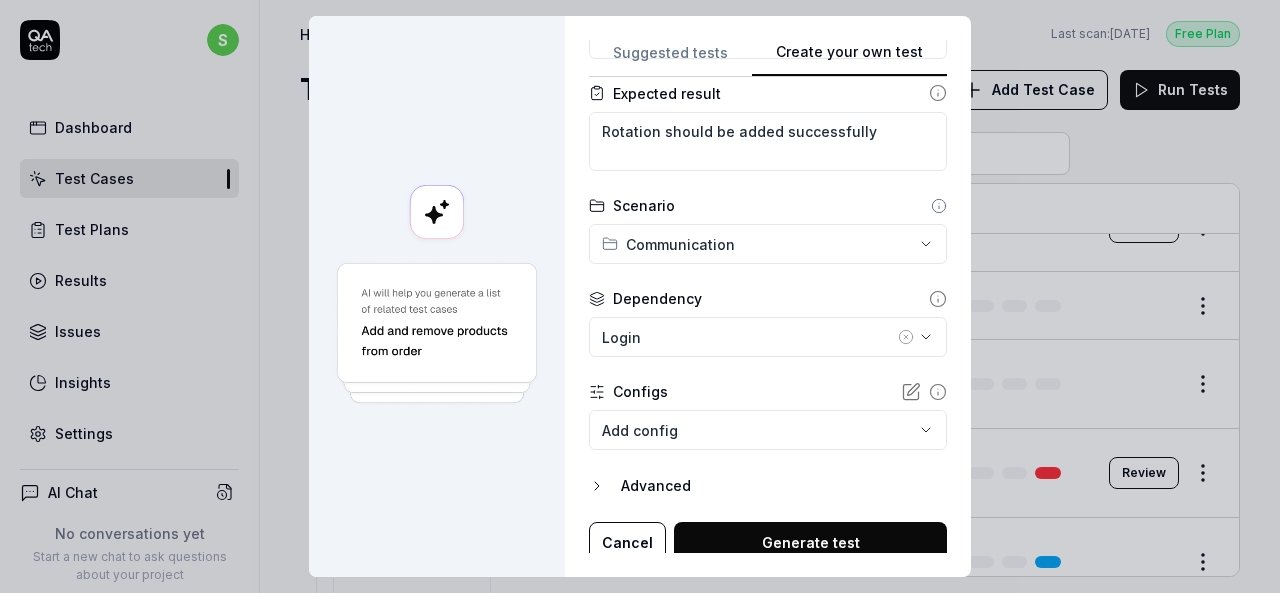 click on "**********" at bounding box center [640, 296] 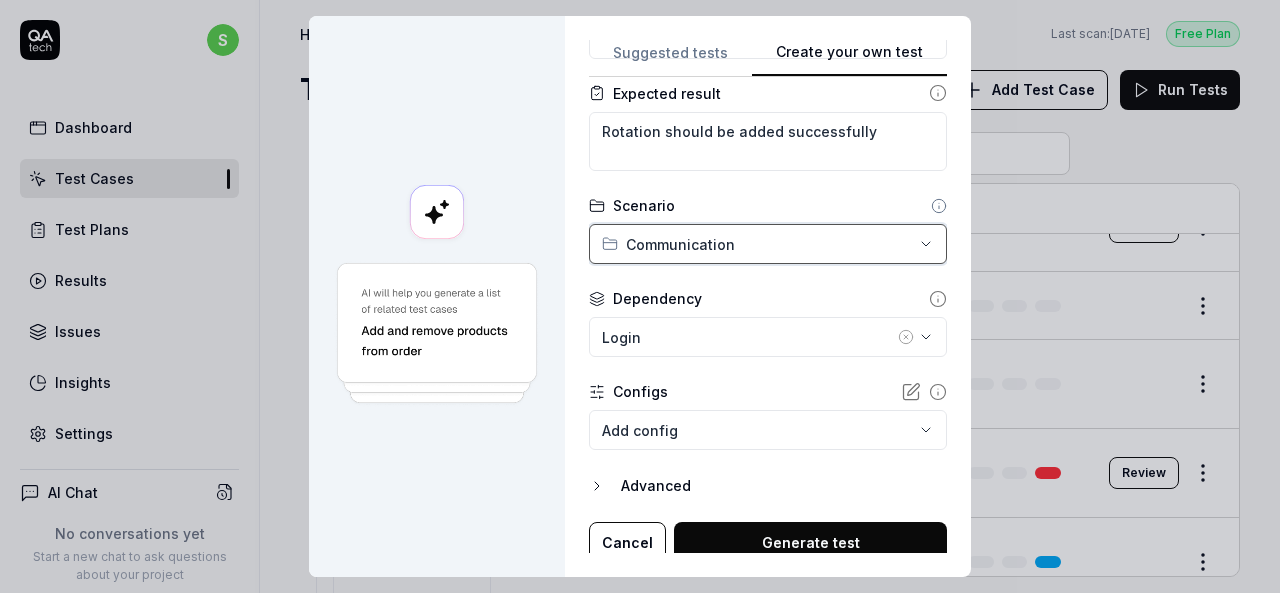 click on "**********" at bounding box center [640, 296] 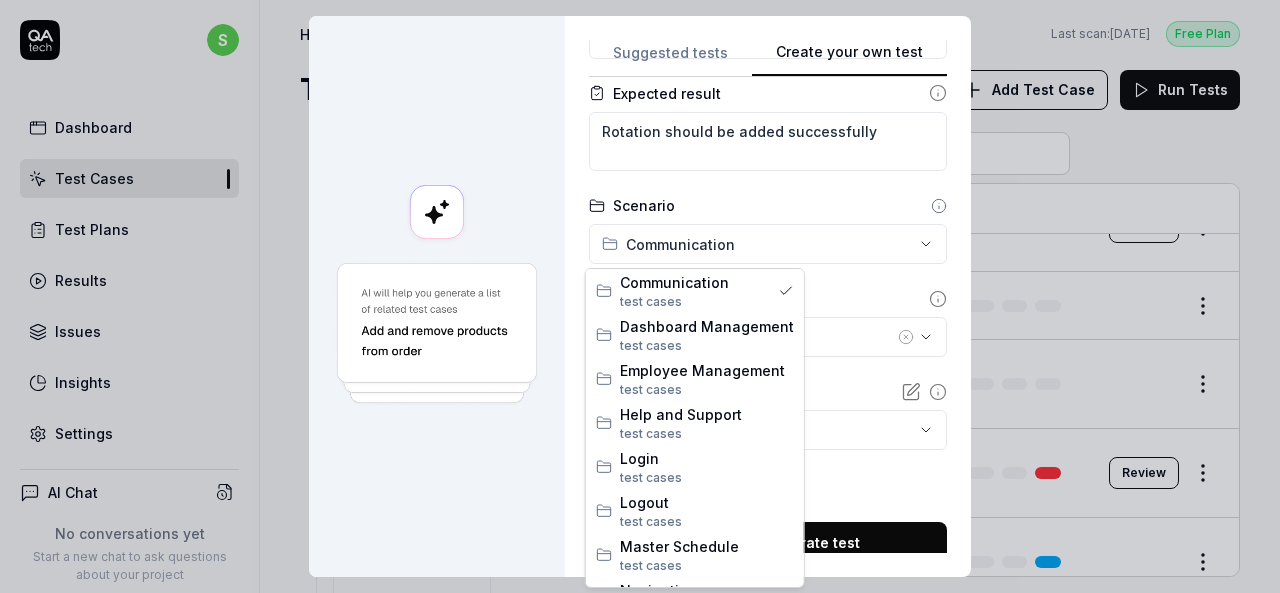click on "**********" at bounding box center [640, 296] 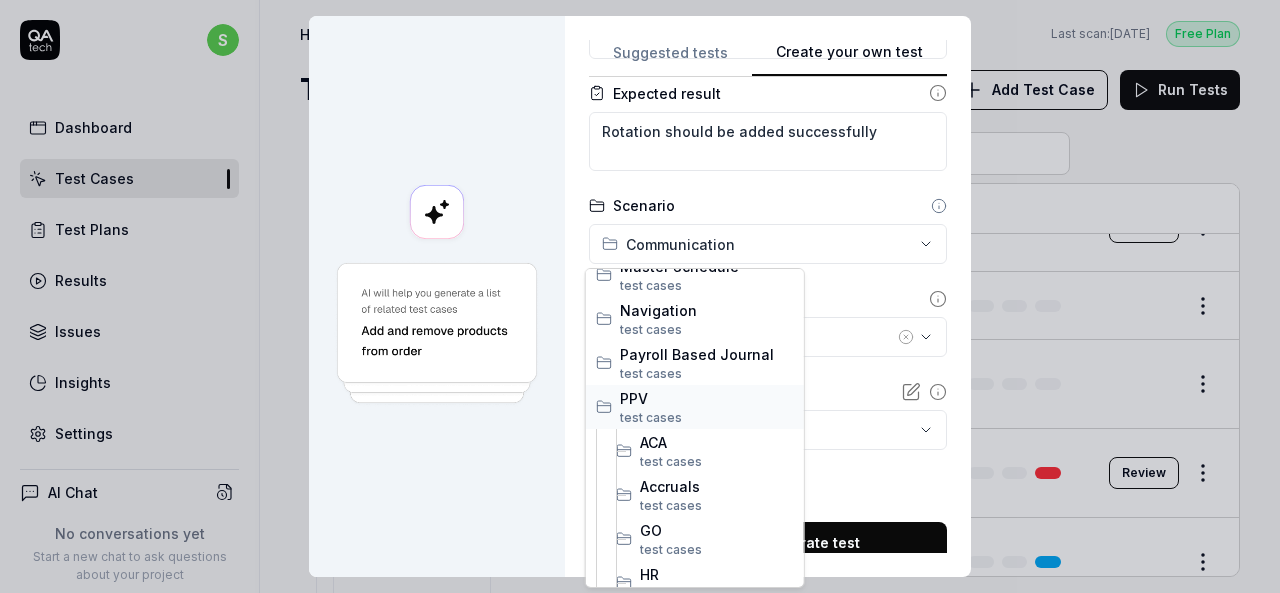 scroll, scrollTop: 400, scrollLeft: 0, axis: vertical 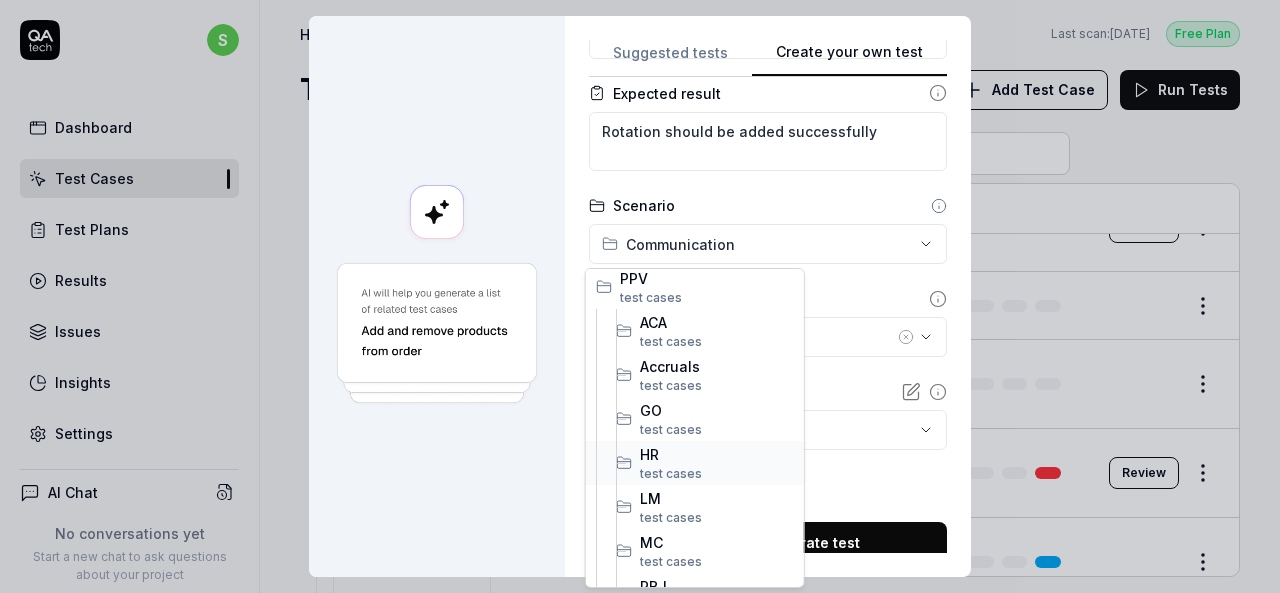 click on "test case" at bounding box center [667, 473] 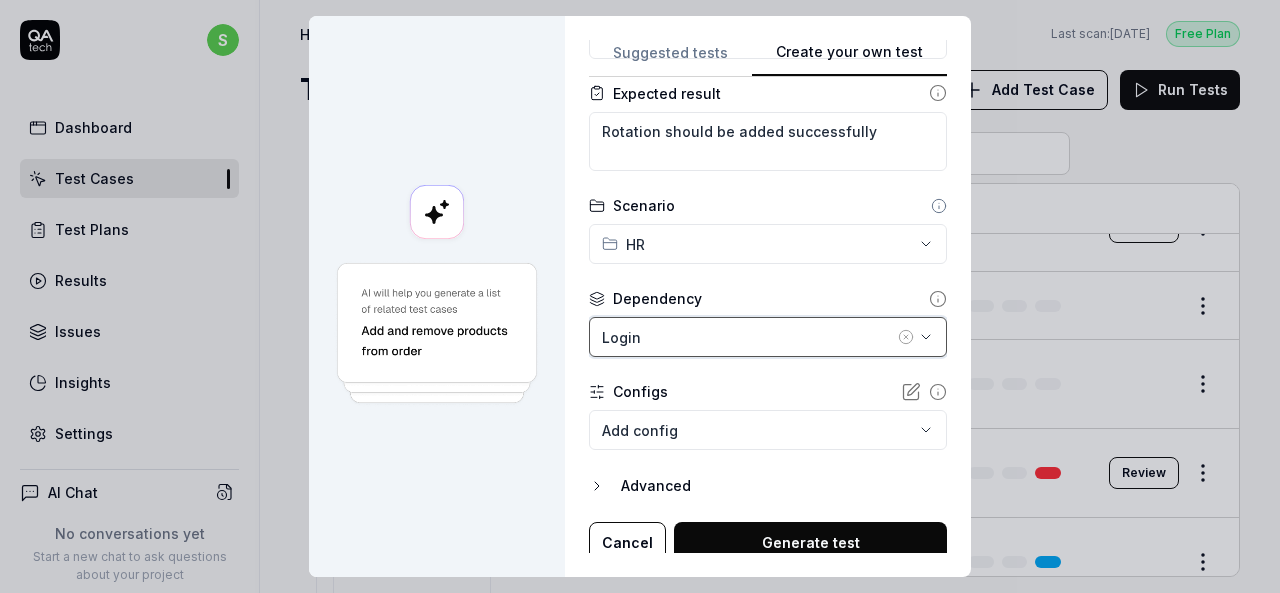 click on "Login" at bounding box center [748, 337] 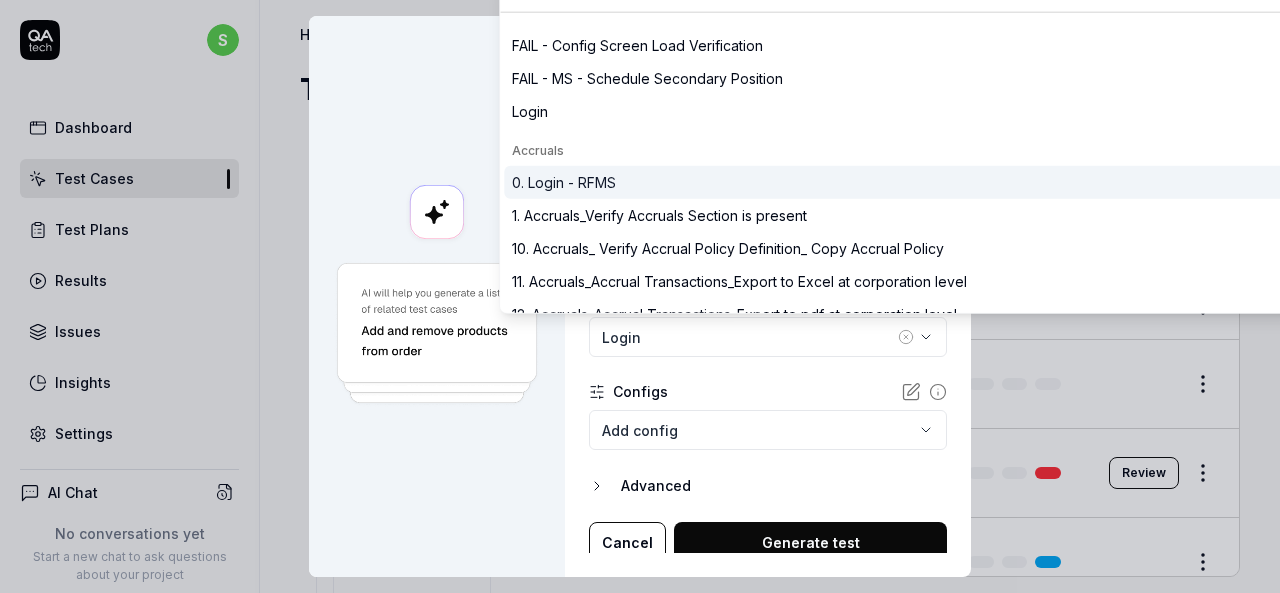 click on "0. Login - RFMS" at bounding box center (564, 182) 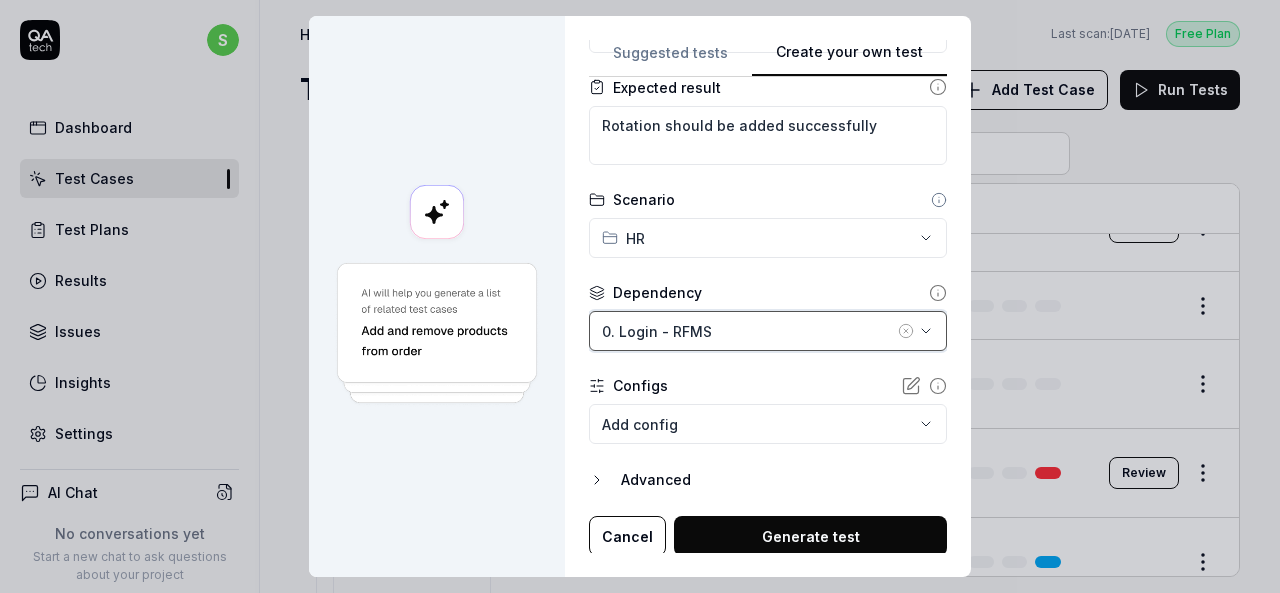 scroll, scrollTop: 408, scrollLeft: 0, axis: vertical 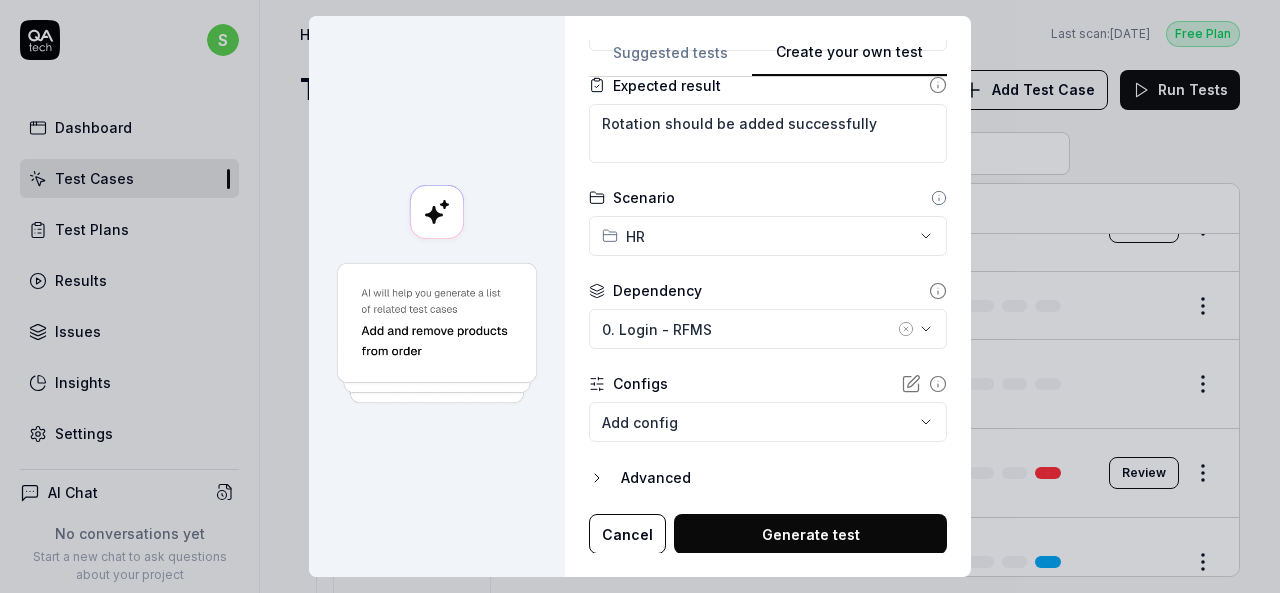 click on "Generate test" at bounding box center [810, 534] 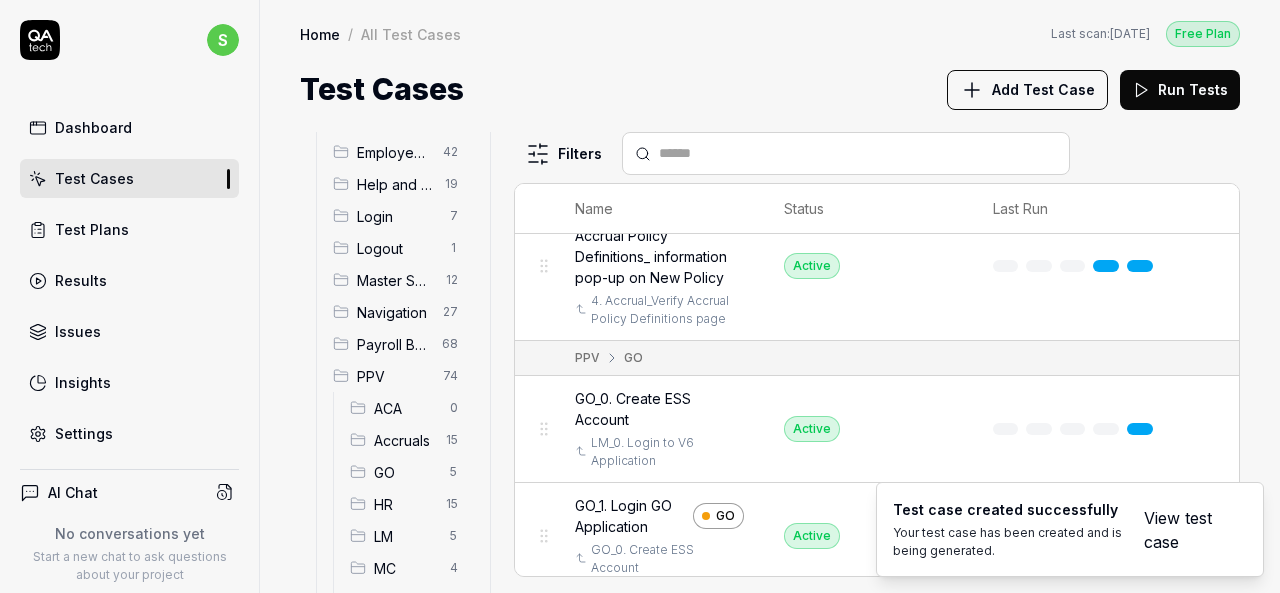 scroll, scrollTop: 31241, scrollLeft: 0, axis: vertical 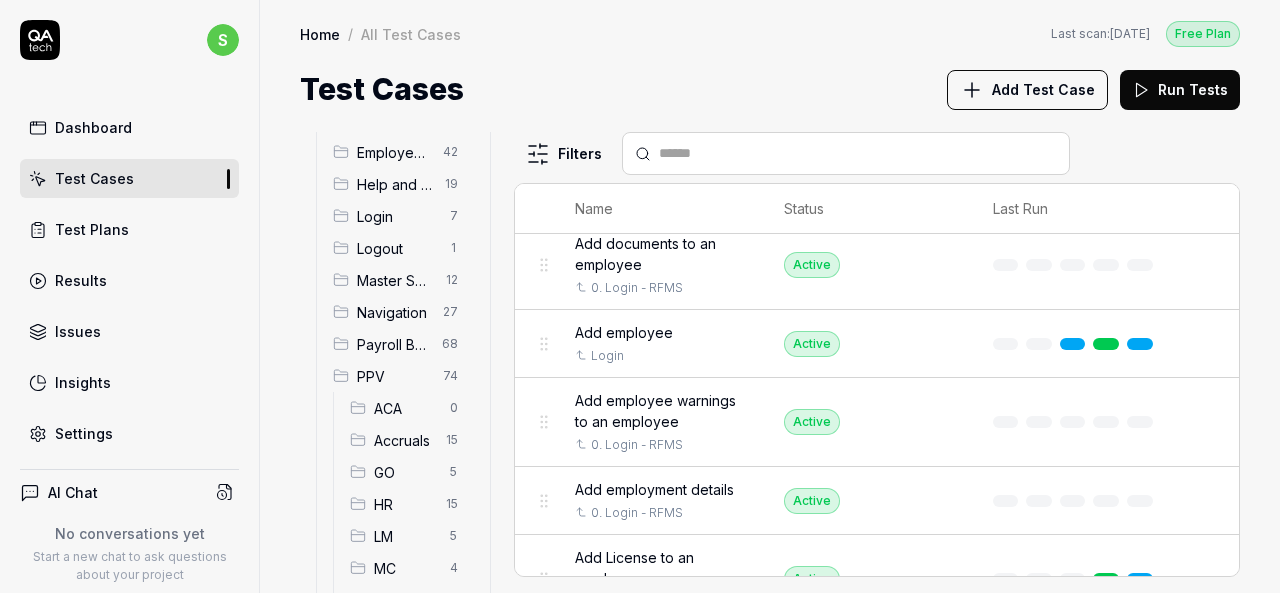 click on "HR" at bounding box center (404, 504) 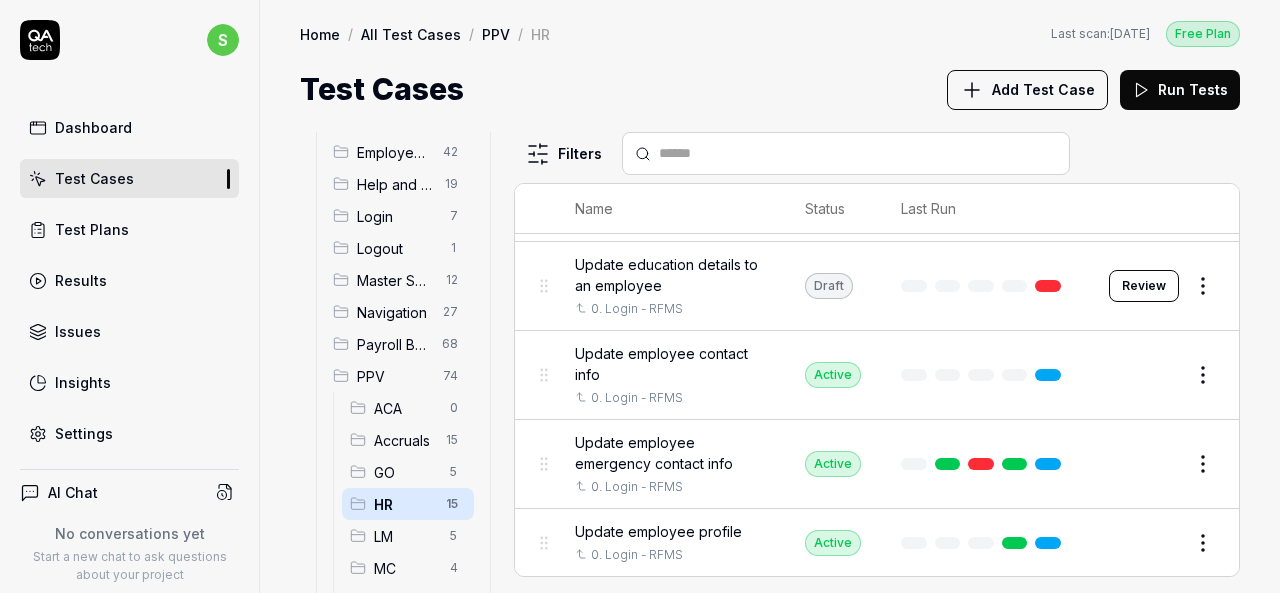 scroll, scrollTop: 0, scrollLeft: 0, axis: both 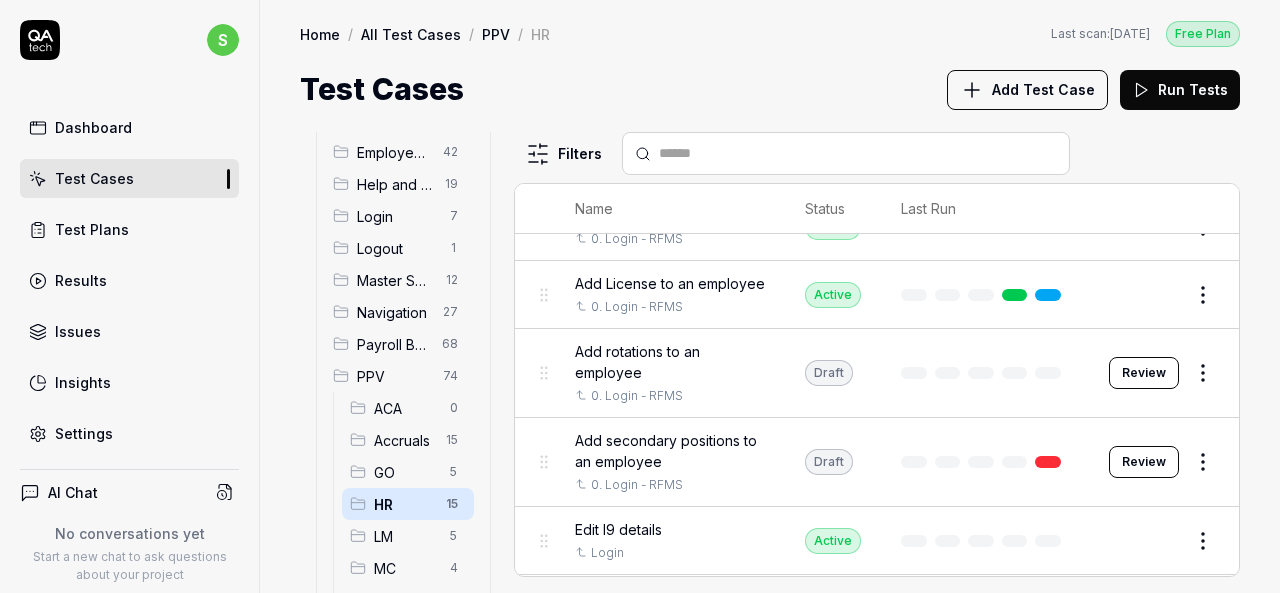 click on "Review" at bounding box center (1144, 373) 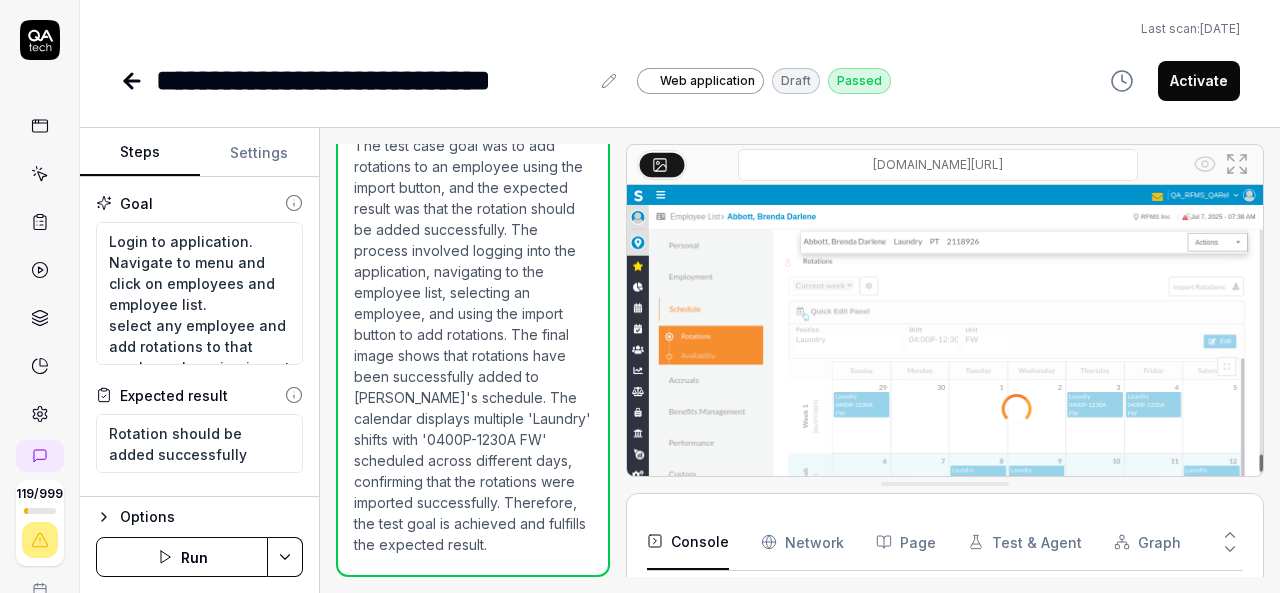 scroll, scrollTop: 1233, scrollLeft: 0, axis: vertical 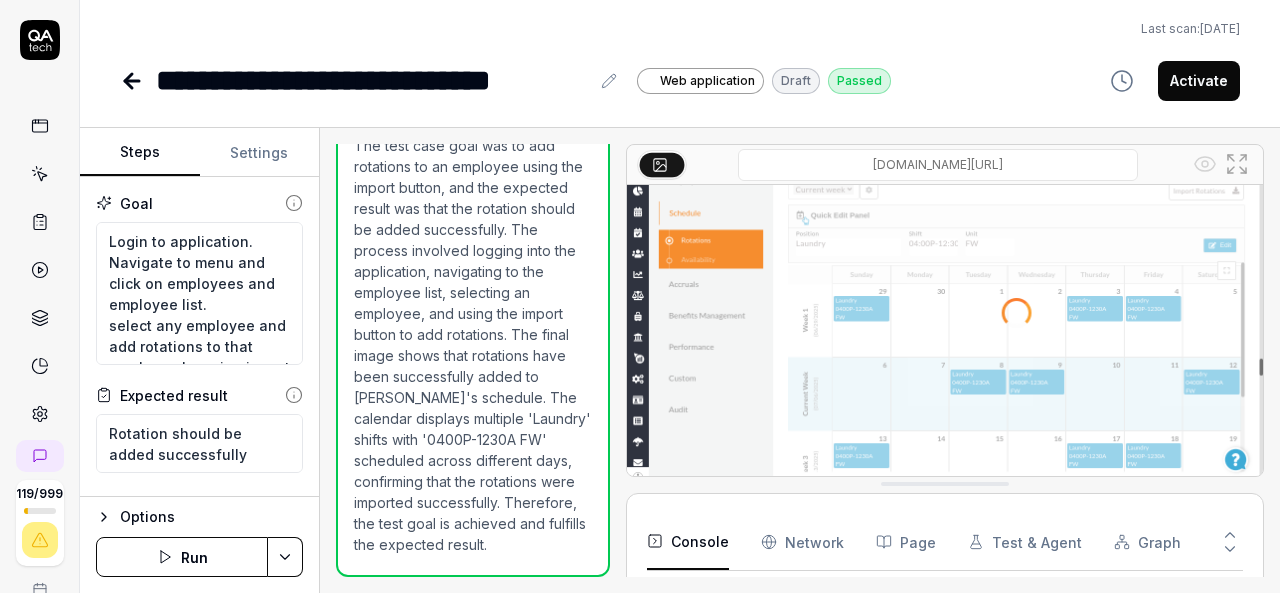 click at bounding box center (945, 288) 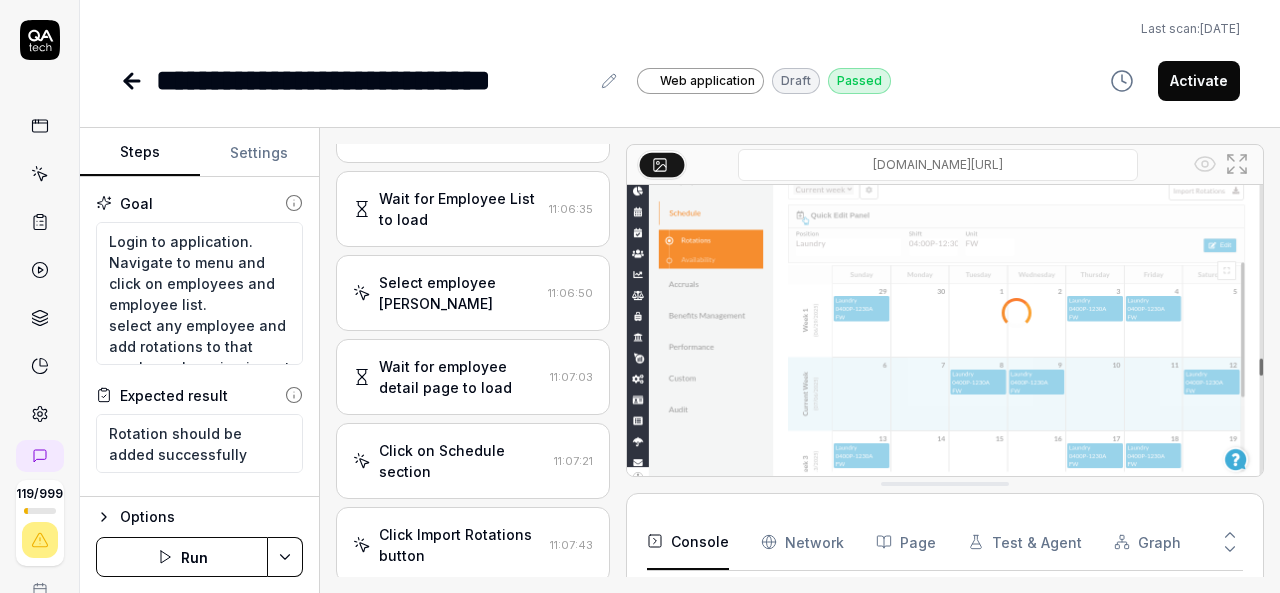 scroll, scrollTop: 133, scrollLeft: 0, axis: vertical 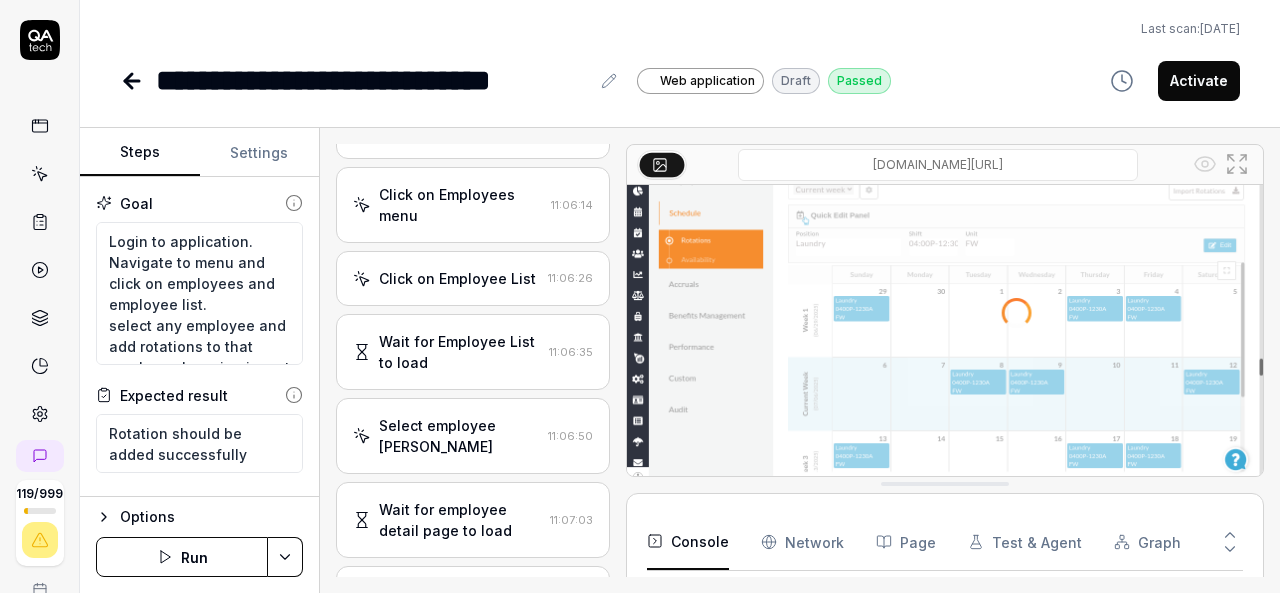 click on "Activate" at bounding box center [1199, 81] 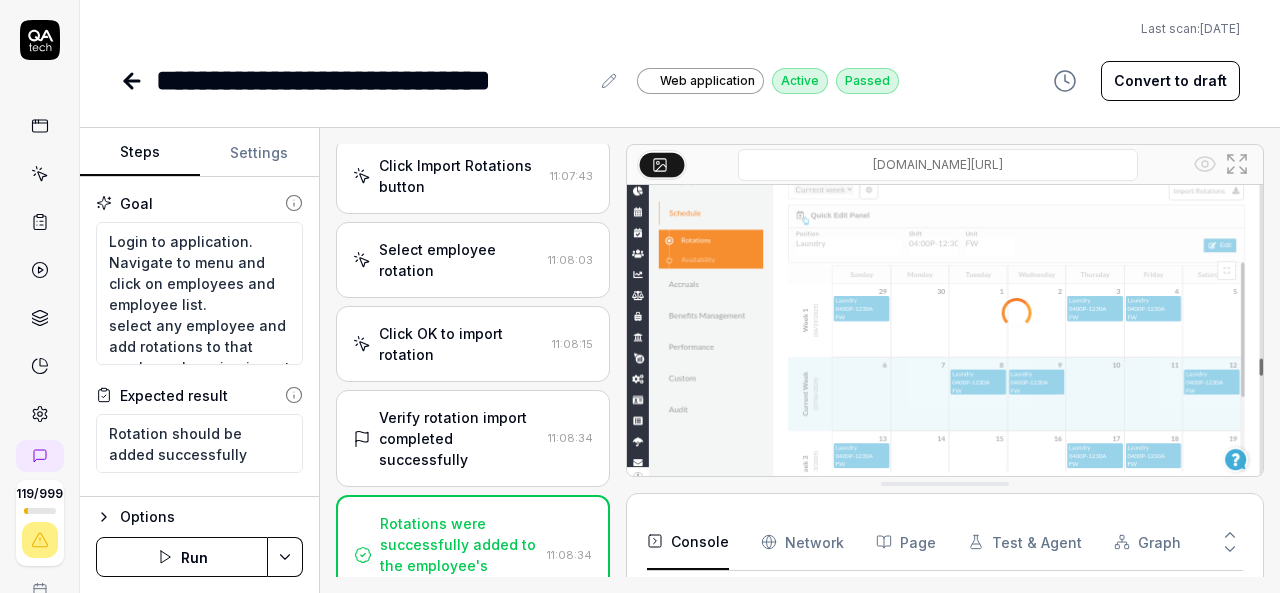 scroll, scrollTop: 733, scrollLeft: 0, axis: vertical 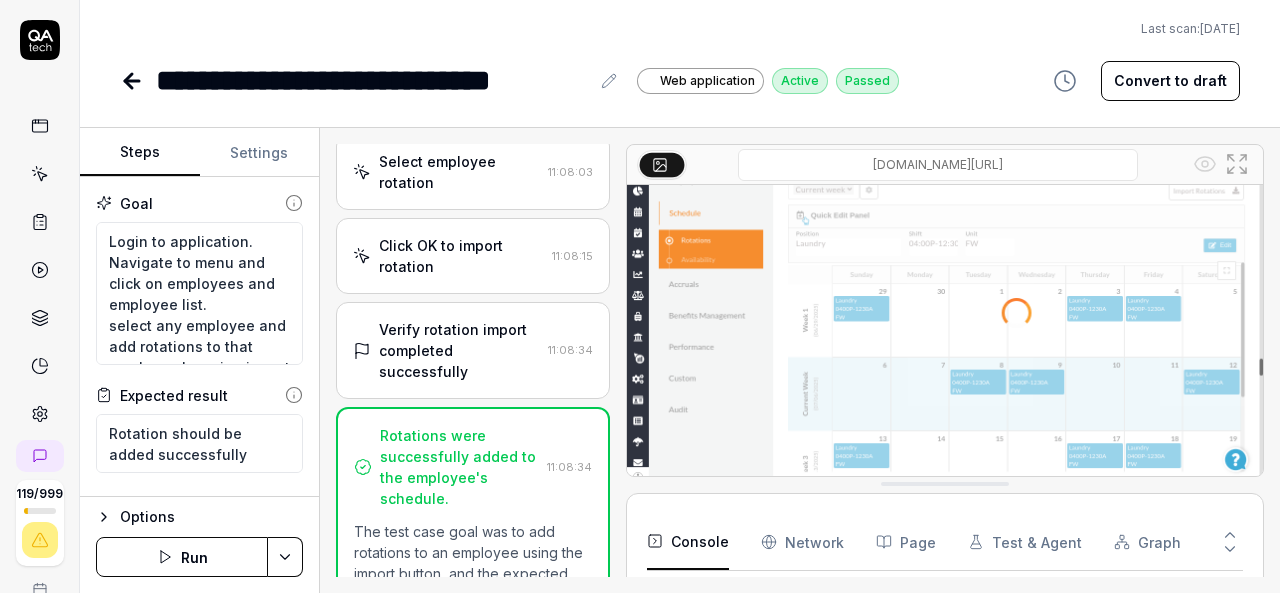 click 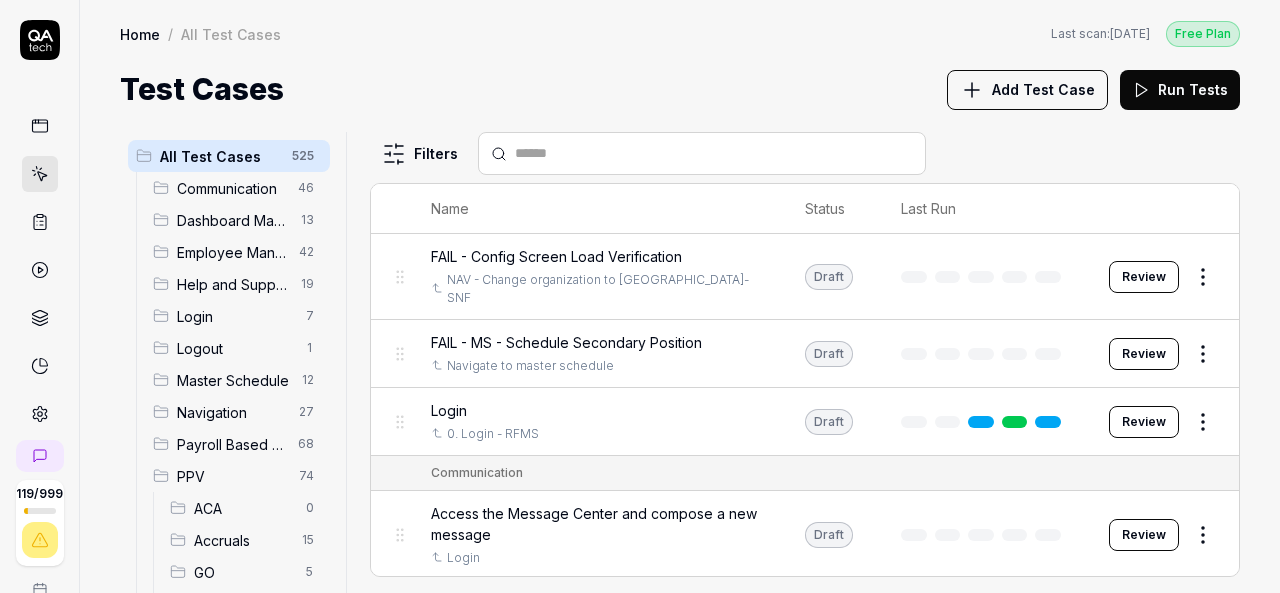 click at bounding box center [40, 174] 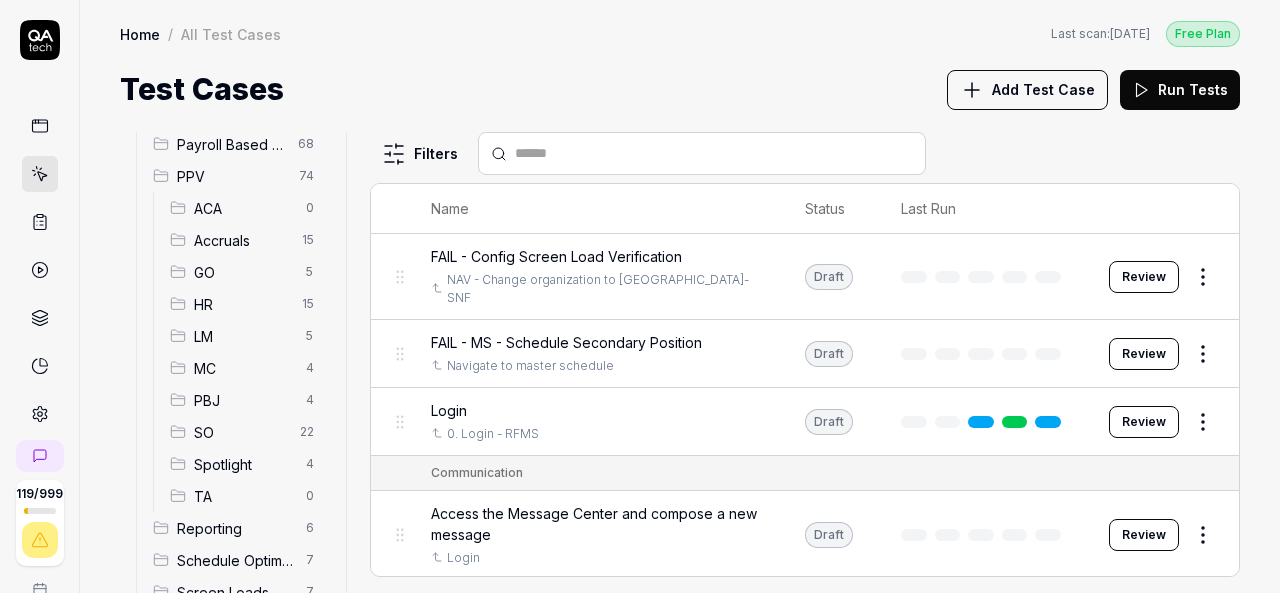 click on "HR" at bounding box center [242, 304] 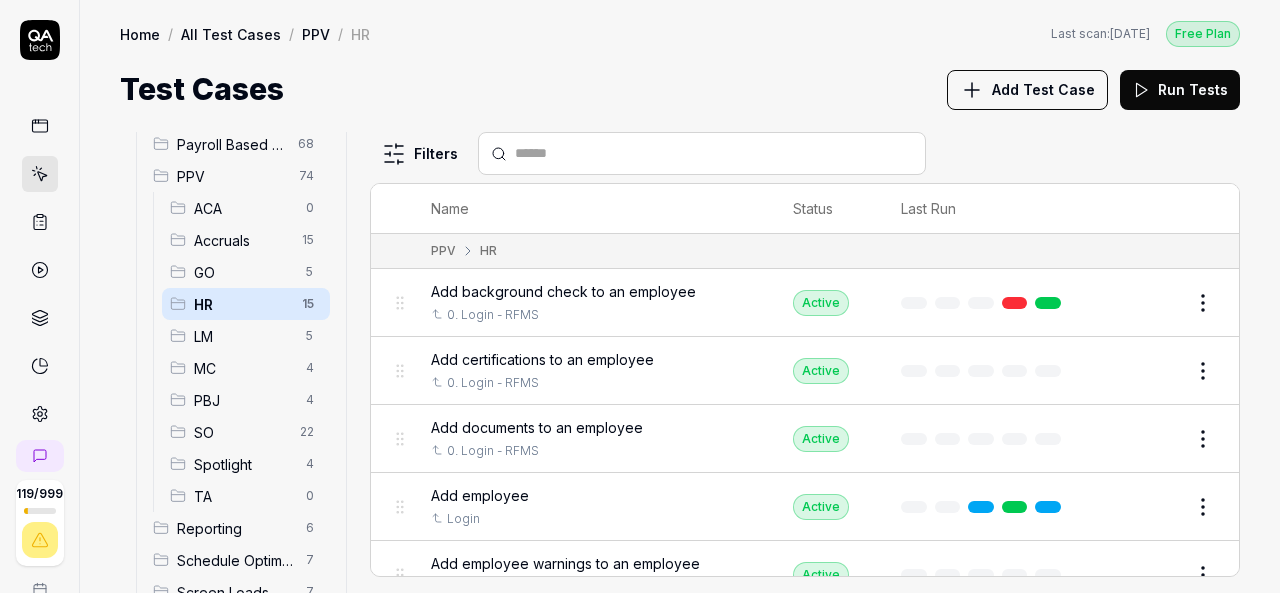 click on "Add Test Case" at bounding box center (1043, 89) 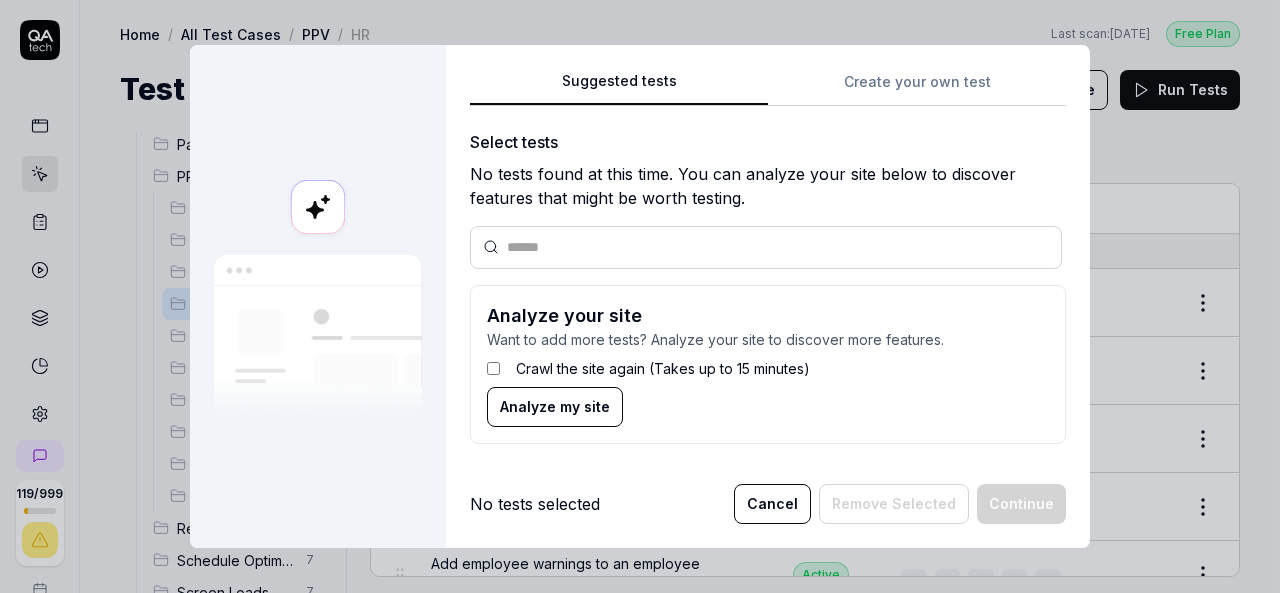 click on "Suggested tests Create your own test Select tests No tests found at this time. You can analyze your site below to discover features that might be worth testing. Analyze your site Want to add more tests? Analyze your site to discover more features. Crawl the site again (Takes up to 15 minutes) Analyze my site" at bounding box center [768, 264] 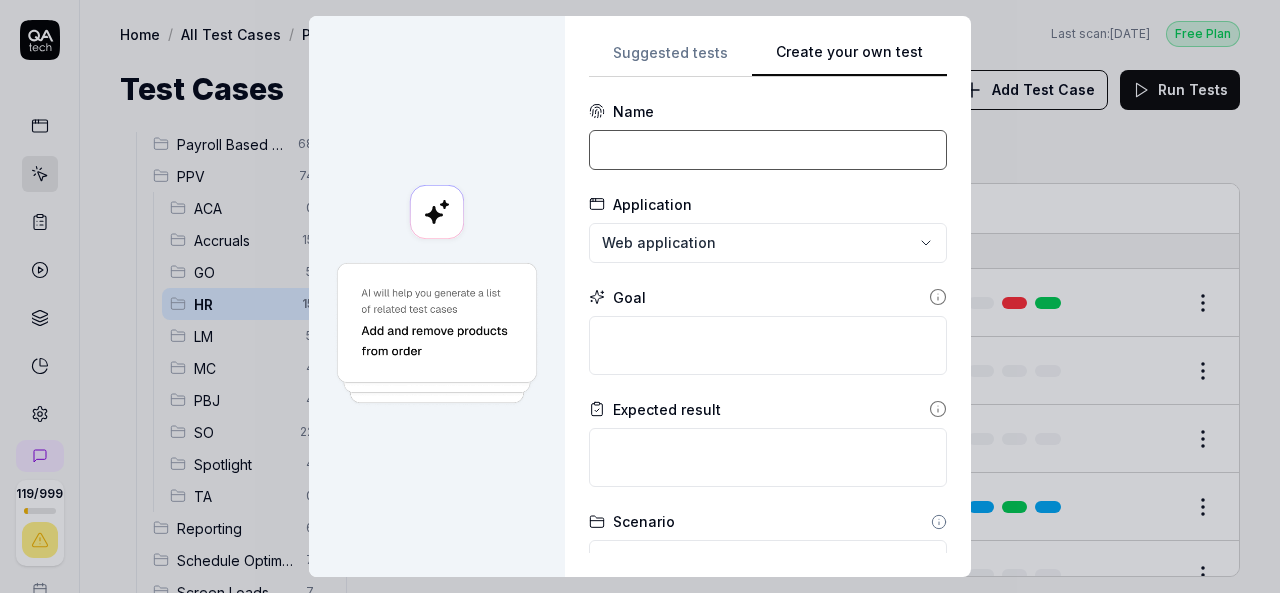 click at bounding box center (768, 150) 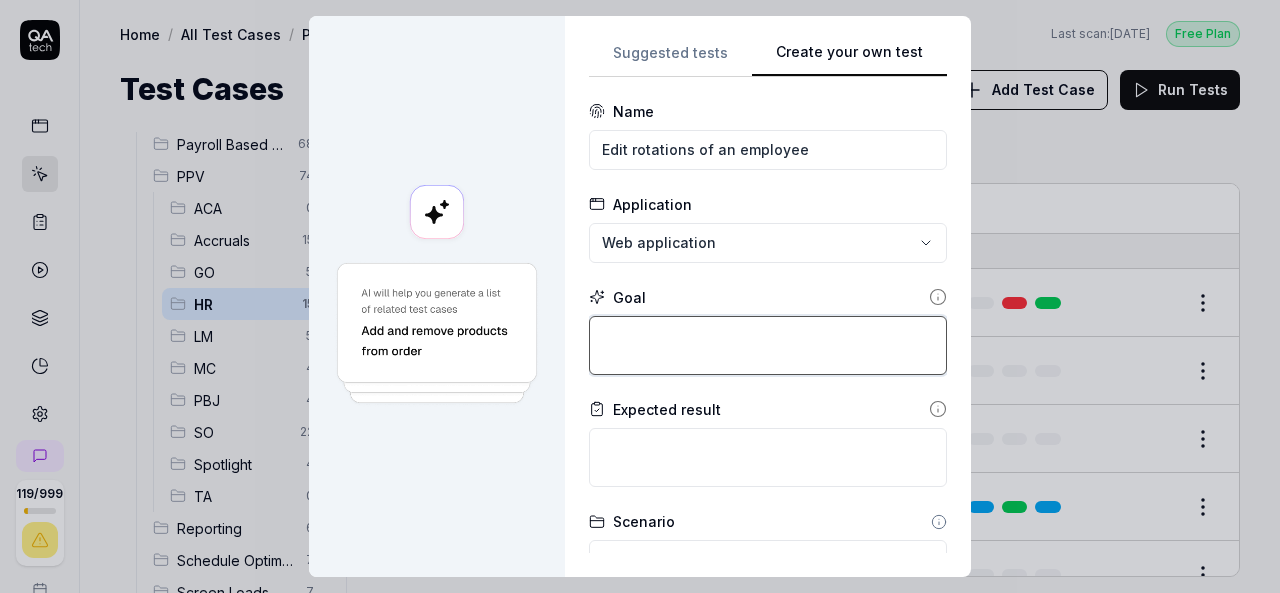 click at bounding box center [768, 345] 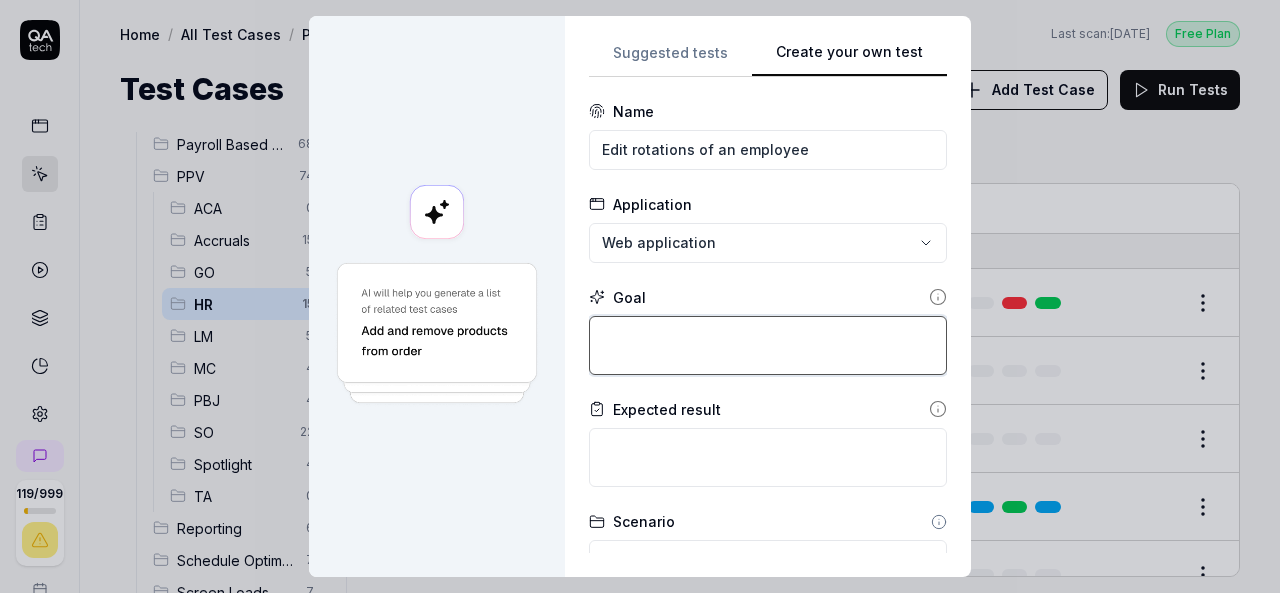 click at bounding box center (768, 345) 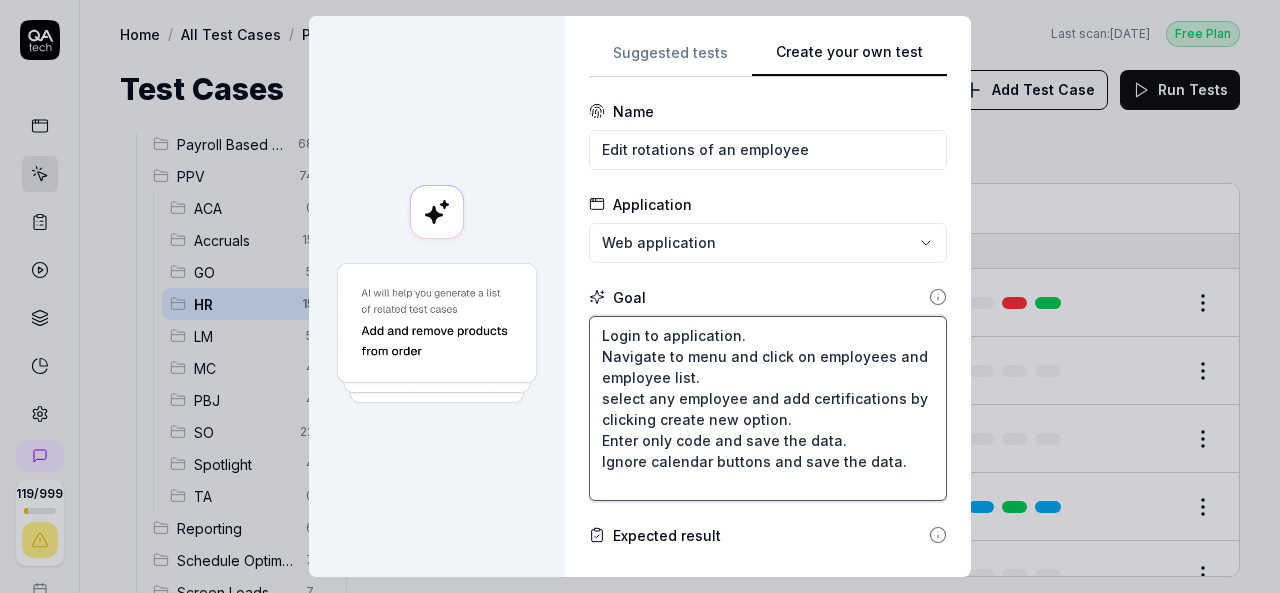 drag, startPoint x: 764, startPoint y: 397, endPoint x: 896, endPoint y: 428, distance: 135.5913 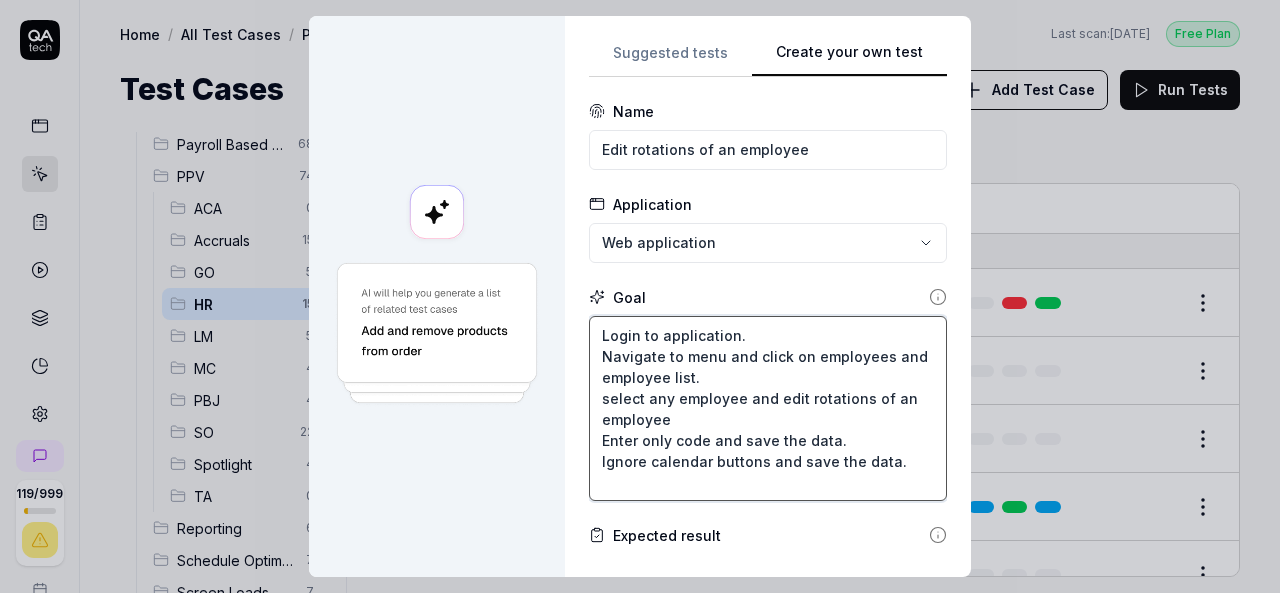 drag, startPoint x: 590, startPoint y: 438, endPoint x: 838, endPoint y: 479, distance: 251.36627 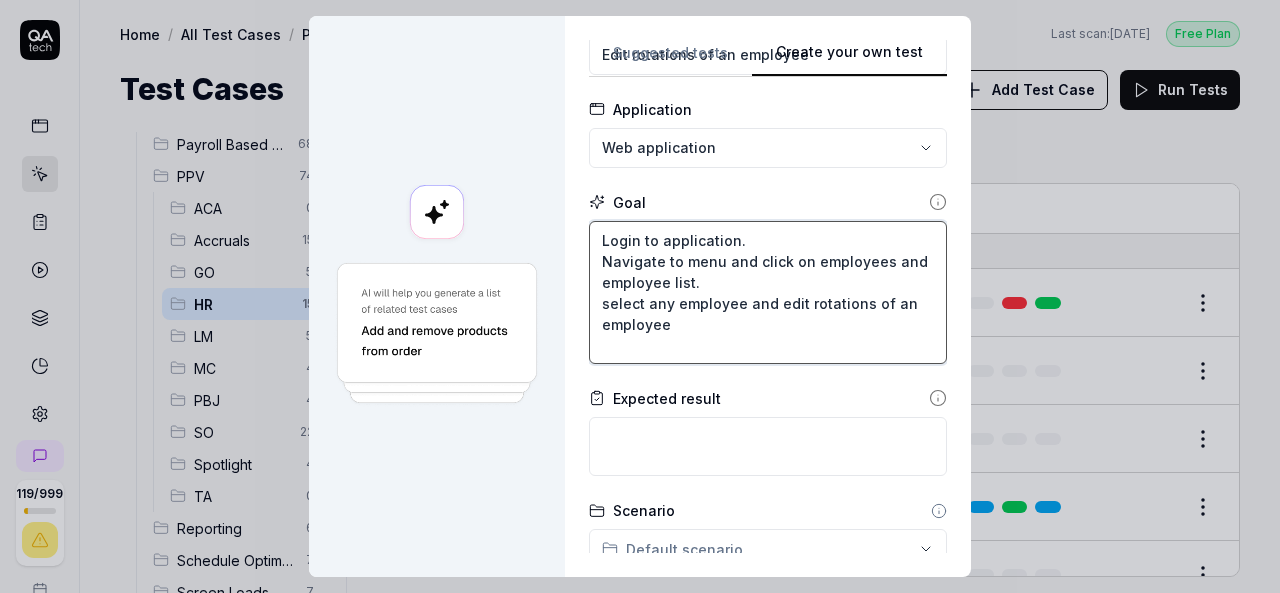 scroll, scrollTop: 200, scrollLeft: 0, axis: vertical 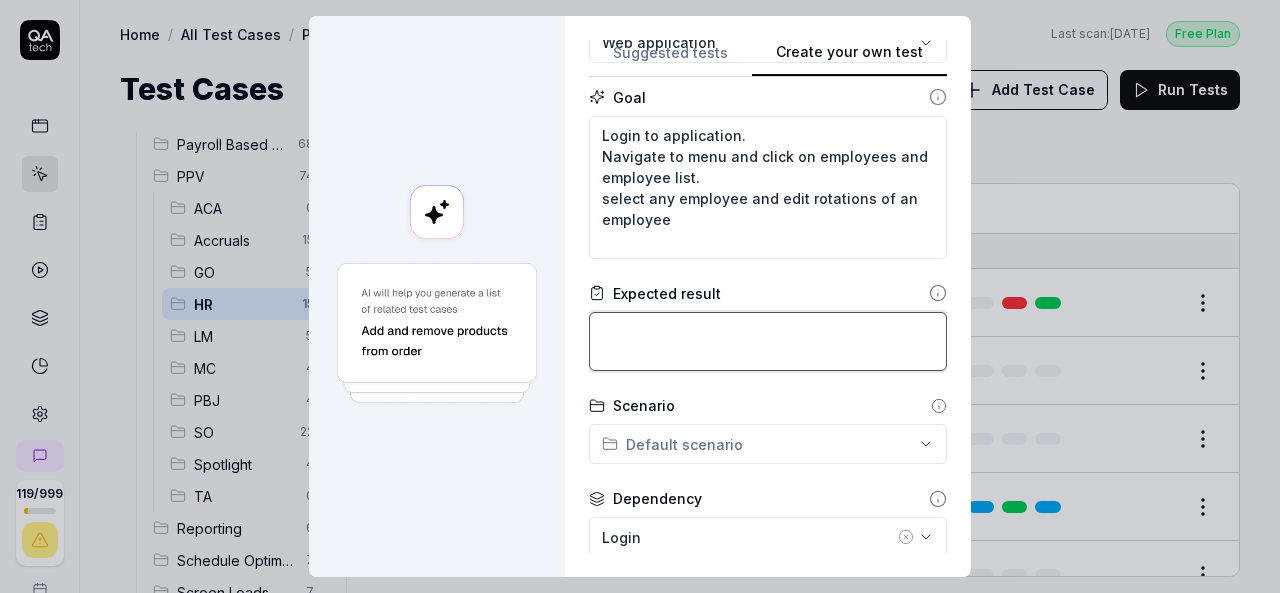 click at bounding box center [768, 341] 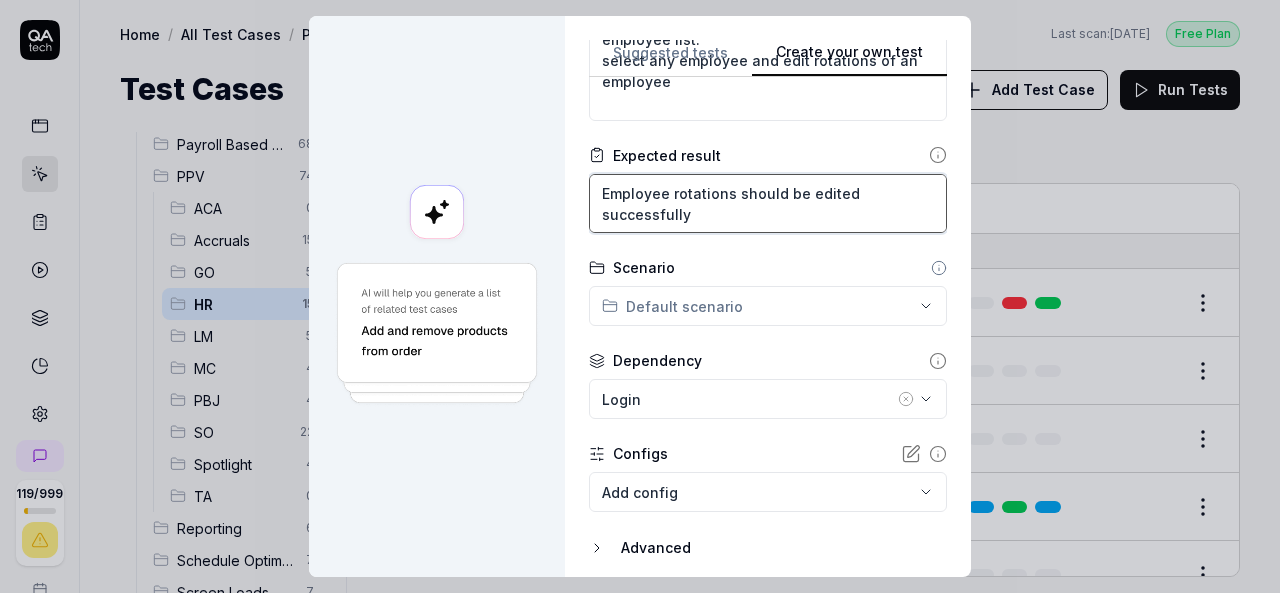 scroll, scrollTop: 408, scrollLeft: 0, axis: vertical 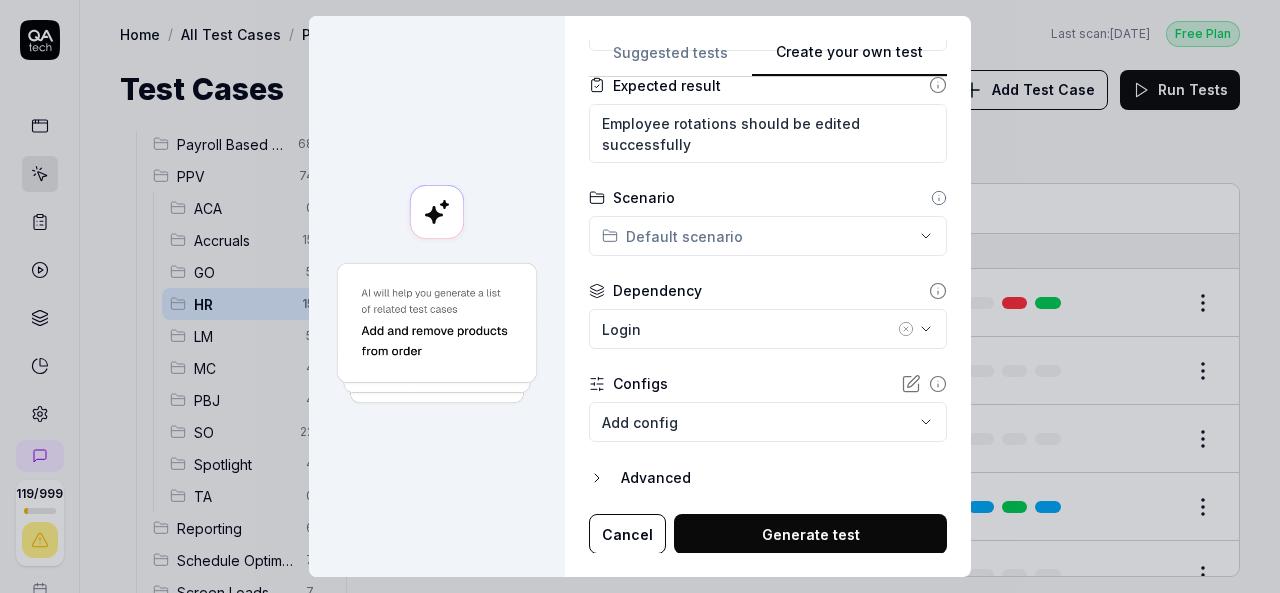 click on "**********" at bounding box center [640, 296] 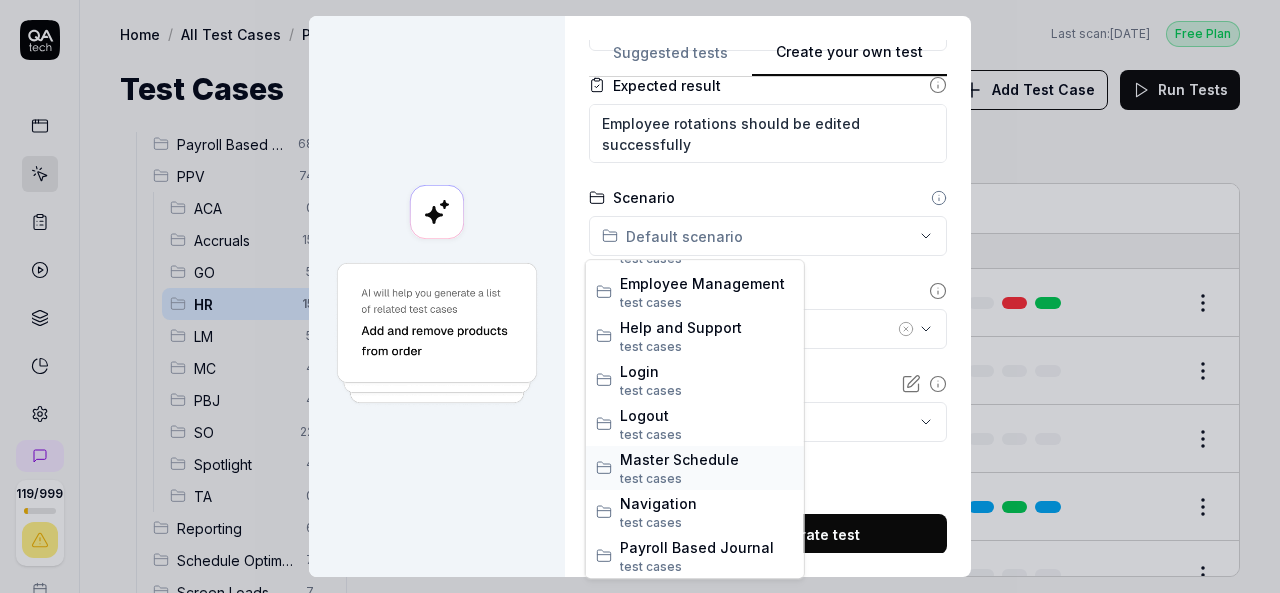scroll, scrollTop: 100, scrollLeft: 0, axis: vertical 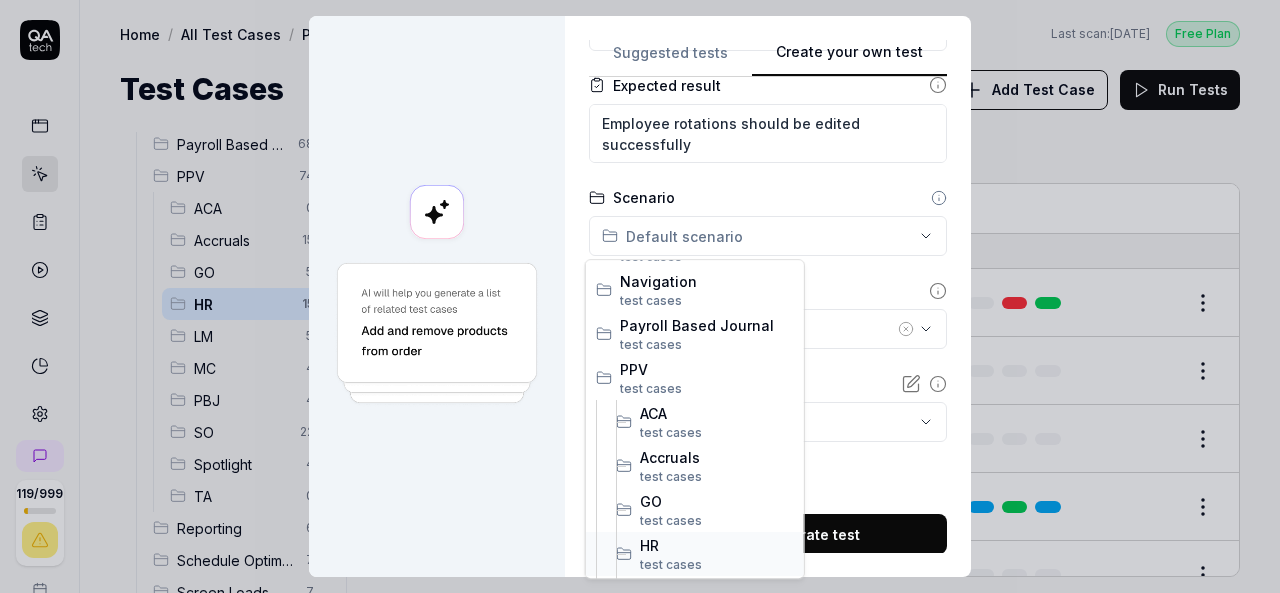 click on "HR" at bounding box center [717, 545] 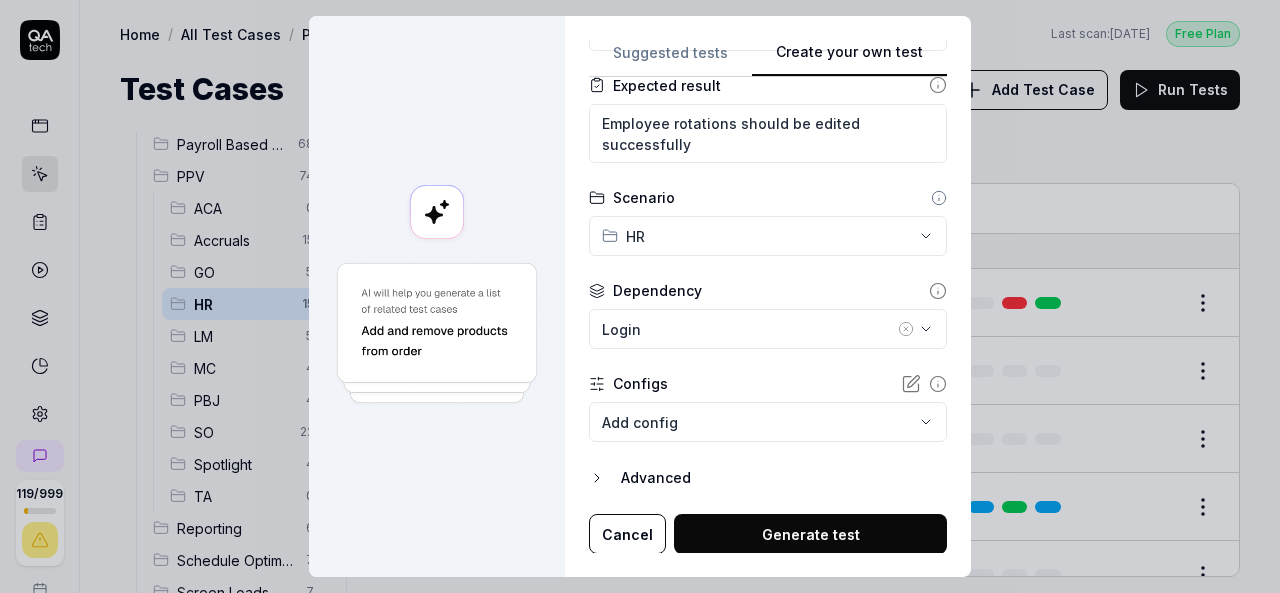 click on "Generate test" at bounding box center (810, 534) 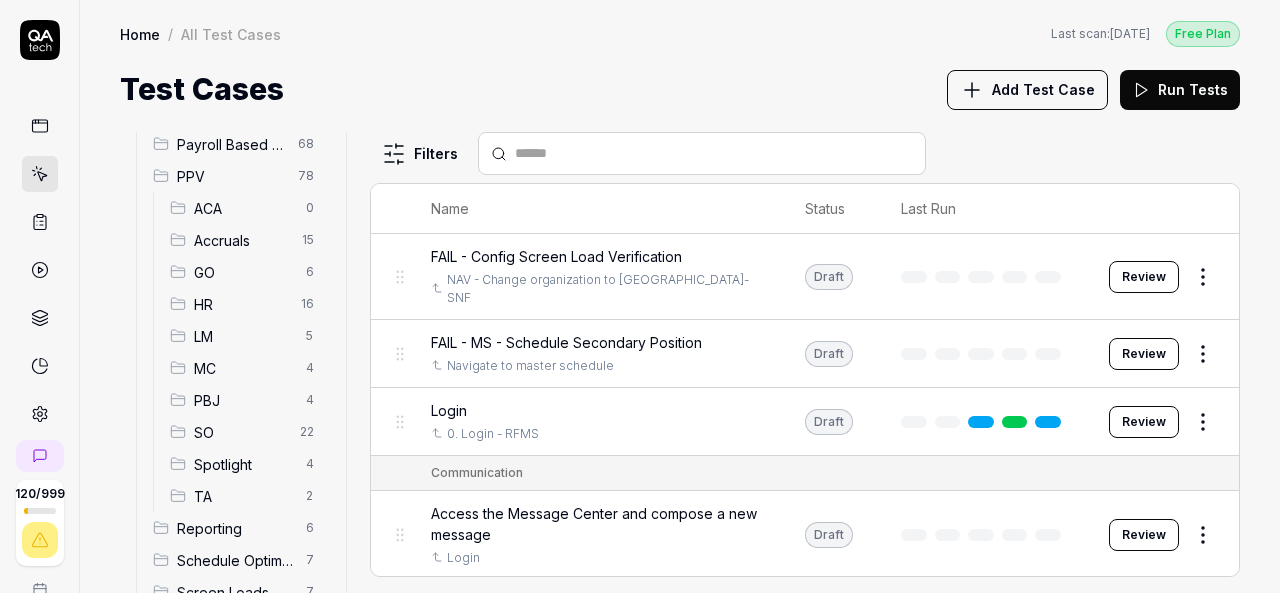 click on "HR" at bounding box center [241, 304] 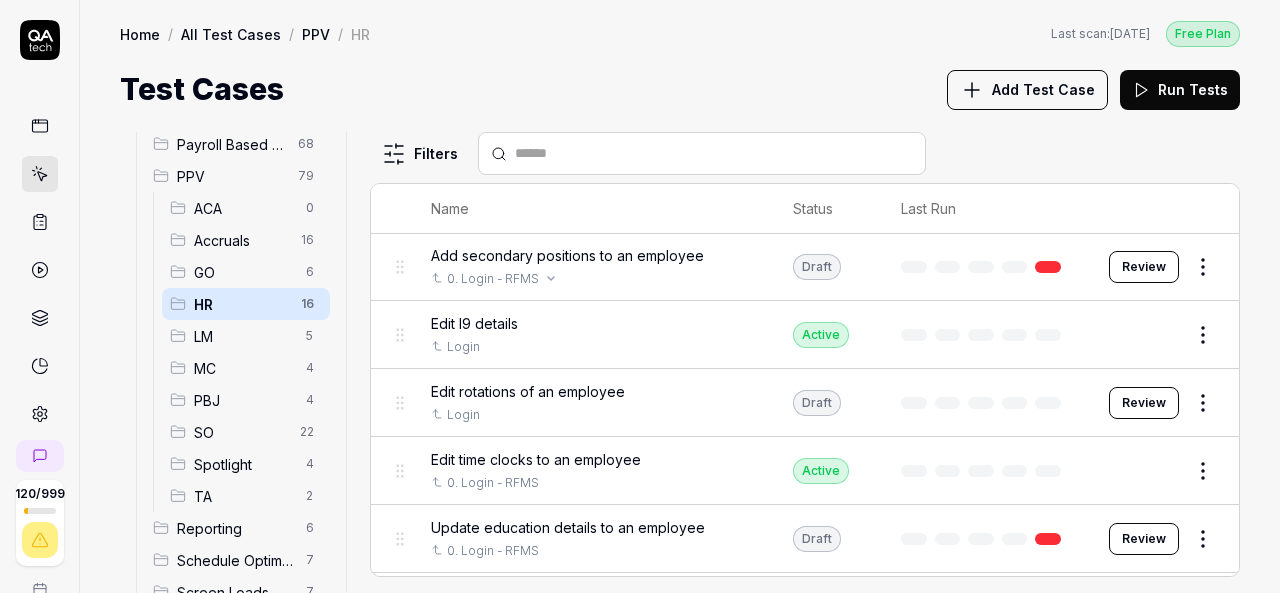 scroll, scrollTop: 700, scrollLeft: 0, axis: vertical 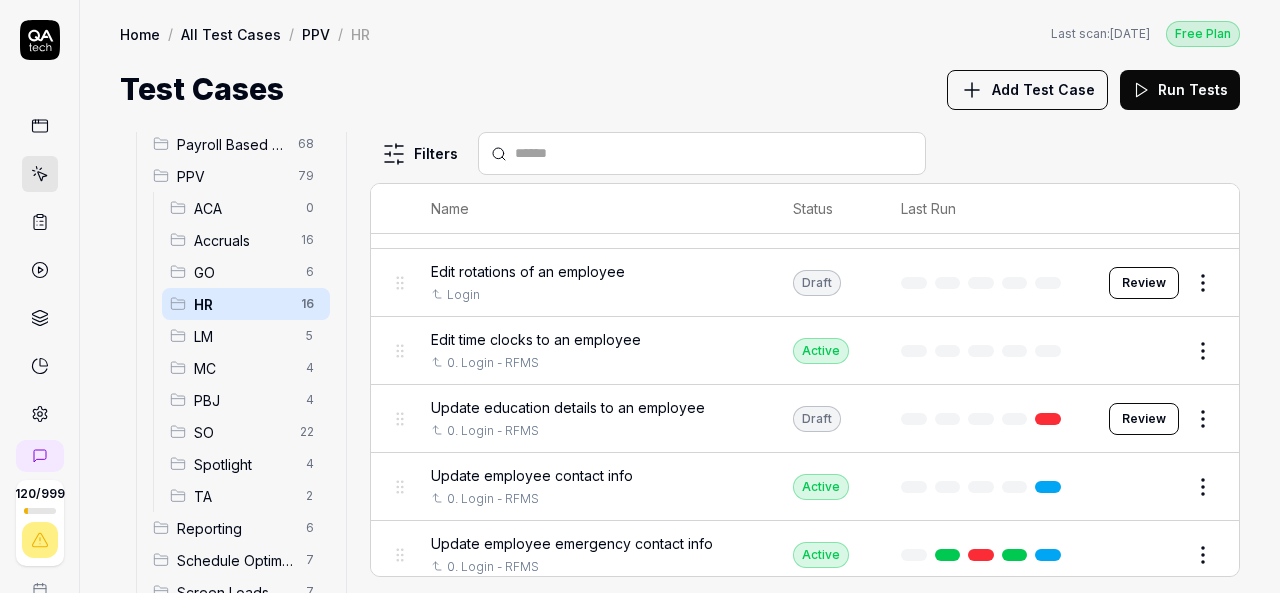 click on "Review" at bounding box center [1144, 283] 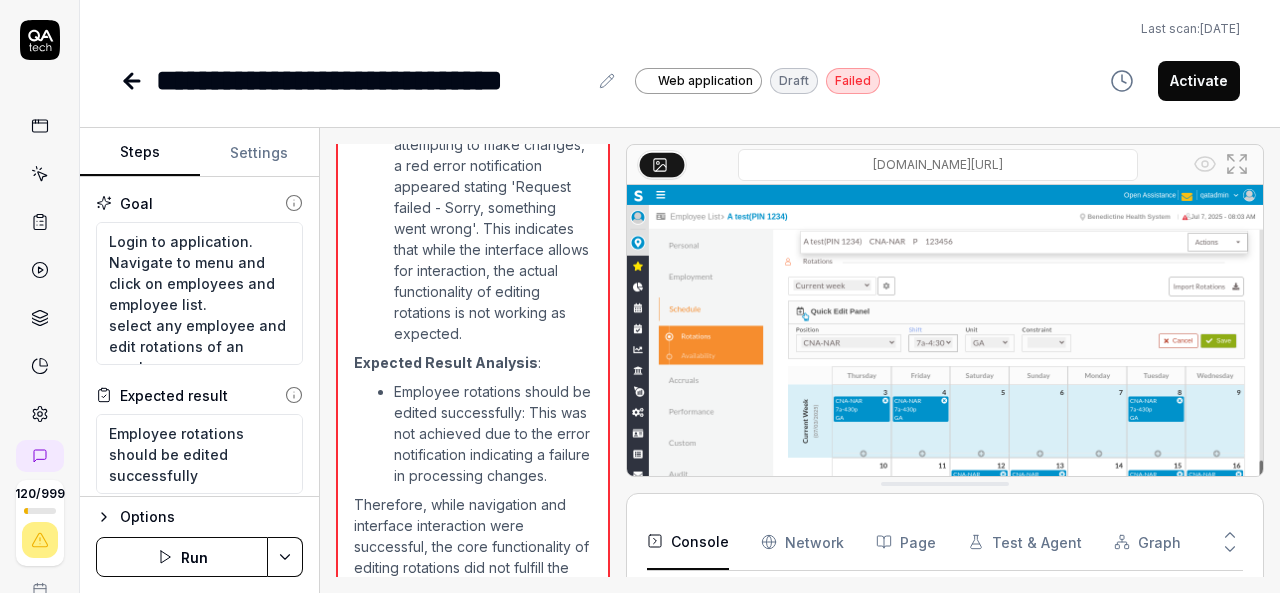 scroll, scrollTop: 1686, scrollLeft: 0, axis: vertical 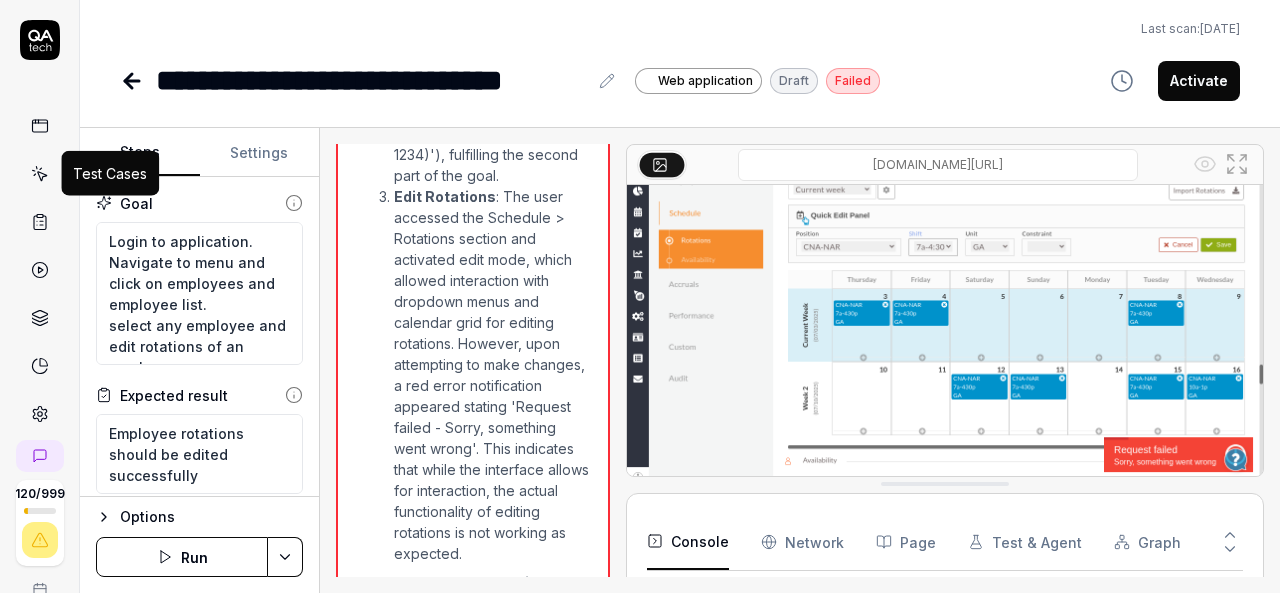 click 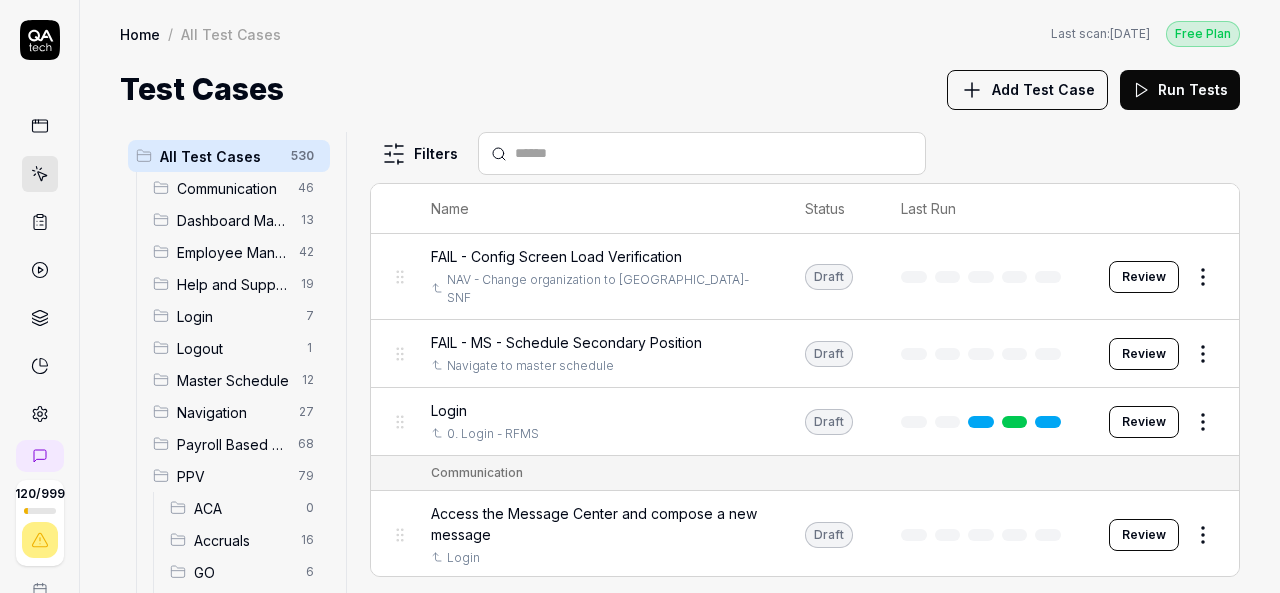 click on "Add Test Case" at bounding box center (1043, 89) 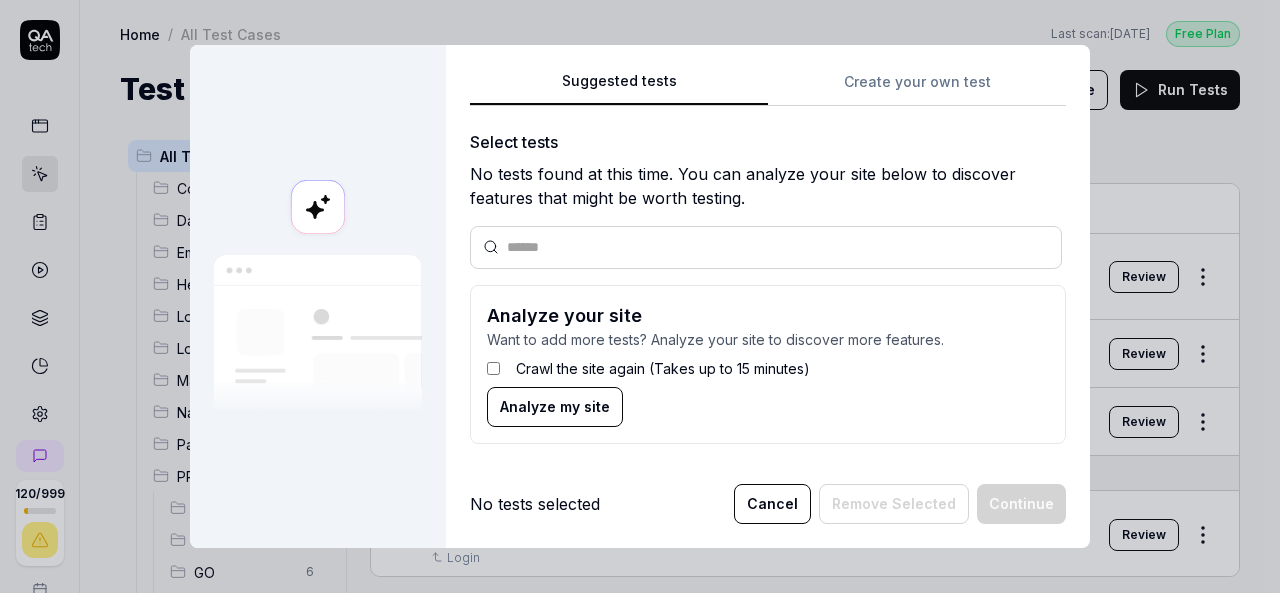 scroll, scrollTop: 100, scrollLeft: 0, axis: vertical 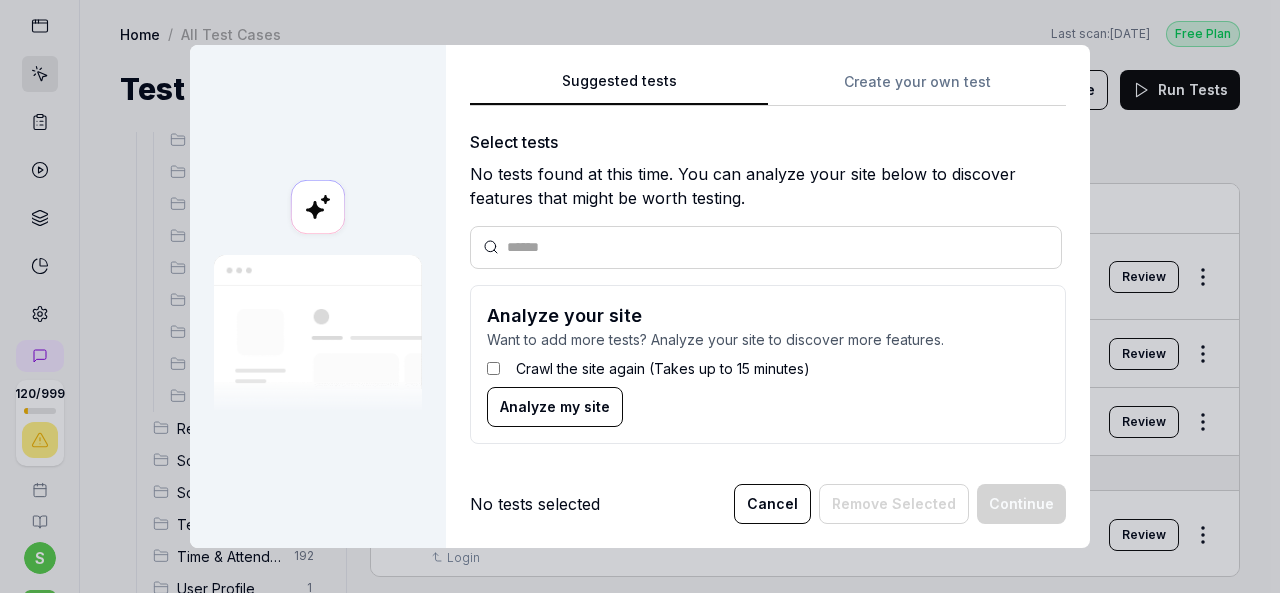 click on "Cancel" at bounding box center [772, 504] 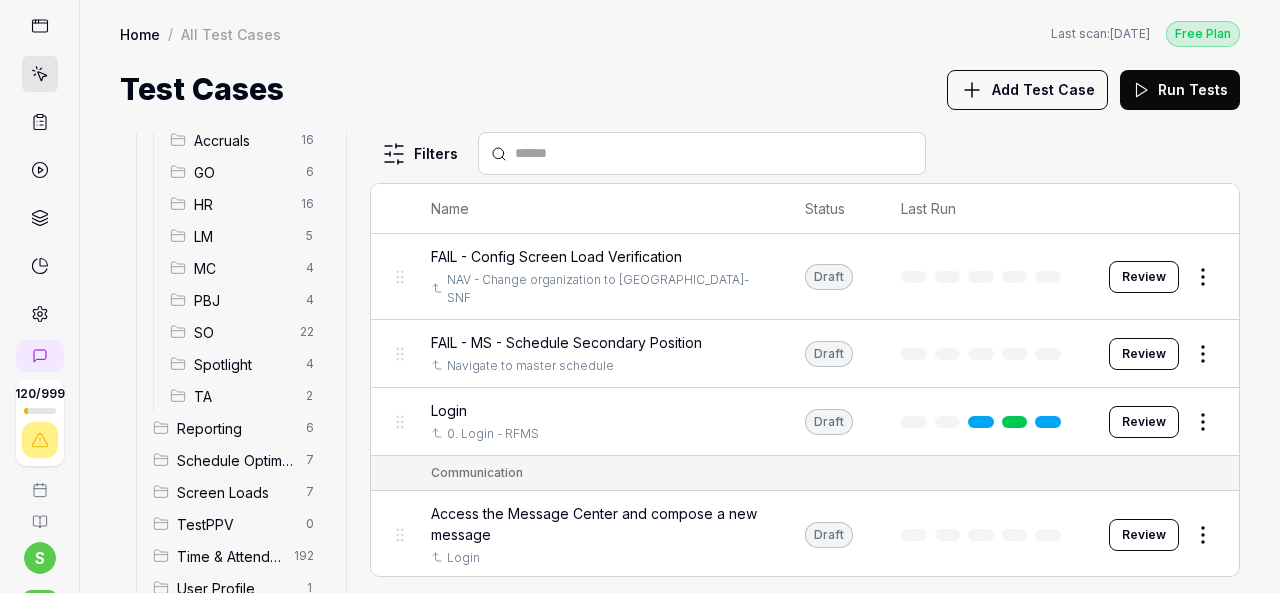 scroll, scrollTop: 441, scrollLeft: 0, axis: vertical 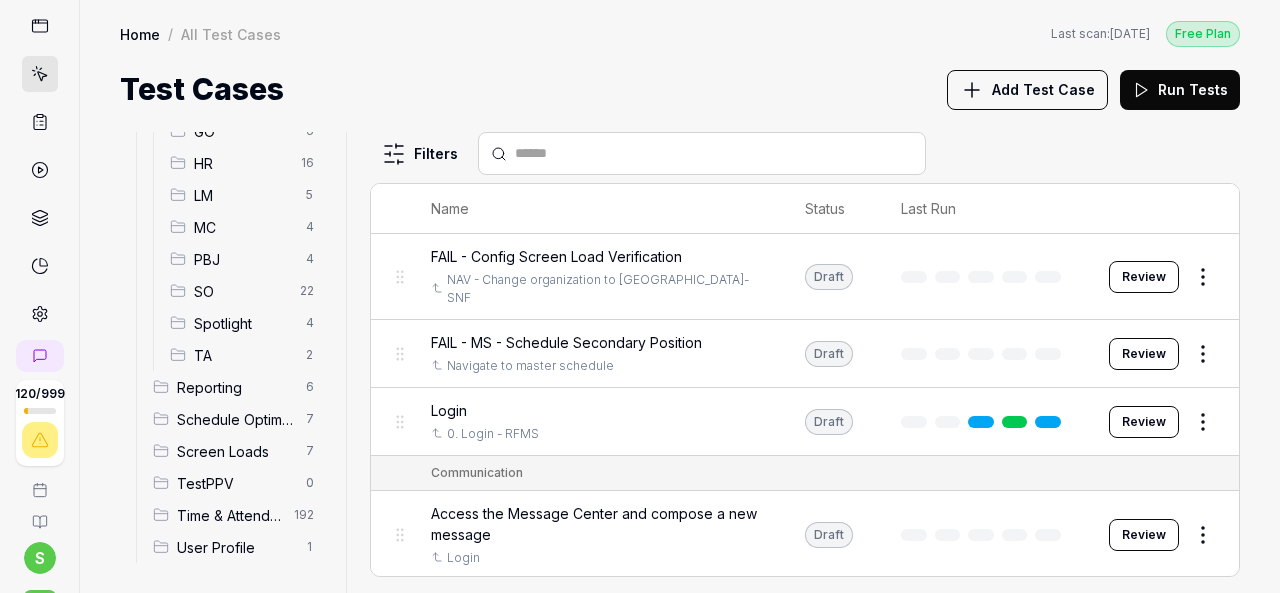 click on "HR" at bounding box center [241, 163] 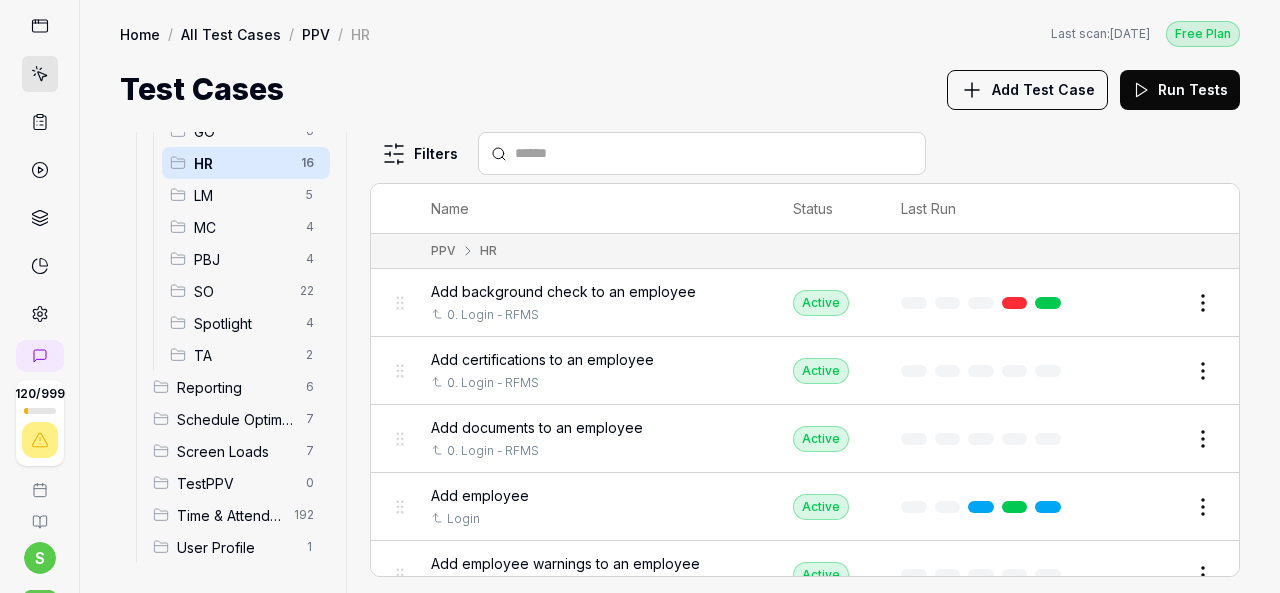 click on "Add Test Case" at bounding box center [1043, 89] 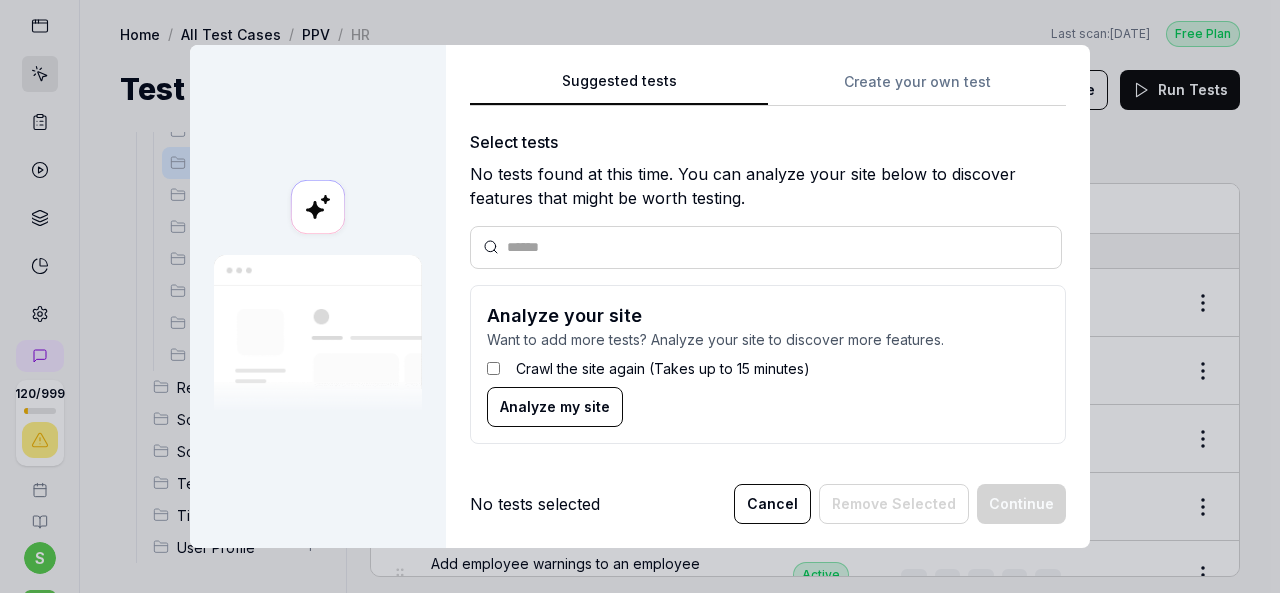 click on "Suggested tests Create your own test Select tests No tests found at this time. You can analyze your site below to discover features that might be worth testing. Analyze your site Want to add more tests? Analyze your site to discover more features. Crawl the site again (Takes up to 15 minutes) Analyze my site" at bounding box center (768, 264) 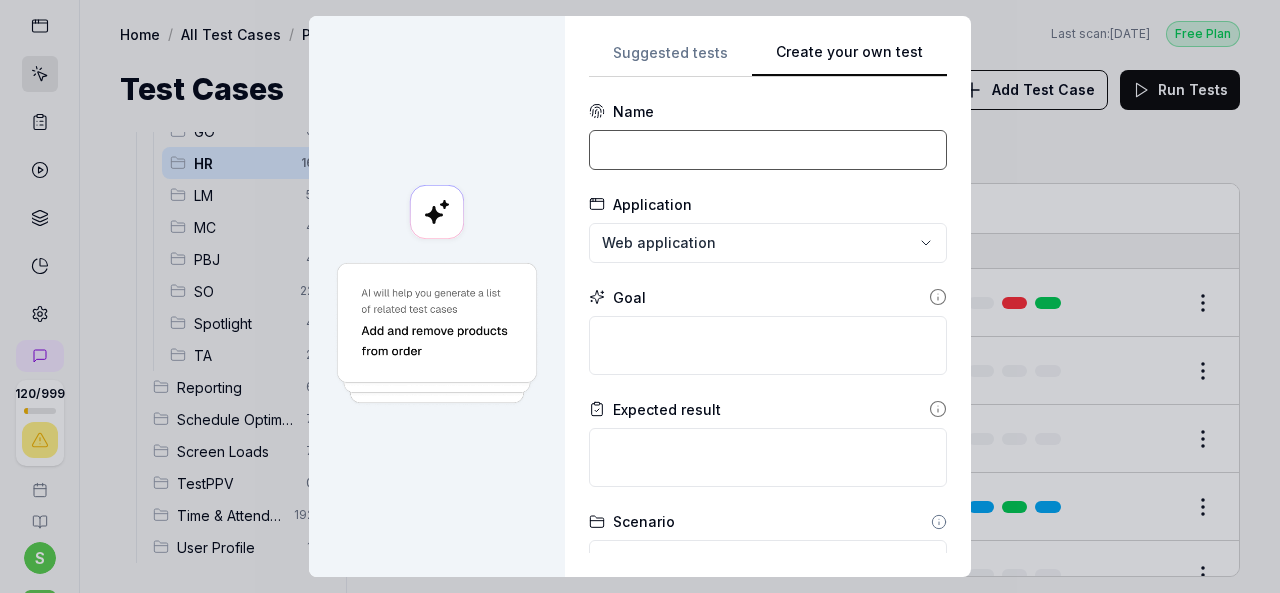click at bounding box center [768, 150] 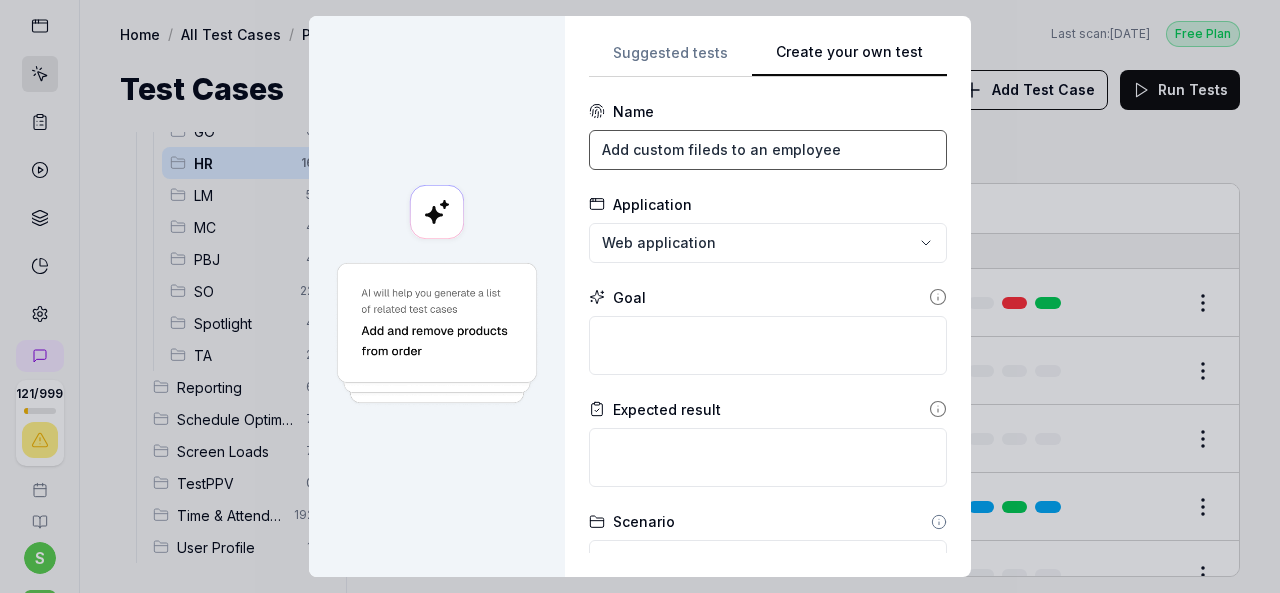 click on "Add custom fileds to an employee" at bounding box center (768, 150) 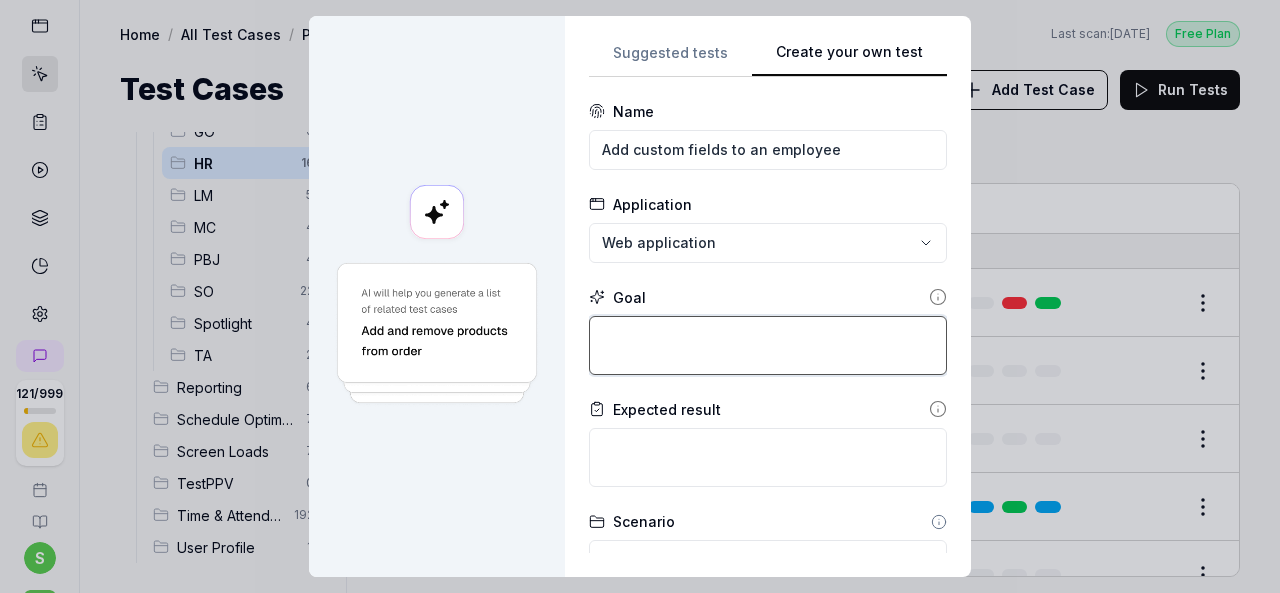 click at bounding box center (768, 345) 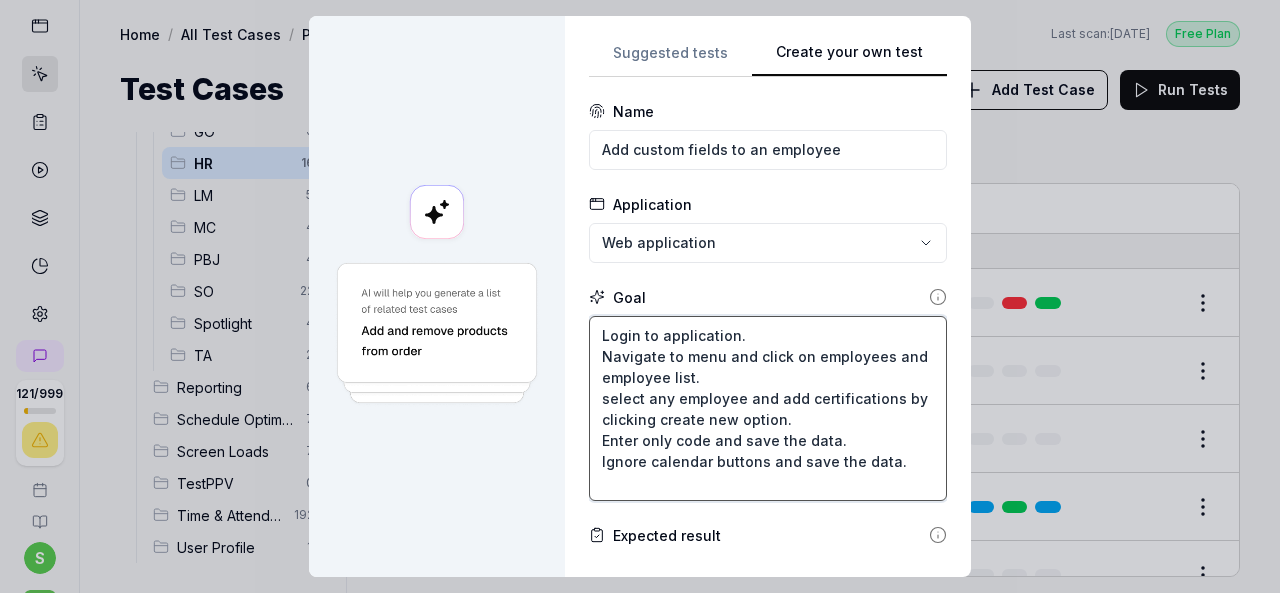 click on "Login to application.
Navigate to menu and click on employees and employee list.
select any employee and add certifications by clicking create new option.
Enter only code and save the data.
Ignore calendar buttons and save the data." at bounding box center (768, 408) 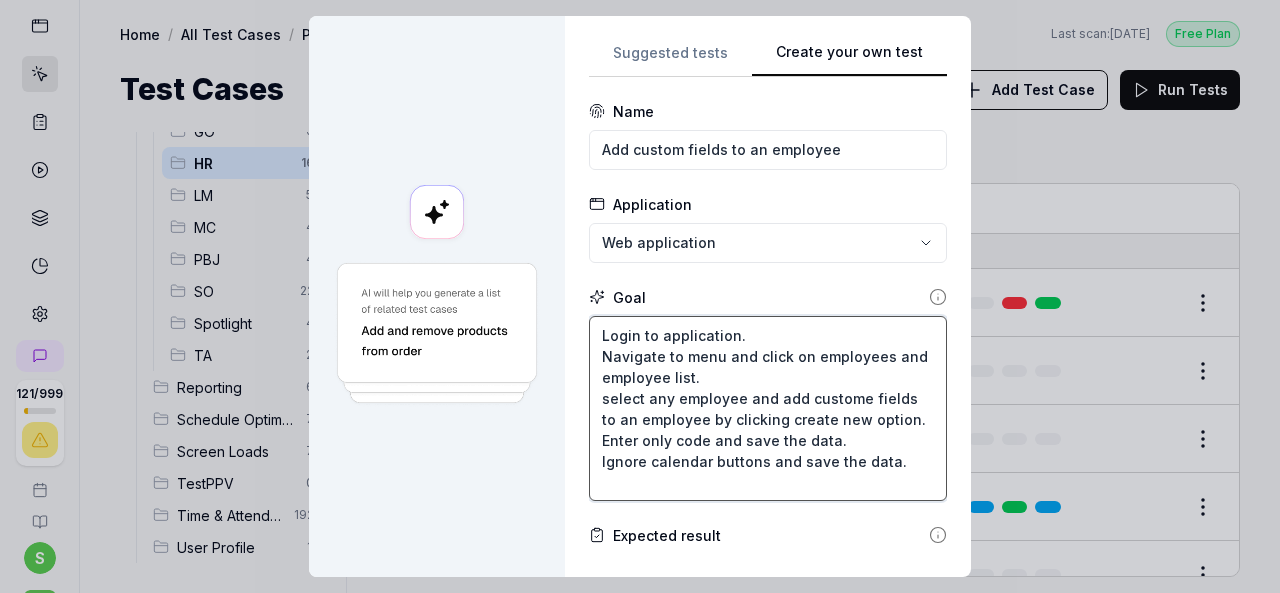 drag, startPoint x: 758, startPoint y: 419, endPoint x: 833, endPoint y: 420, distance: 75.00667 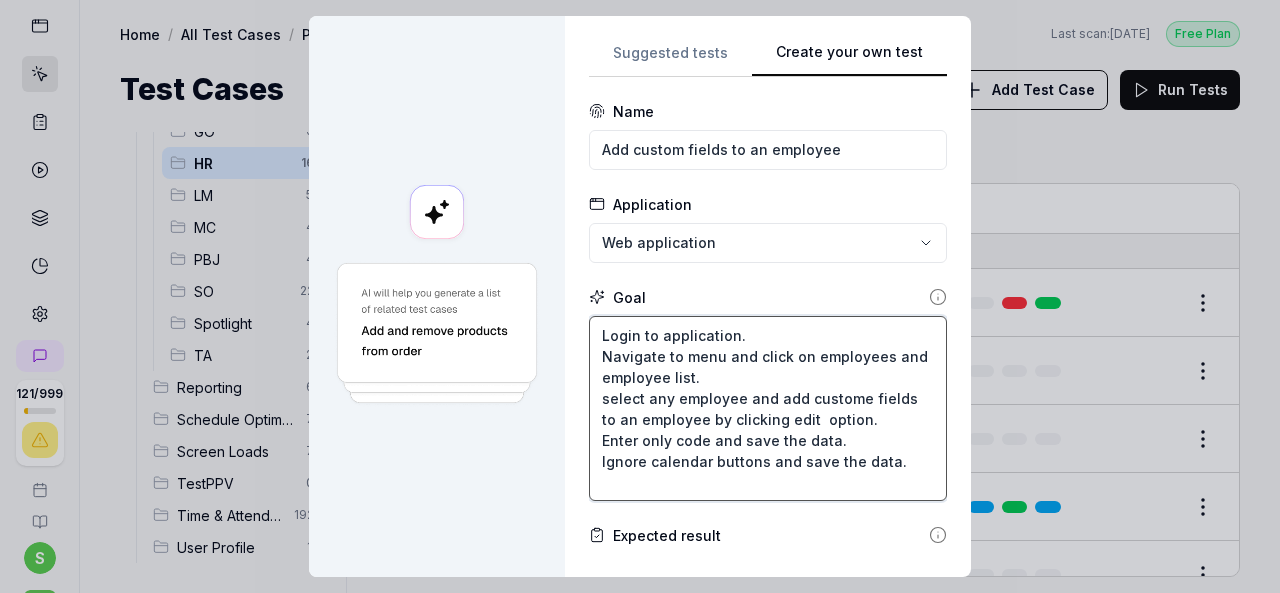 drag, startPoint x: 592, startPoint y: 431, endPoint x: 830, endPoint y: 439, distance: 238.13441 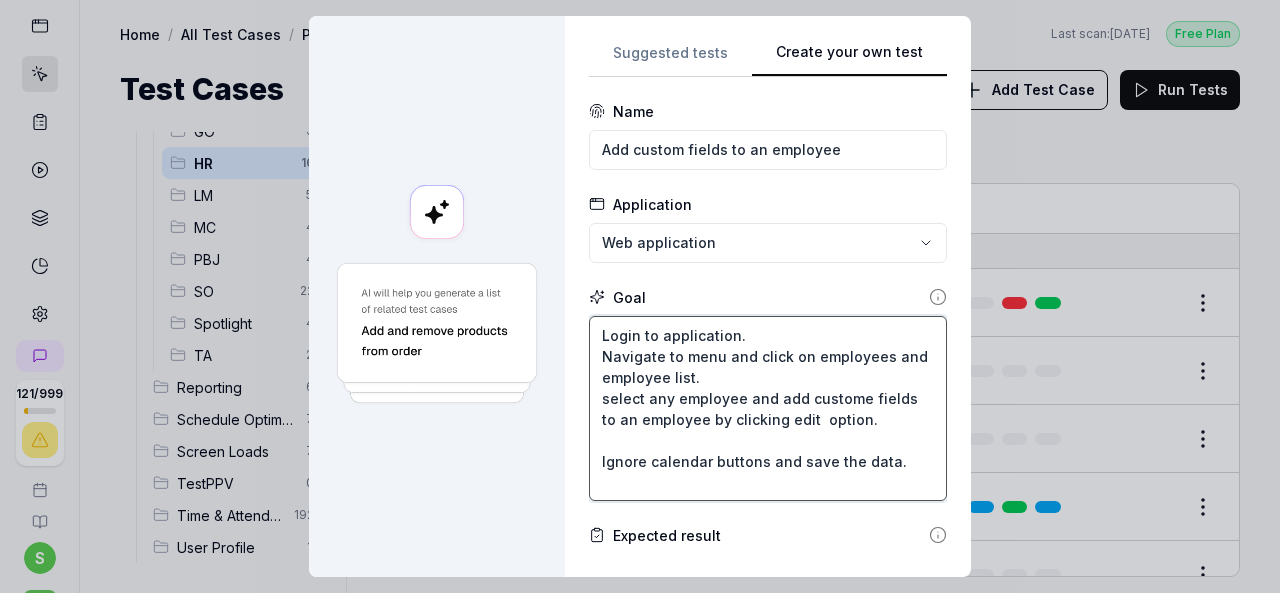 click on "Login to application.
Navigate to menu and click on employees and employee list.
select any employee and add custome fields to an employee by clicking edit  option.
Ignore calendar buttons and save the data." at bounding box center [768, 408] 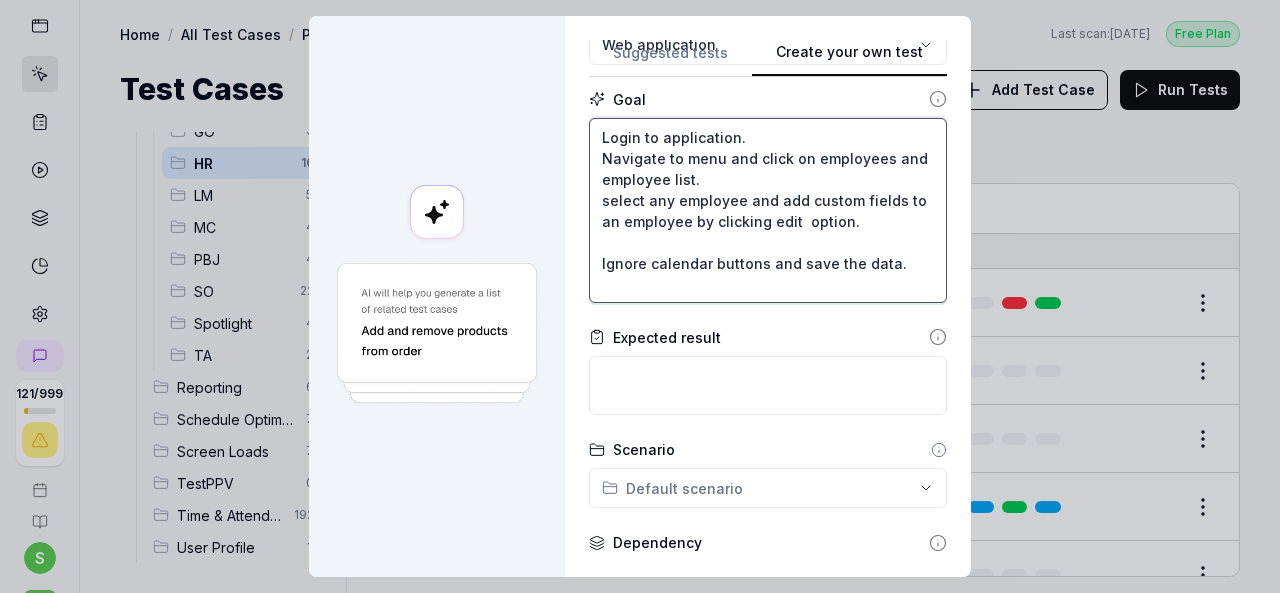 scroll, scrollTop: 200, scrollLeft: 0, axis: vertical 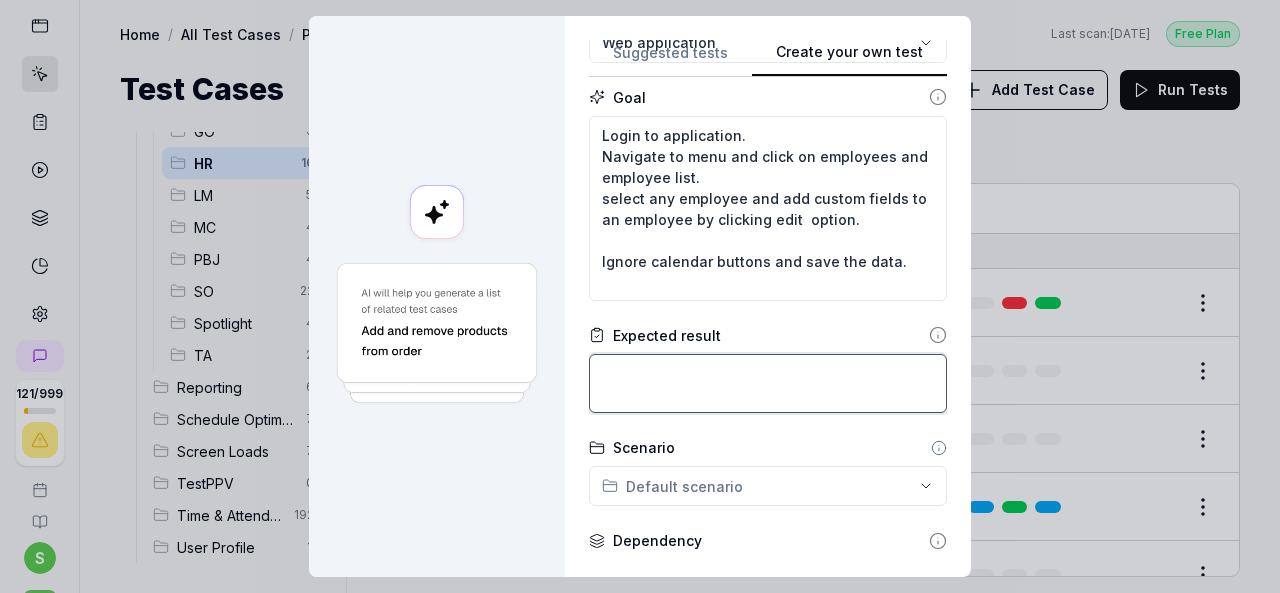 click at bounding box center (768, 383) 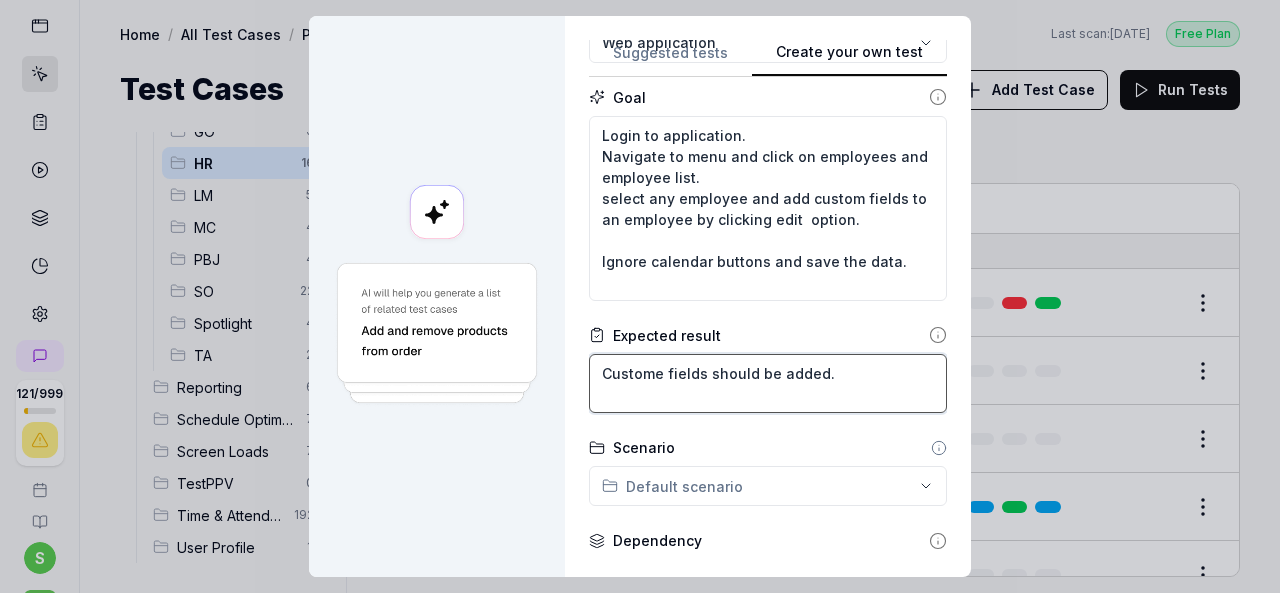 click on "Custome fields should be added." at bounding box center (768, 383) 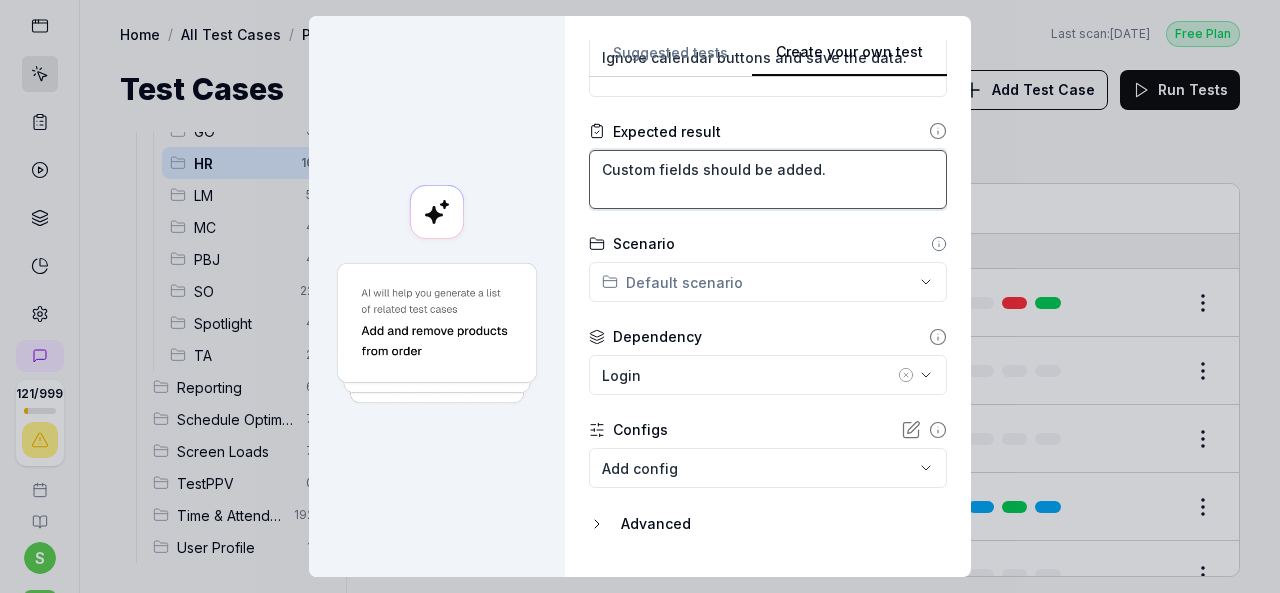 scroll, scrollTop: 450, scrollLeft: 0, axis: vertical 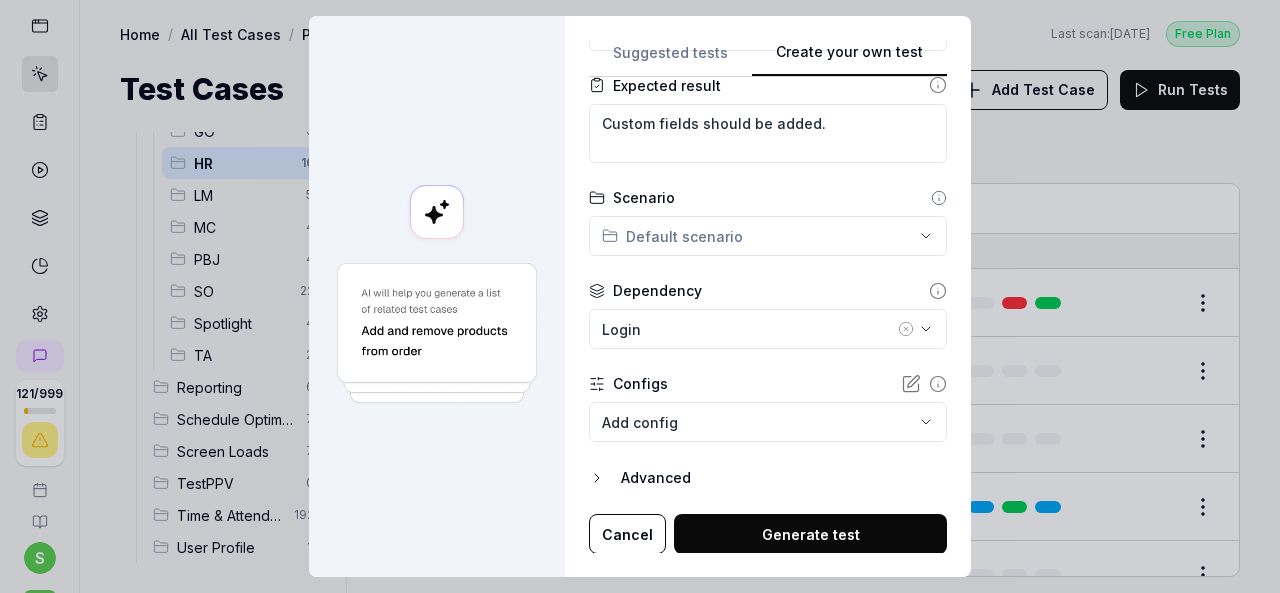 click on "**********" at bounding box center [640, 296] 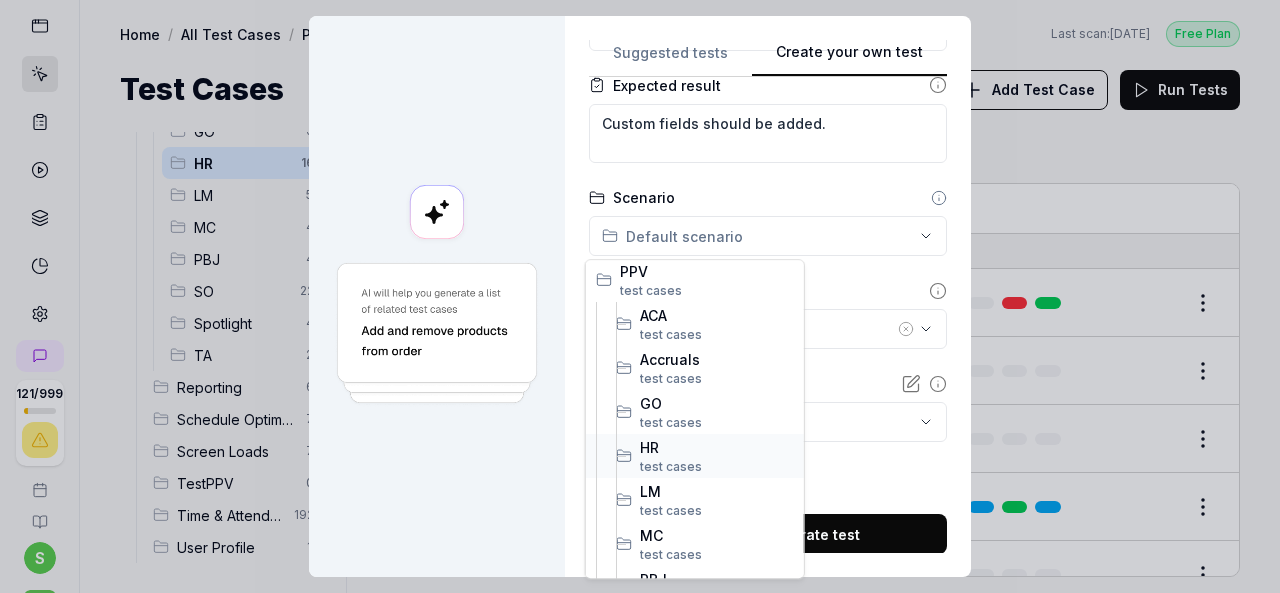 scroll, scrollTop: 400, scrollLeft: 0, axis: vertical 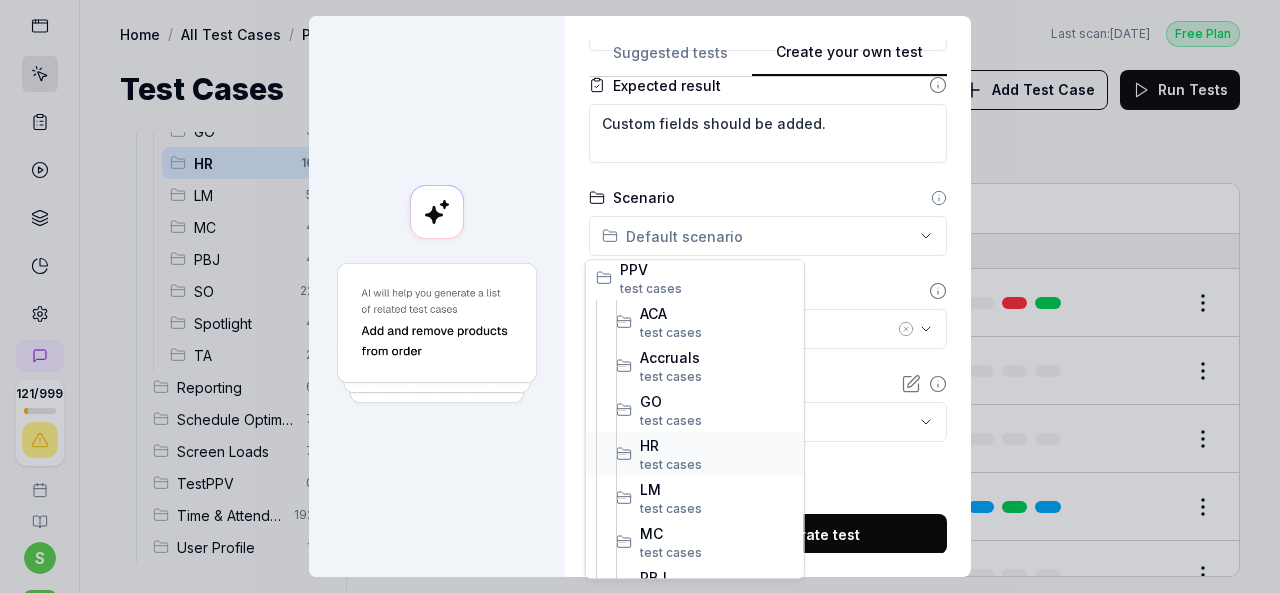 click on "HR" at bounding box center (717, 445) 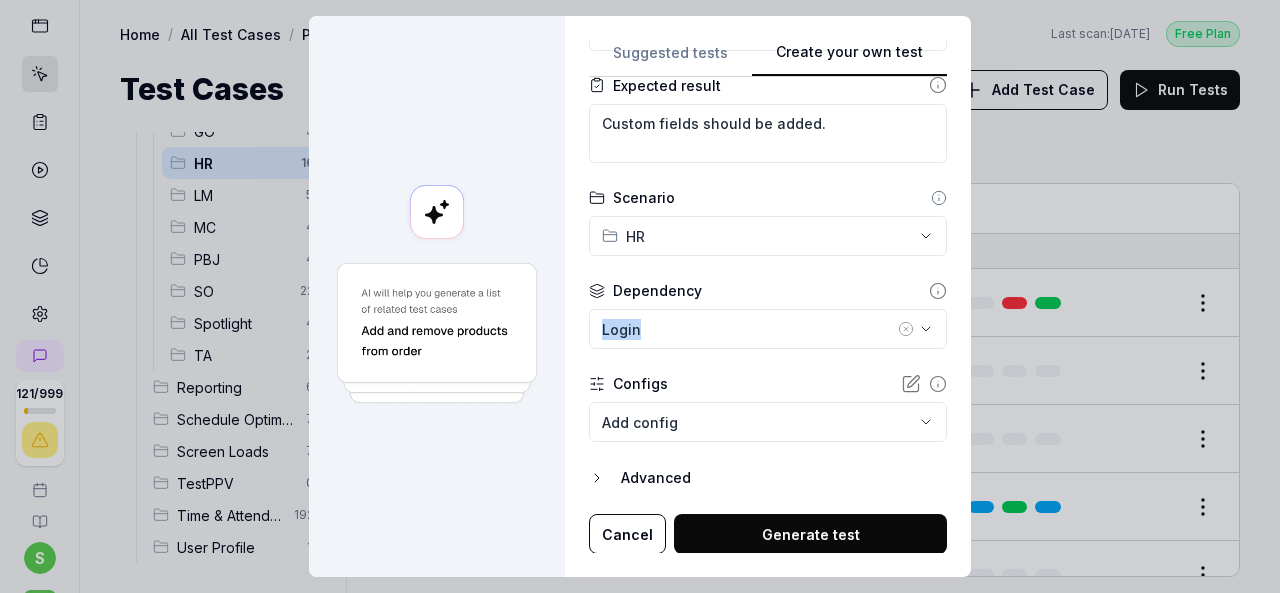 click on "Dependency Login" at bounding box center [768, 314] 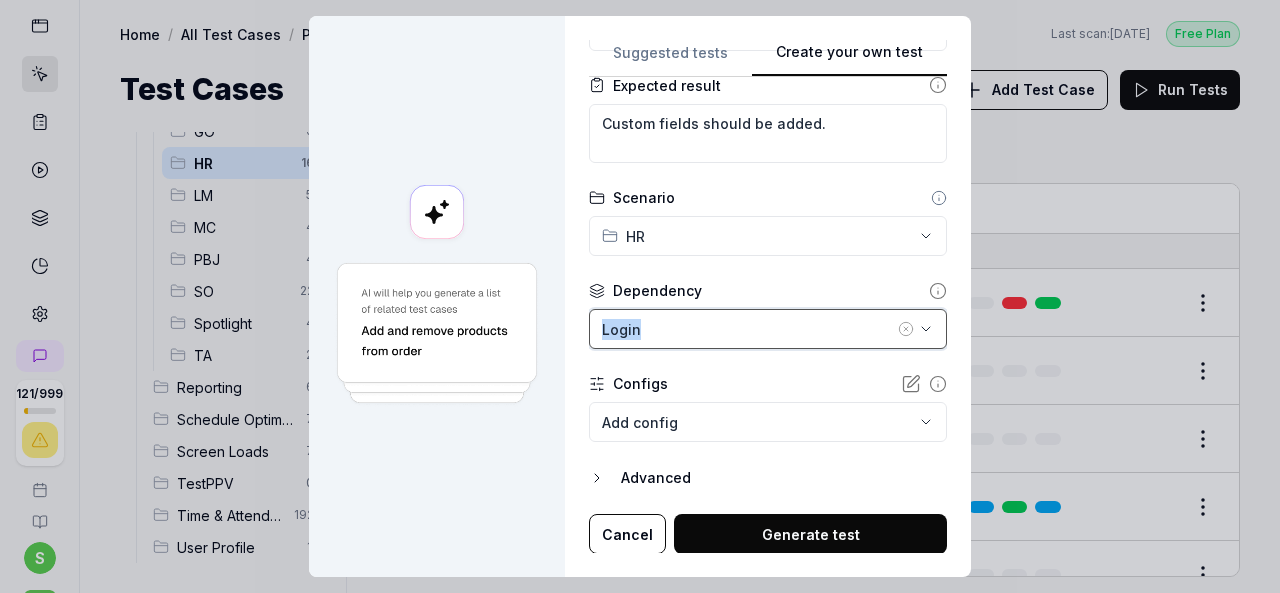 click on "Login" at bounding box center [768, 329] 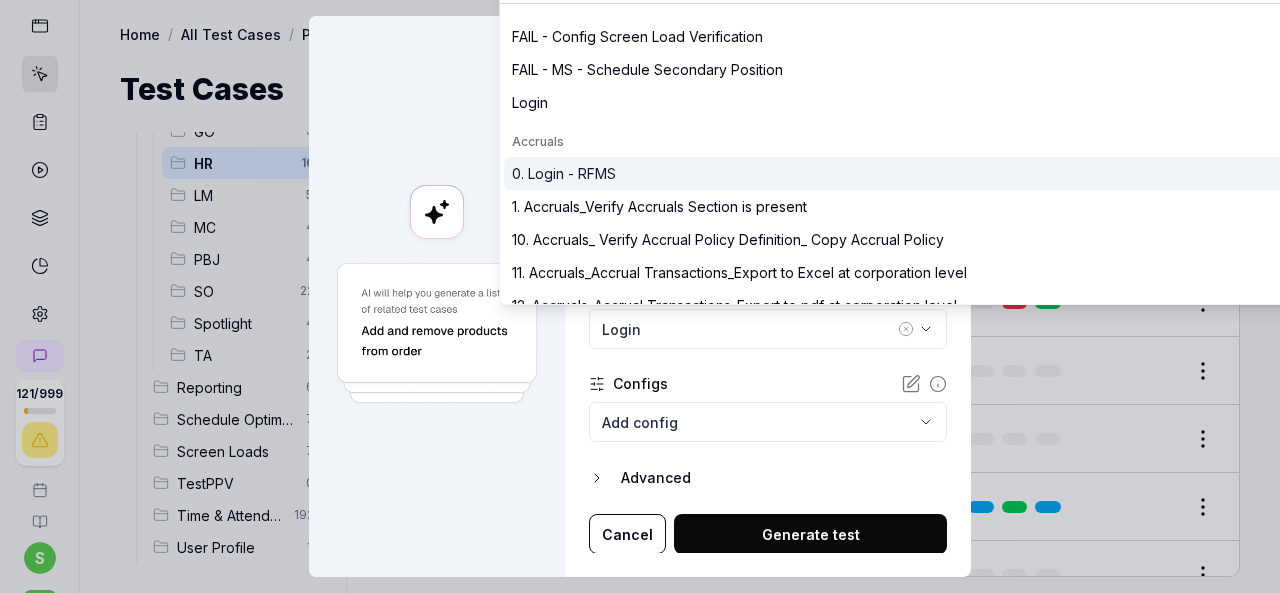 click on "0. Login - RFMS" at bounding box center [901, 173] 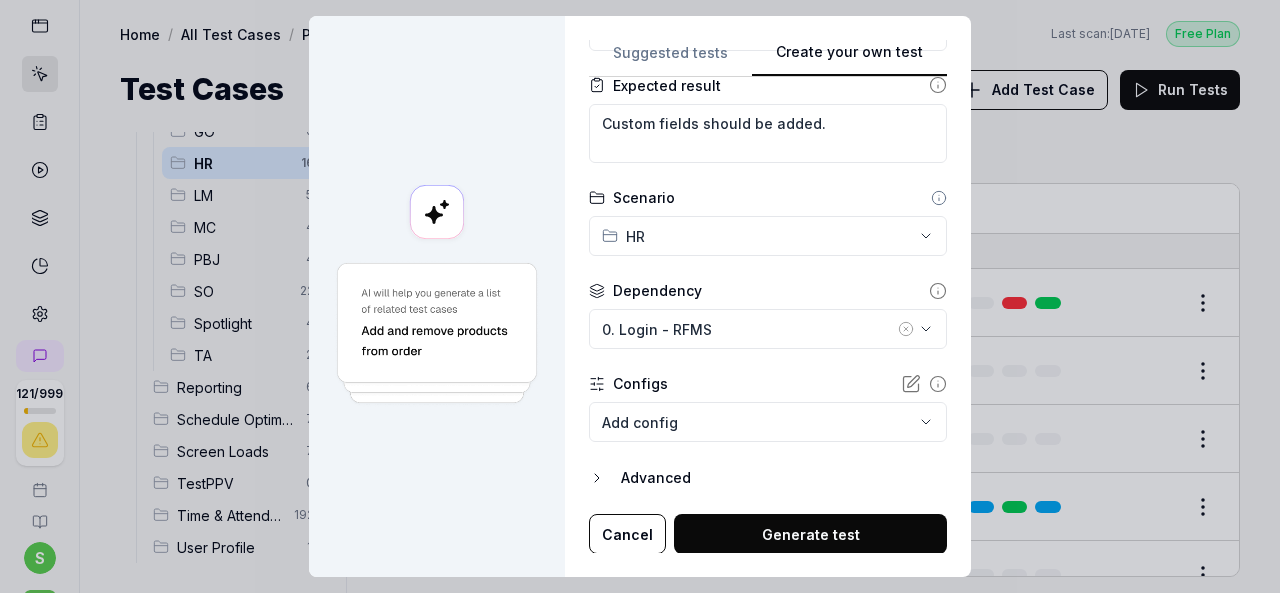 click on "Generate test" at bounding box center (810, 534) 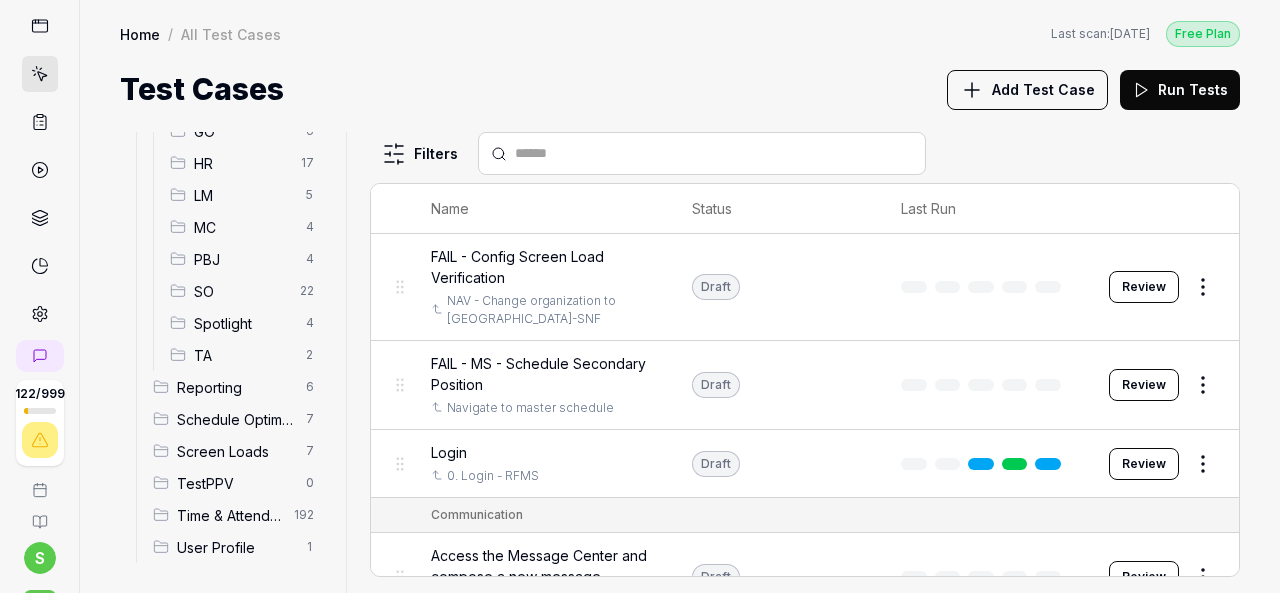 click on "HR" at bounding box center [241, 163] 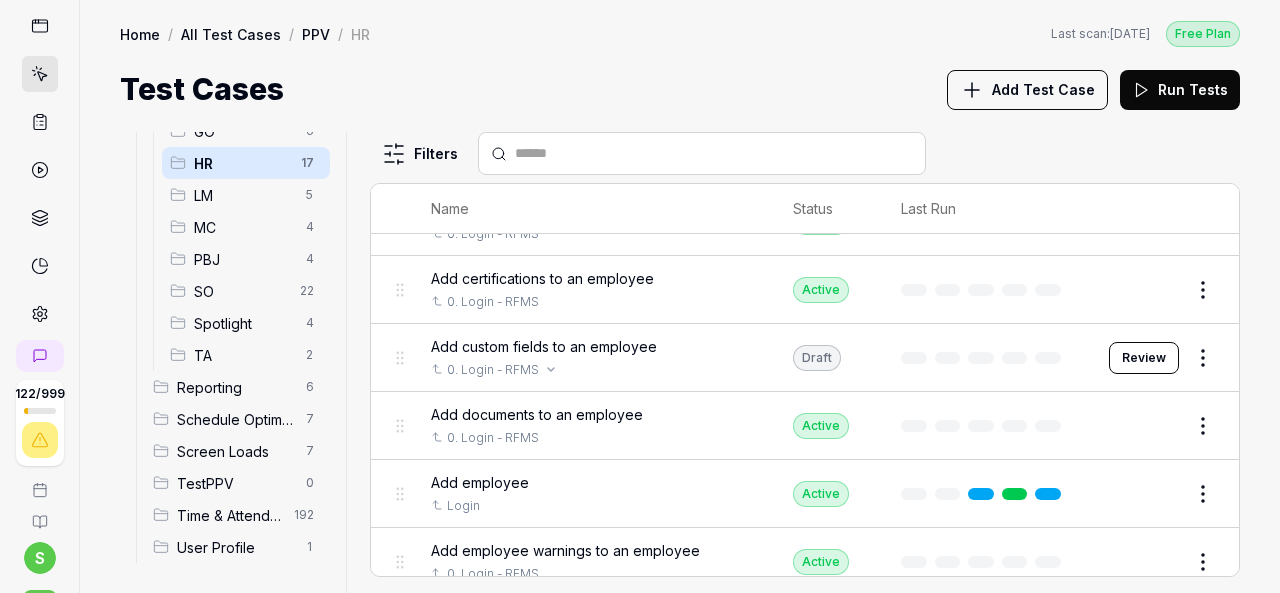 scroll, scrollTop: 100, scrollLeft: 0, axis: vertical 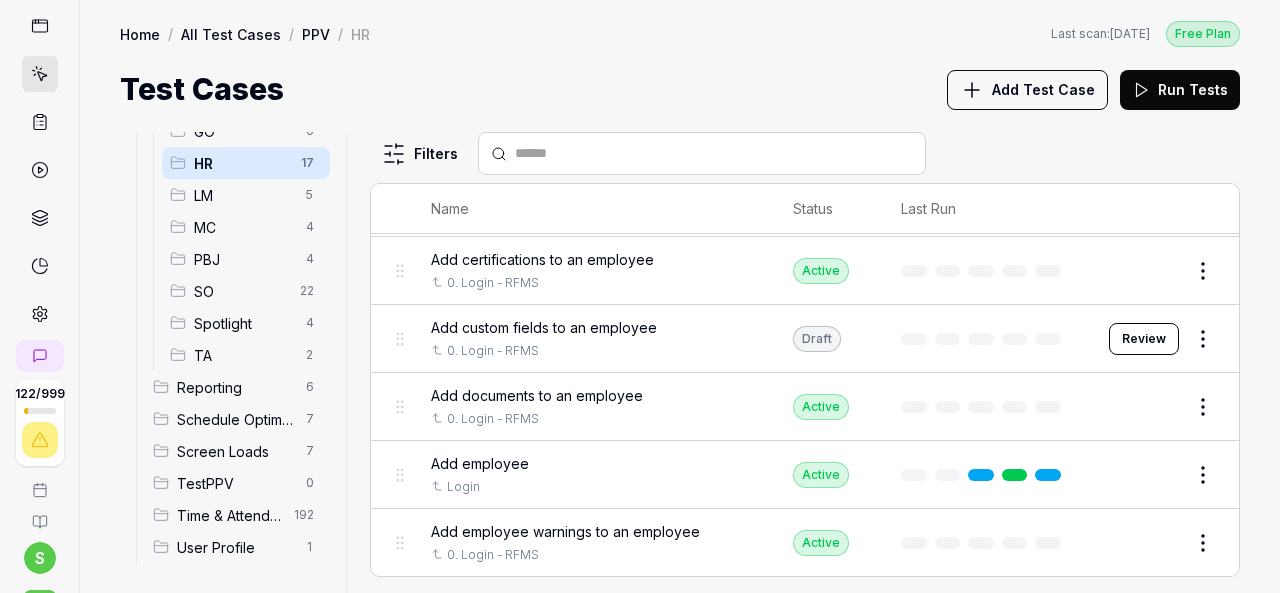 click on "Review" at bounding box center [1144, 339] 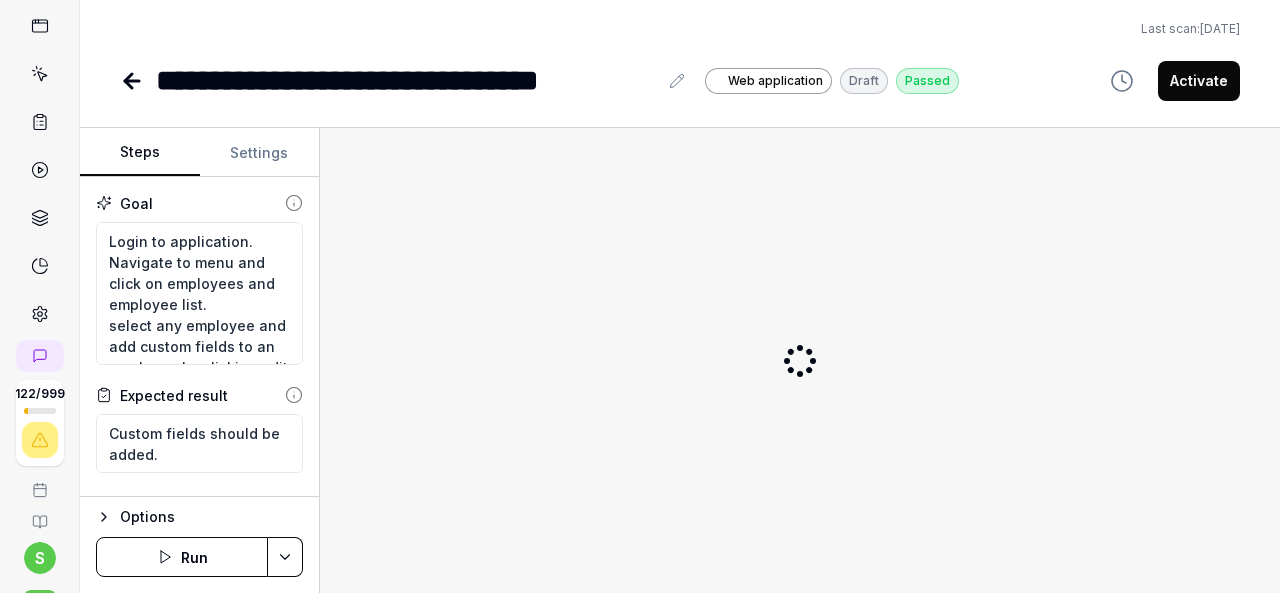click on "Activate" at bounding box center [1199, 81] 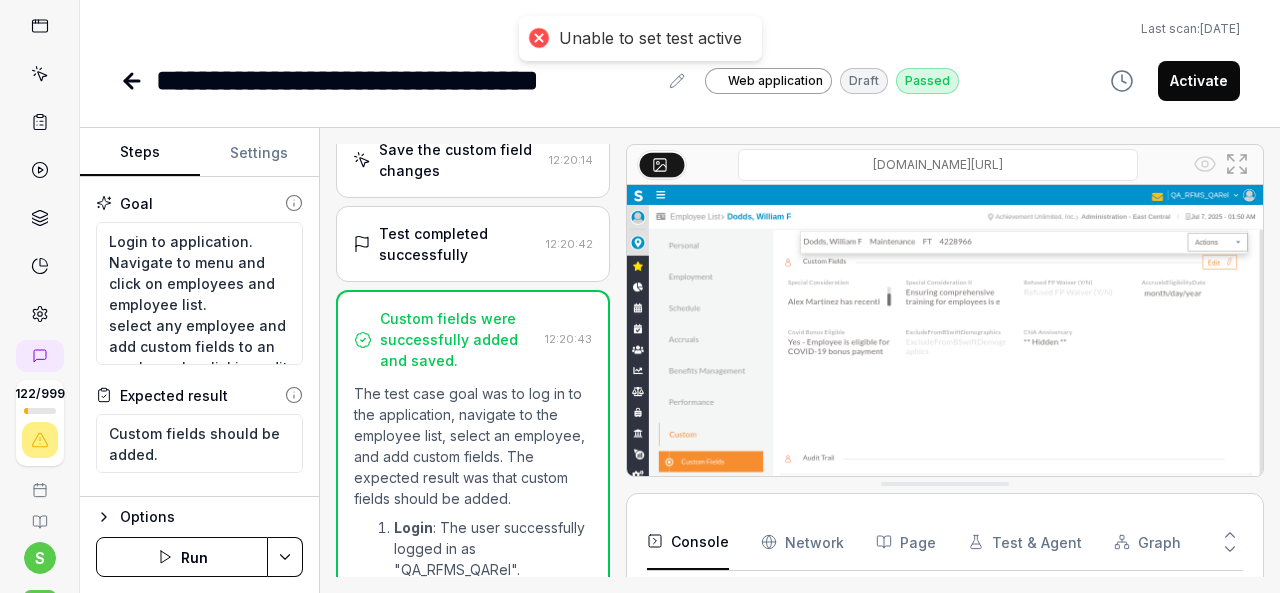 scroll, scrollTop: 3123, scrollLeft: 0, axis: vertical 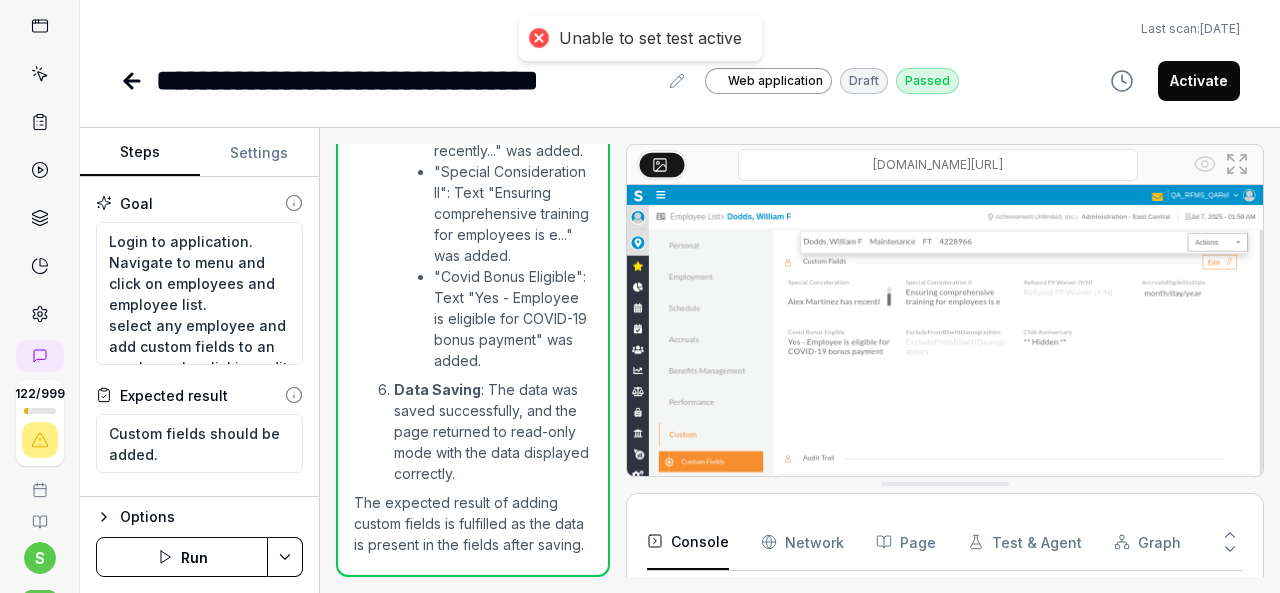 click on "Activate" at bounding box center (1199, 81) 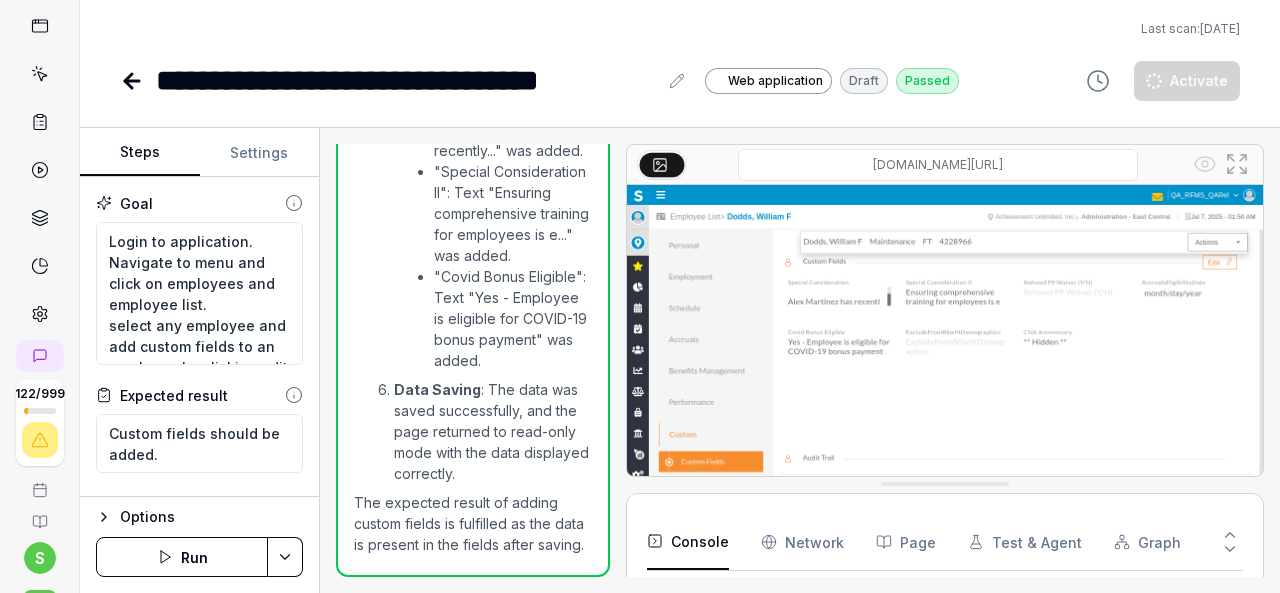 click 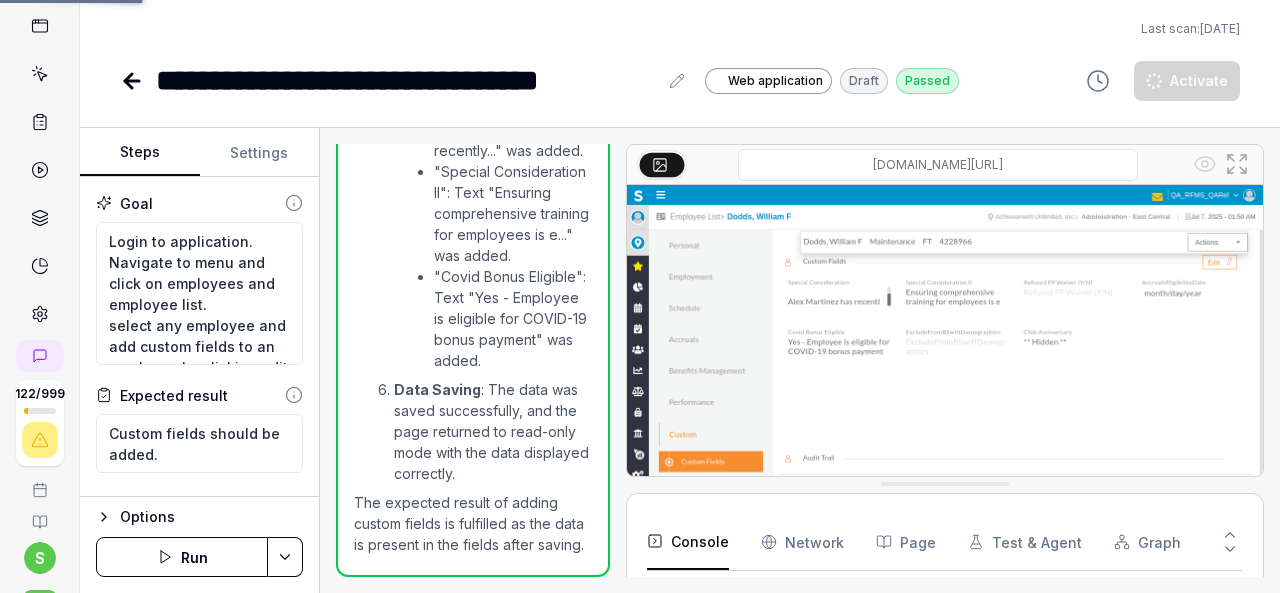 click 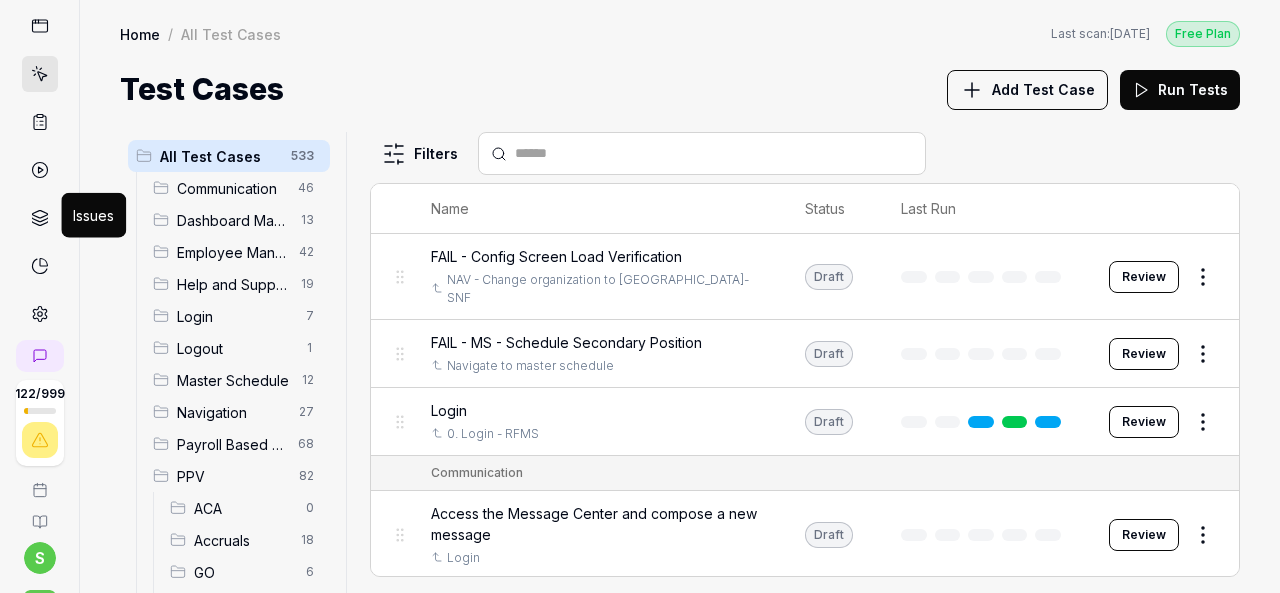scroll, scrollTop: 200, scrollLeft: 0, axis: vertical 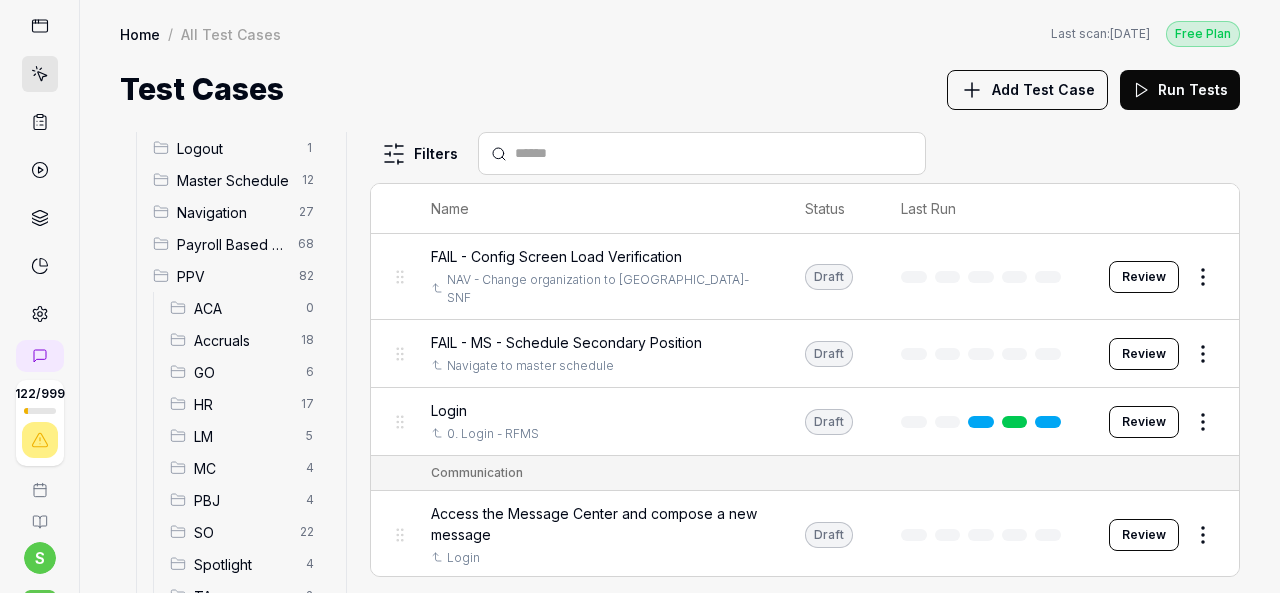 click on "HR" at bounding box center (241, 404) 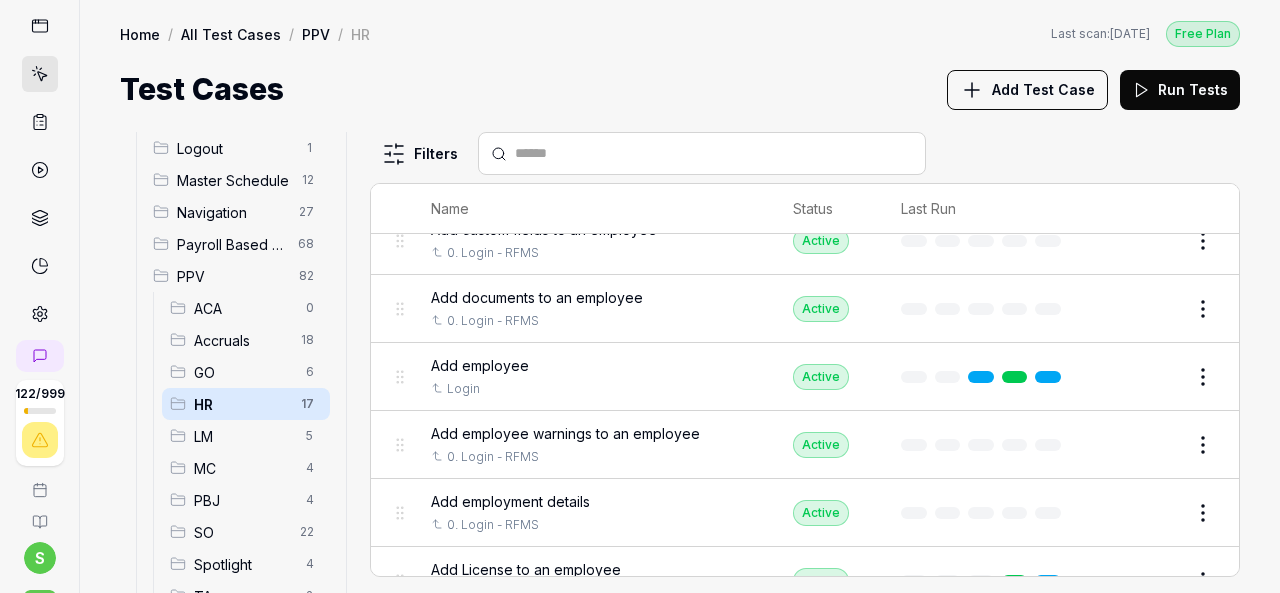scroll, scrollTop: 200, scrollLeft: 0, axis: vertical 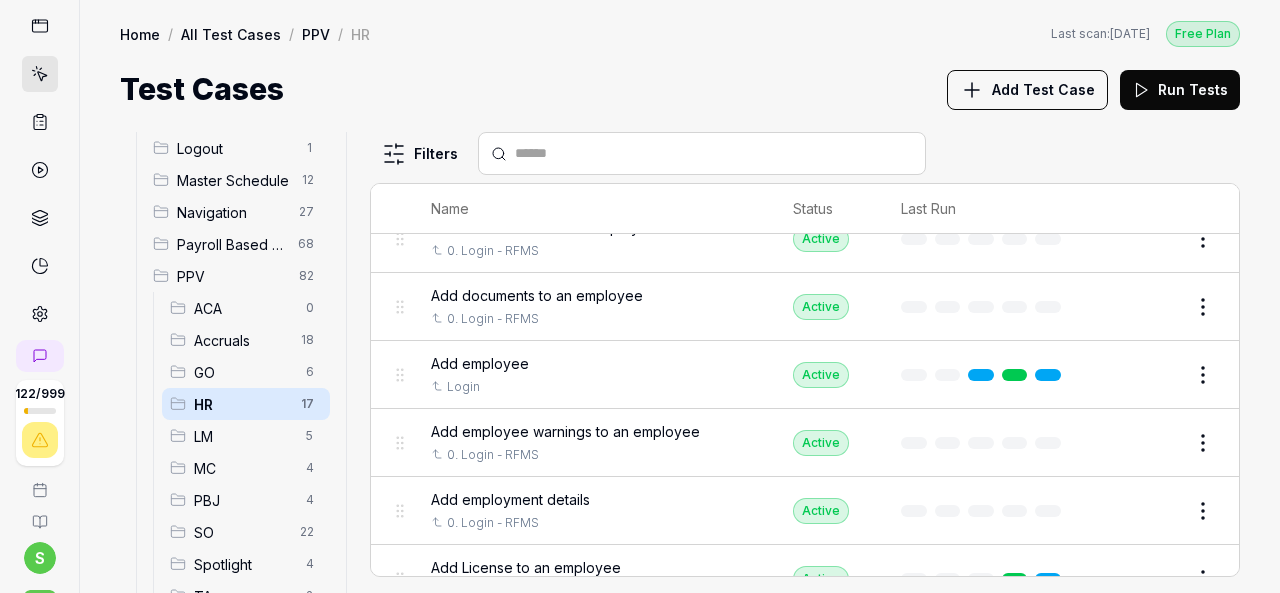 click on "Add Test Case" at bounding box center (1043, 89) 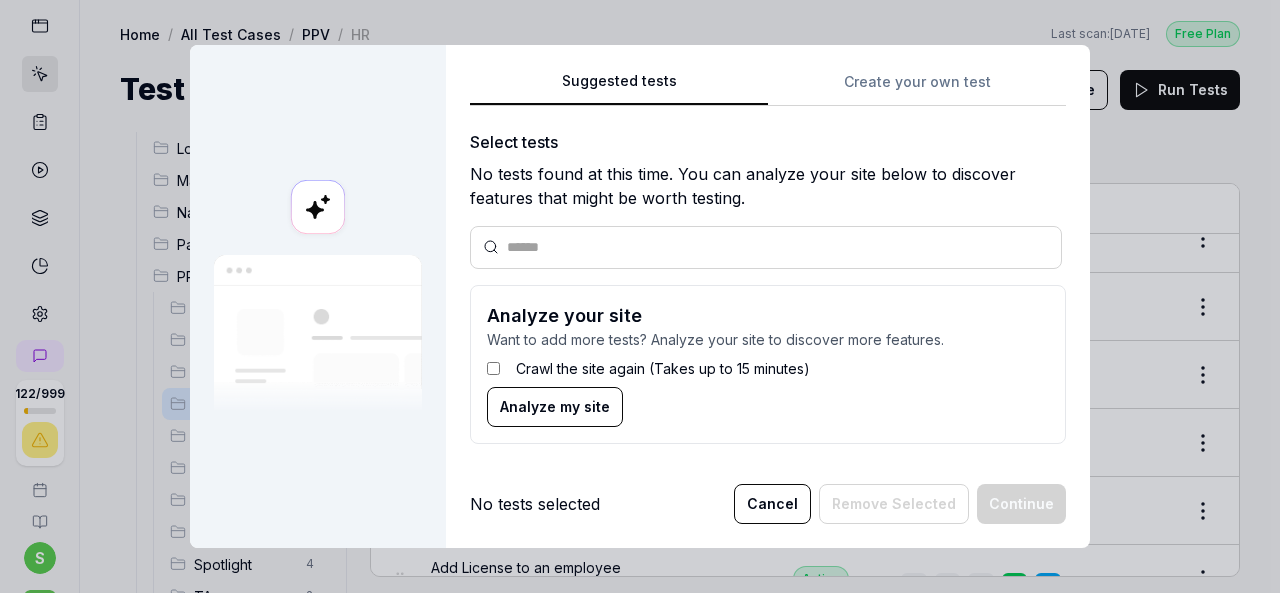 click on "Suggested tests Suggested tests Create your own test Select tests No tests found at this time. You can analyze your site below to discover features that might be worth testing. Analyze your site Want to add more tests? Analyze your site to discover more features. Crawl the site again (Takes up to 15 minutes) Analyze my site No tests selected Cancel Remove Selected Continue" at bounding box center (640, 296) 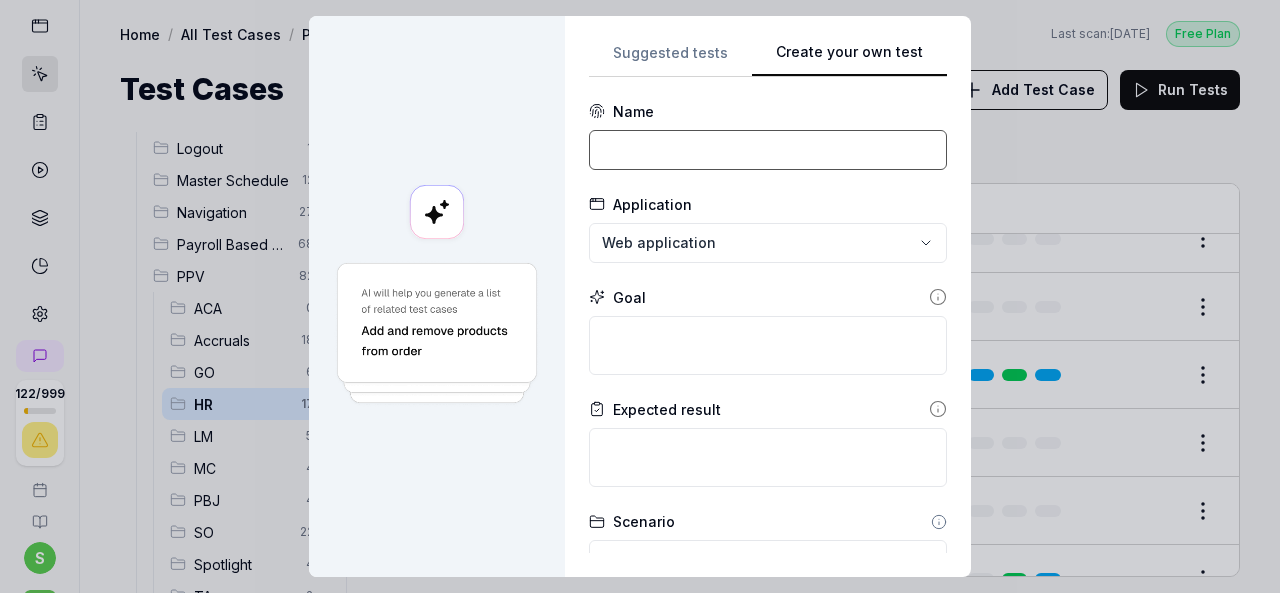 click at bounding box center [768, 150] 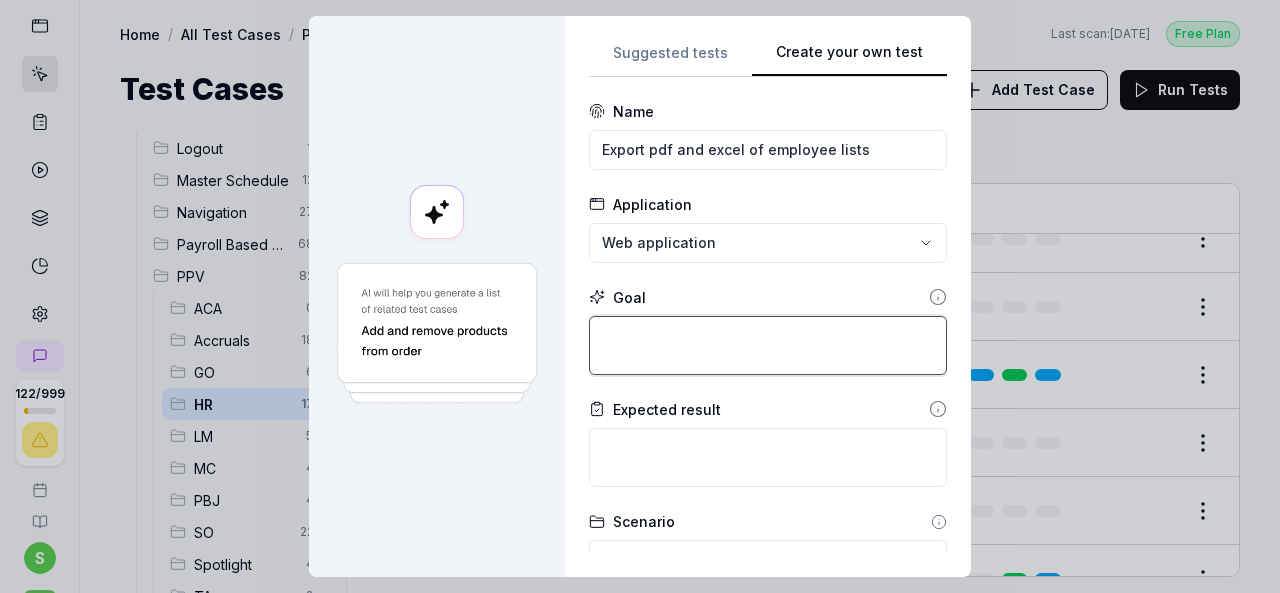 click at bounding box center (768, 345) 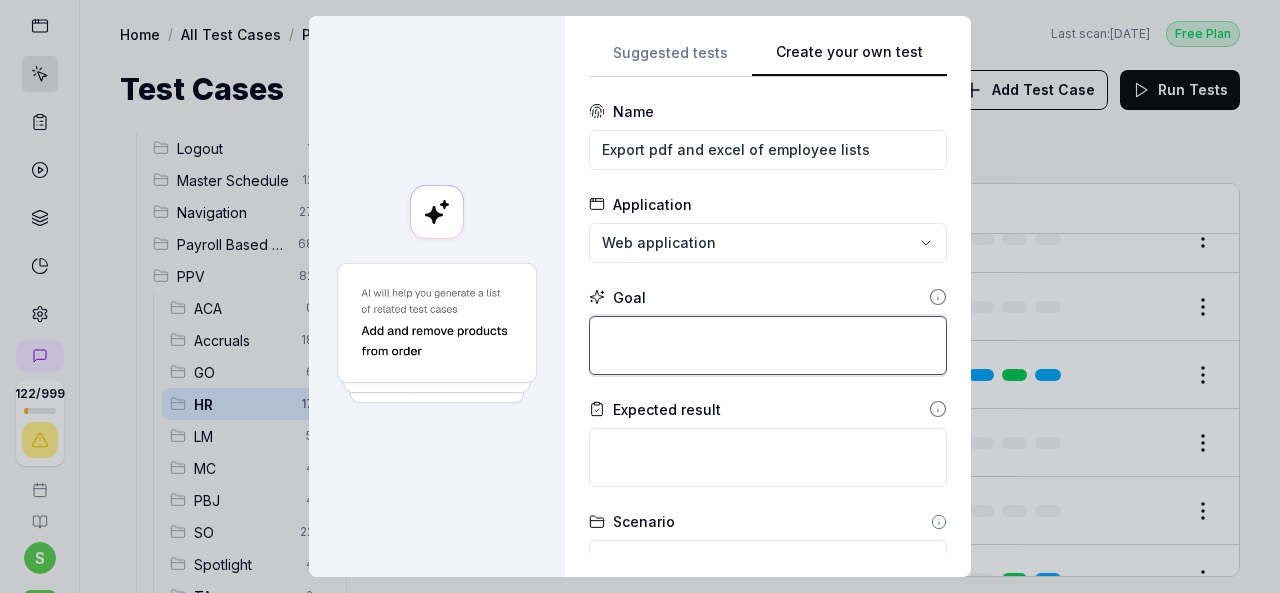 click at bounding box center (768, 345) 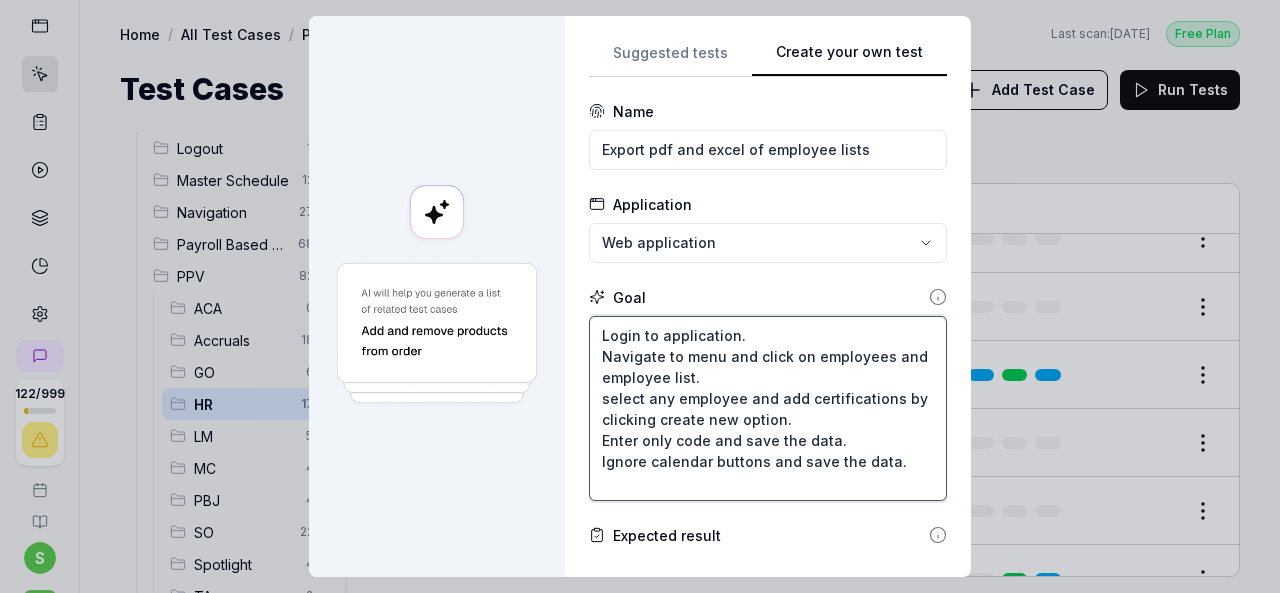 drag, startPoint x: 591, startPoint y: 399, endPoint x: 900, endPoint y: 470, distance: 317.05203 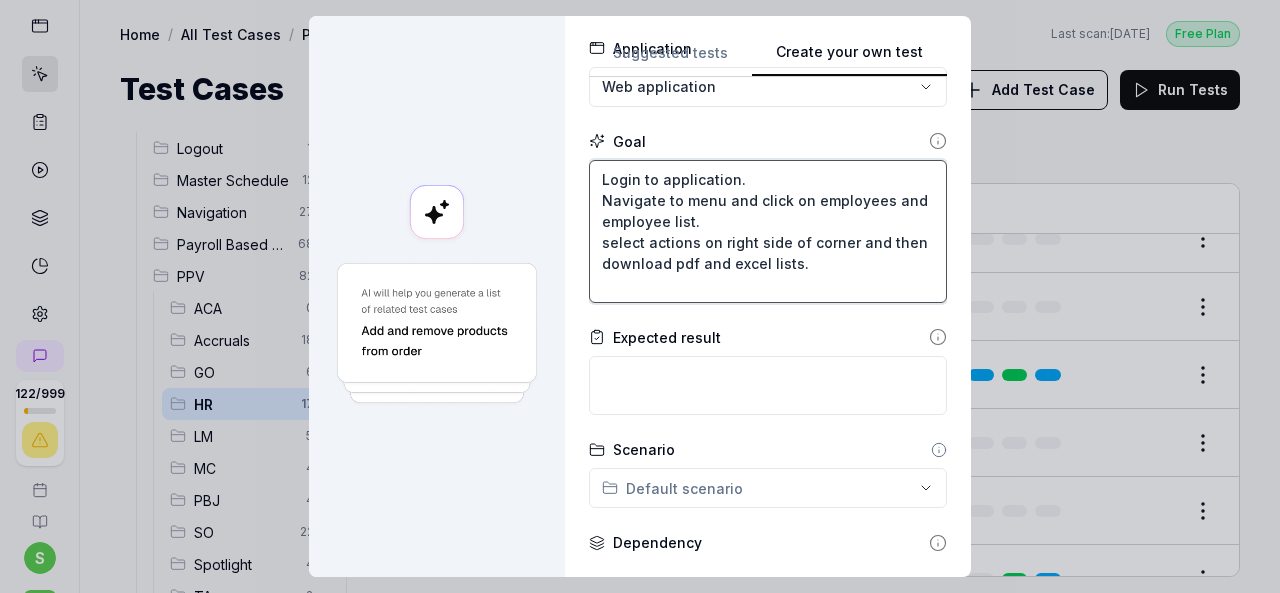 scroll, scrollTop: 300, scrollLeft: 0, axis: vertical 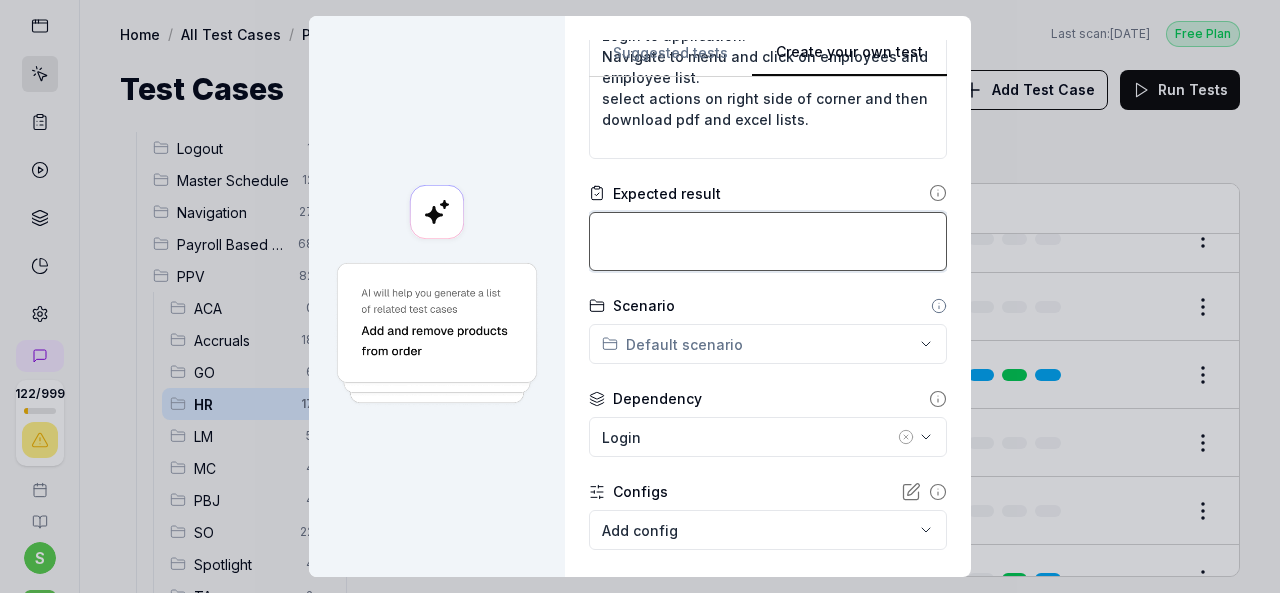 click at bounding box center [768, 241] 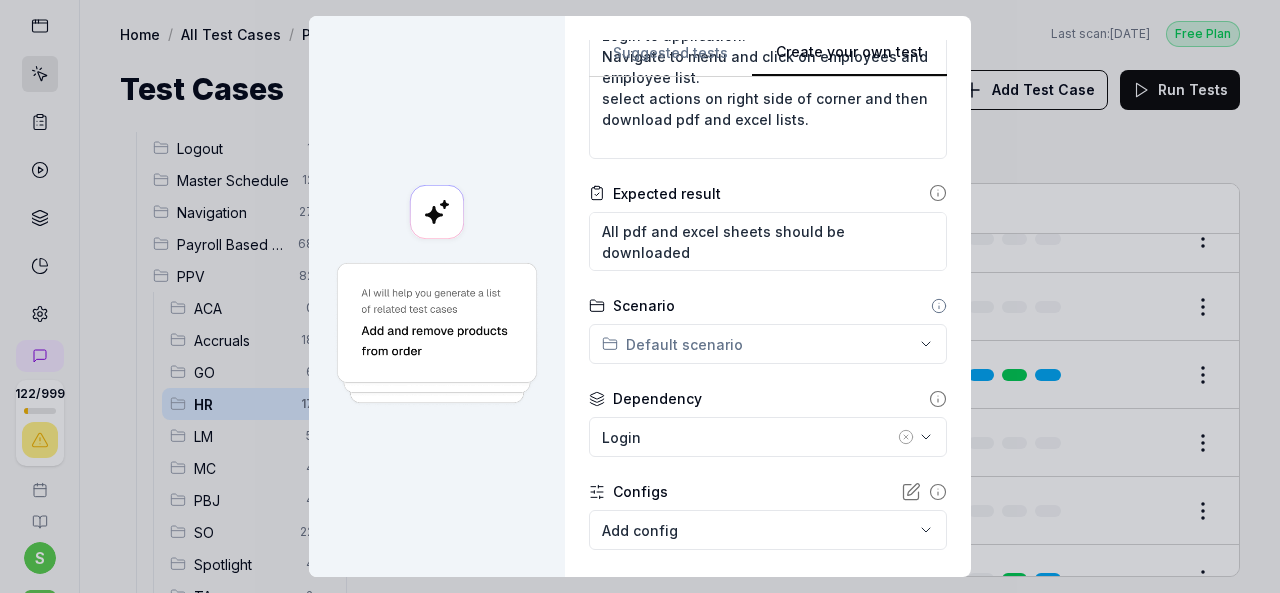 click on "**********" at bounding box center (640, 296) 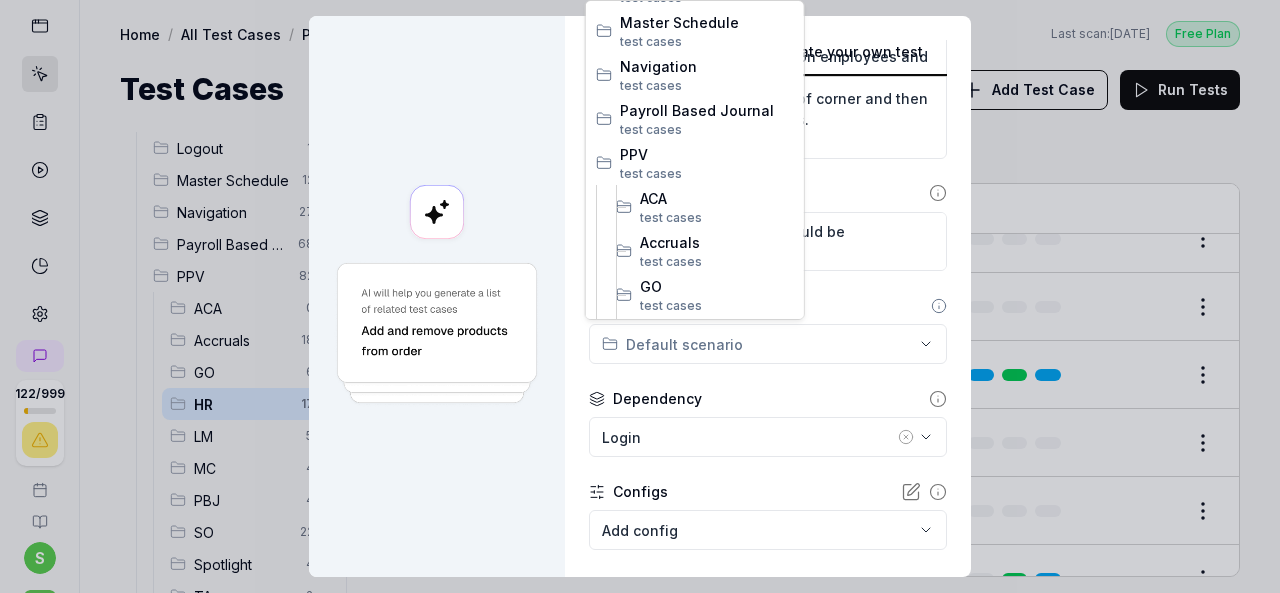 scroll, scrollTop: 400, scrollLeft: 0, axis: vertical 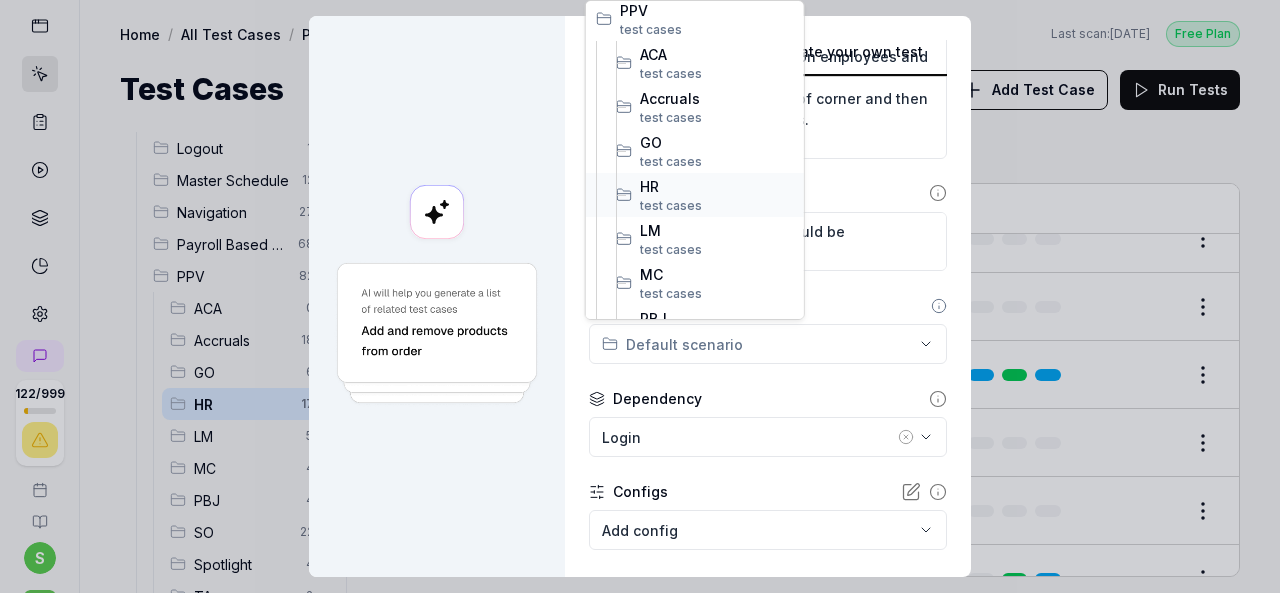 click on "HR" at bounding box center (717, 186) 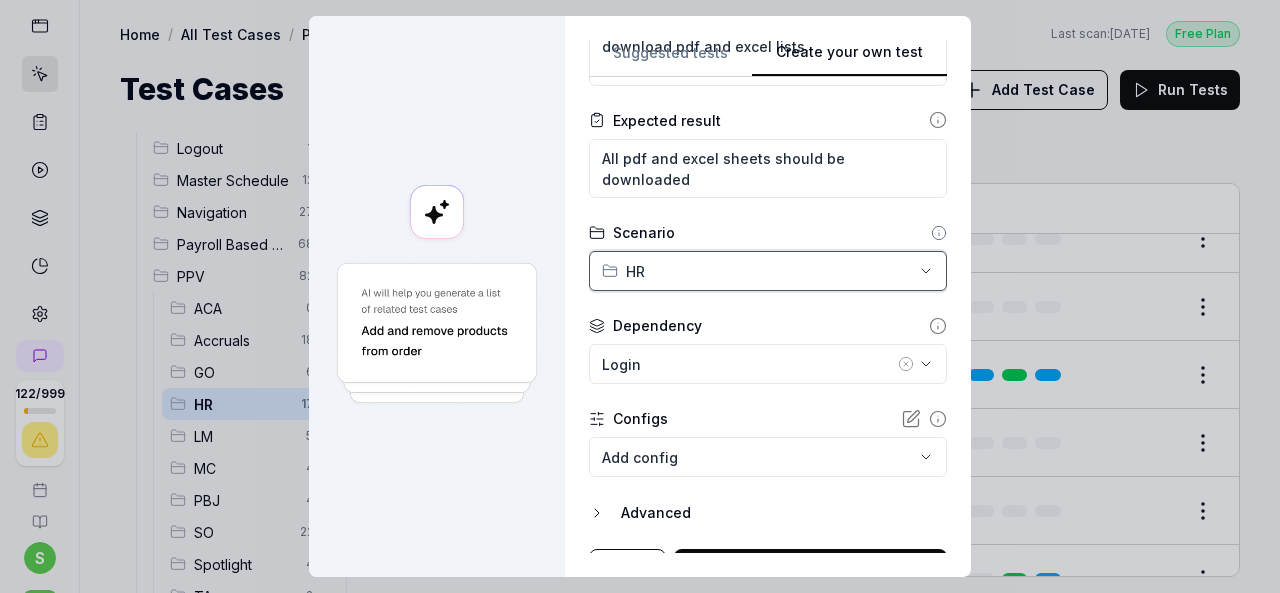 scroll, scrollTop: 408, scrollLeft: 0, axis: vertical 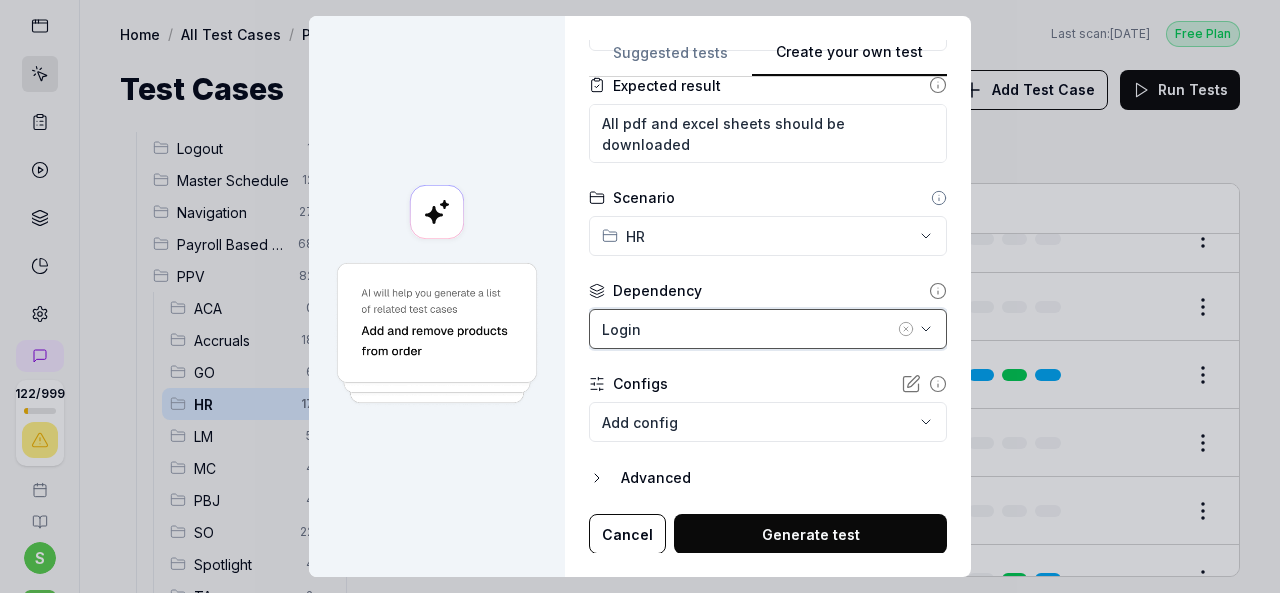 click on "Login" at bounding box center (748, 329) 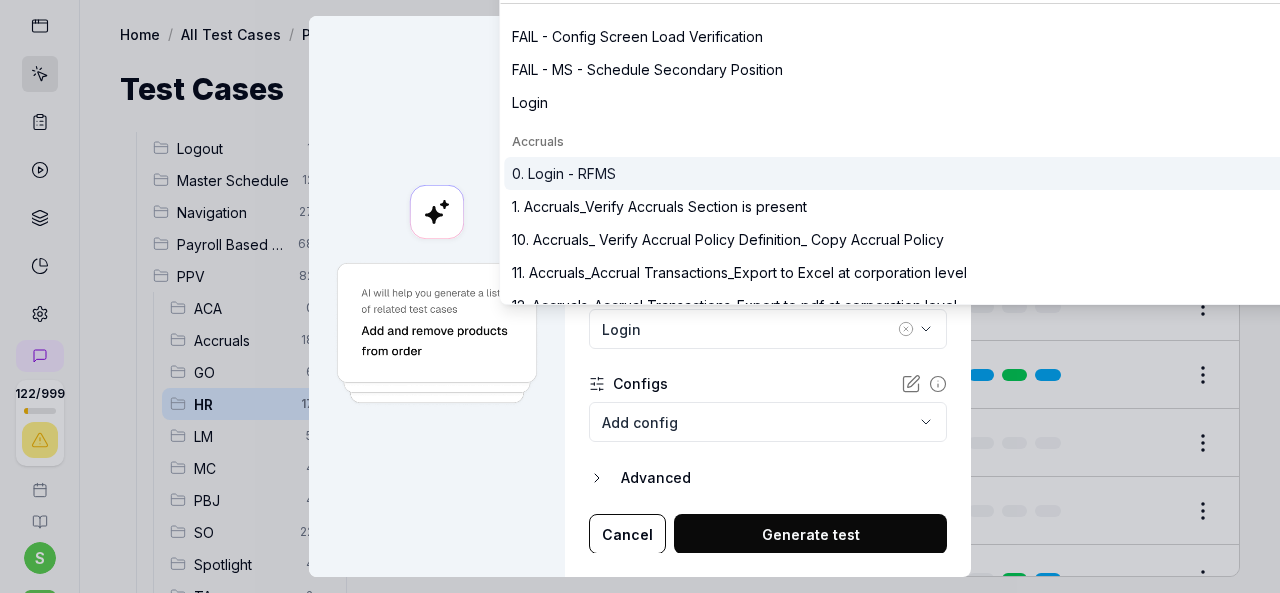 click on "0. Login - RFMS" at bounding box center (901, 173) 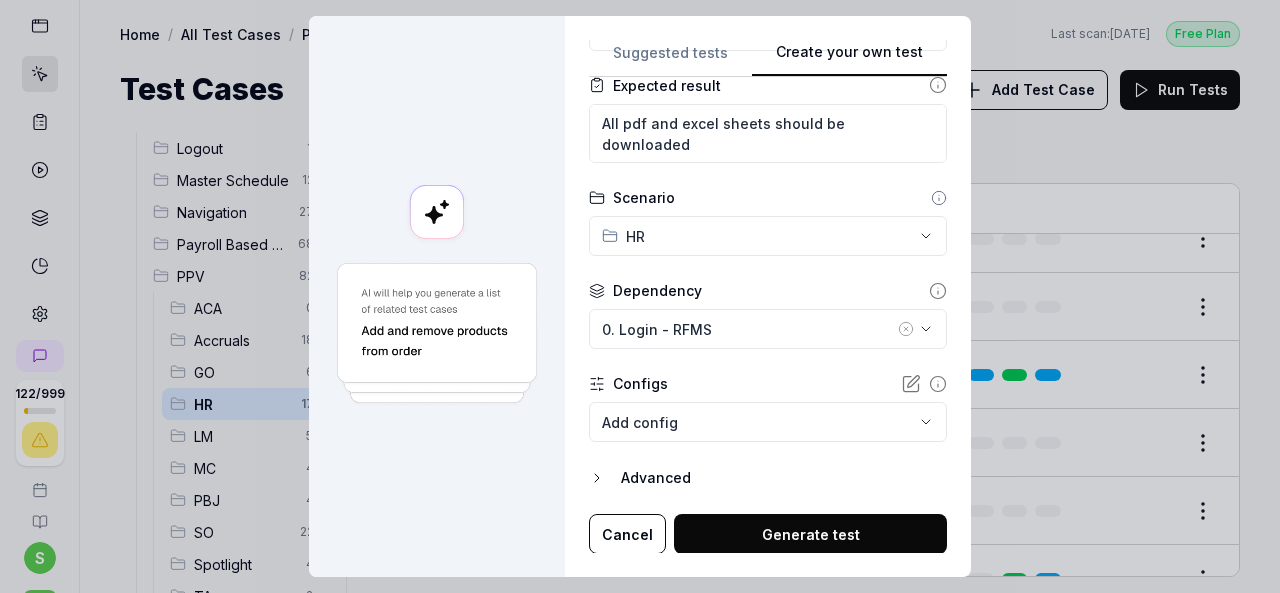 click on "Generate test" at bounding box center (810, 534) 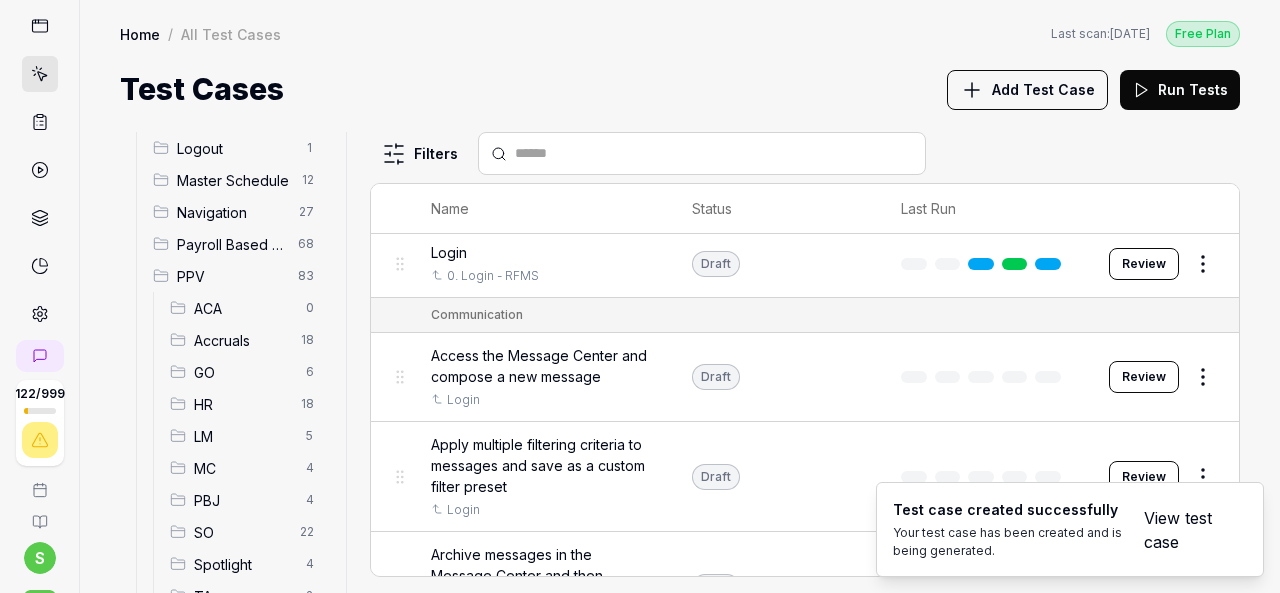 scroll, scrollTop: 27031, scrollLeft: 0, axis: vertical 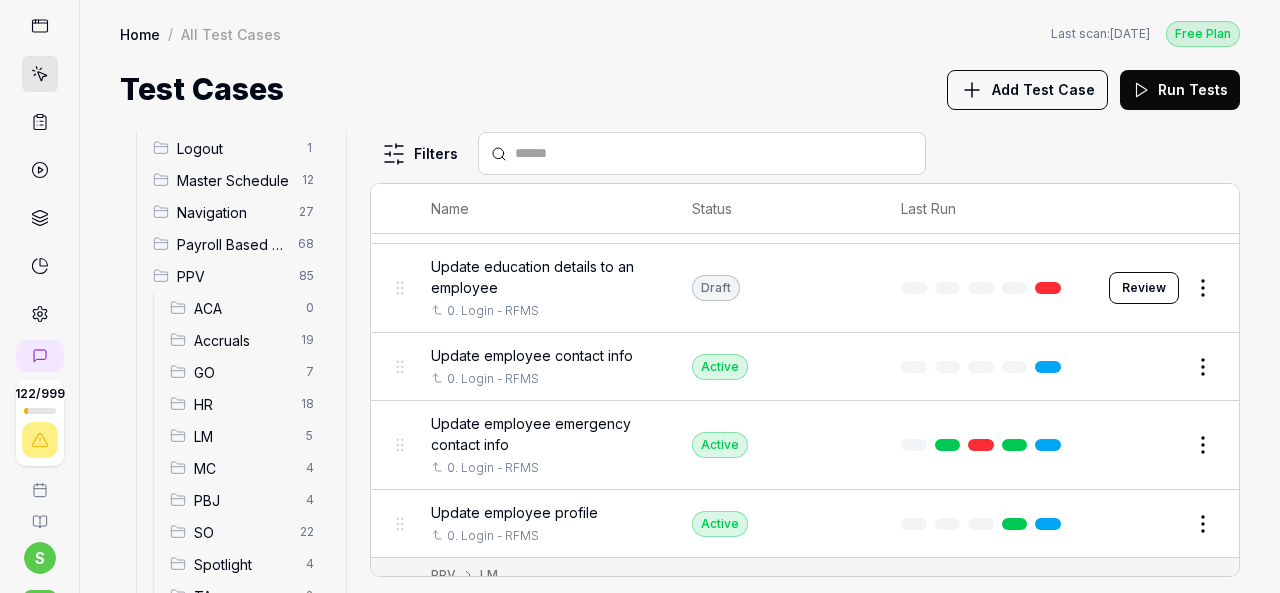 click on "Review" at bounding box center [1144, 199] 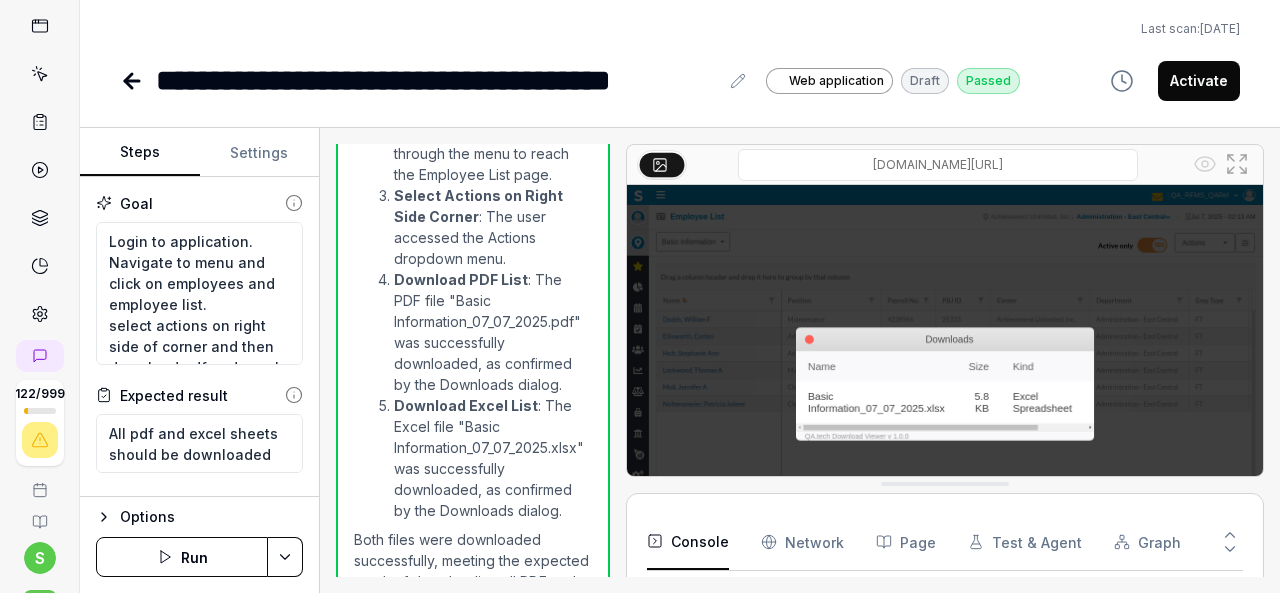 scroll, scrollTop: 1438, scrollLeft: 0, axis: vertical 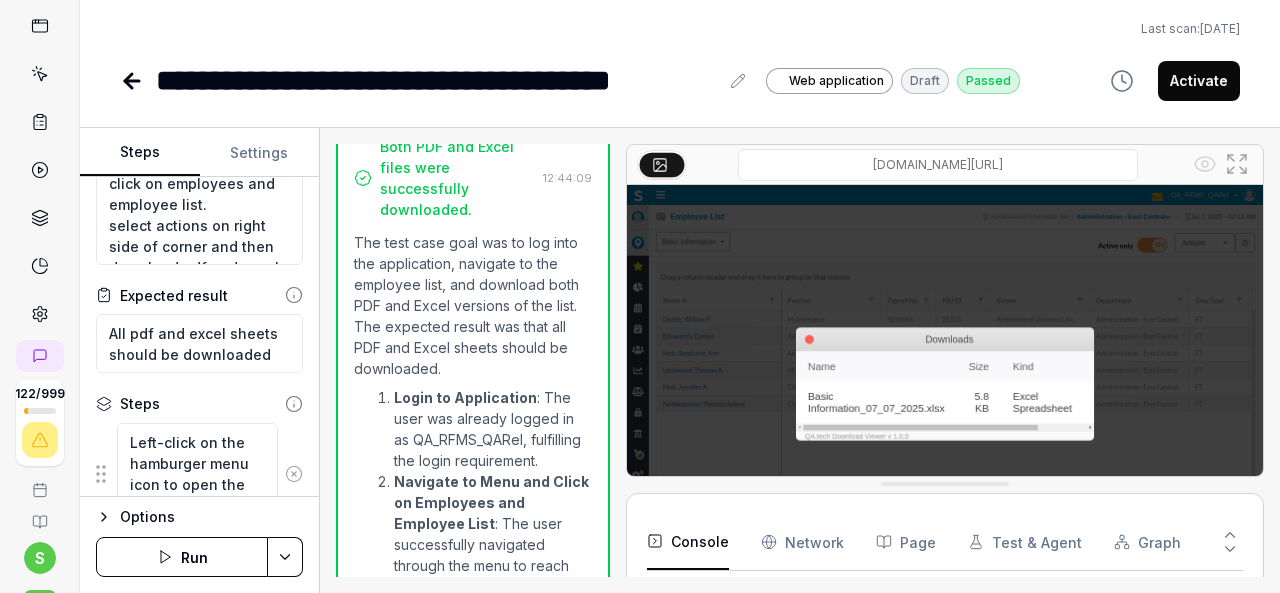 click on "Activate" at bounding box center (1199, 81) 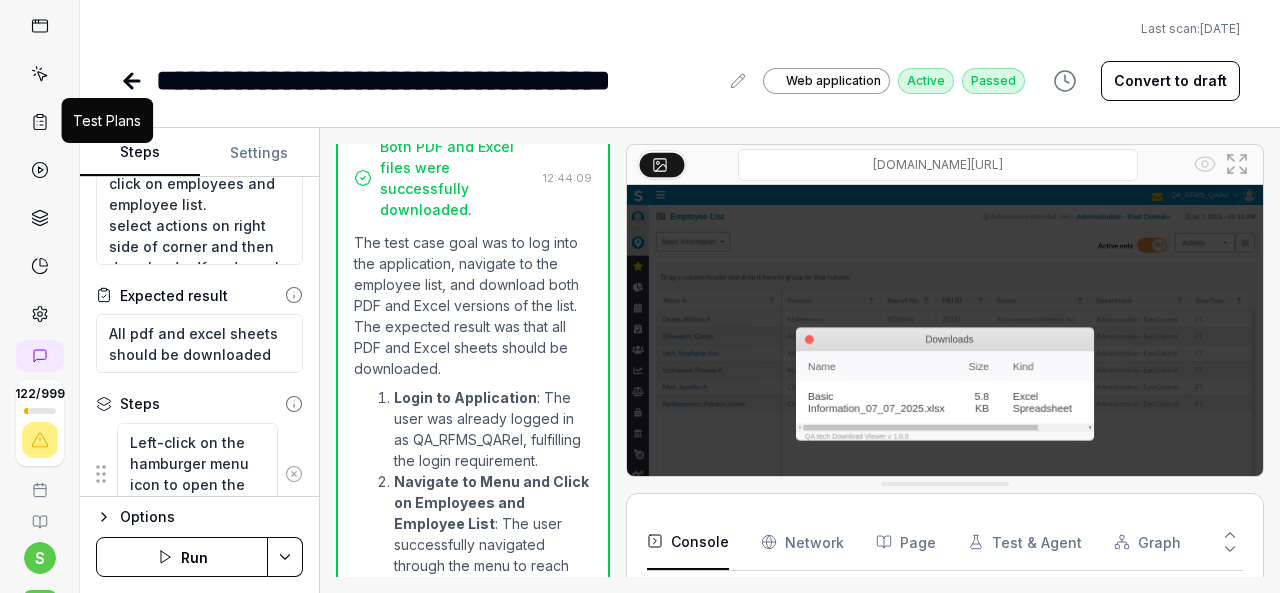 click 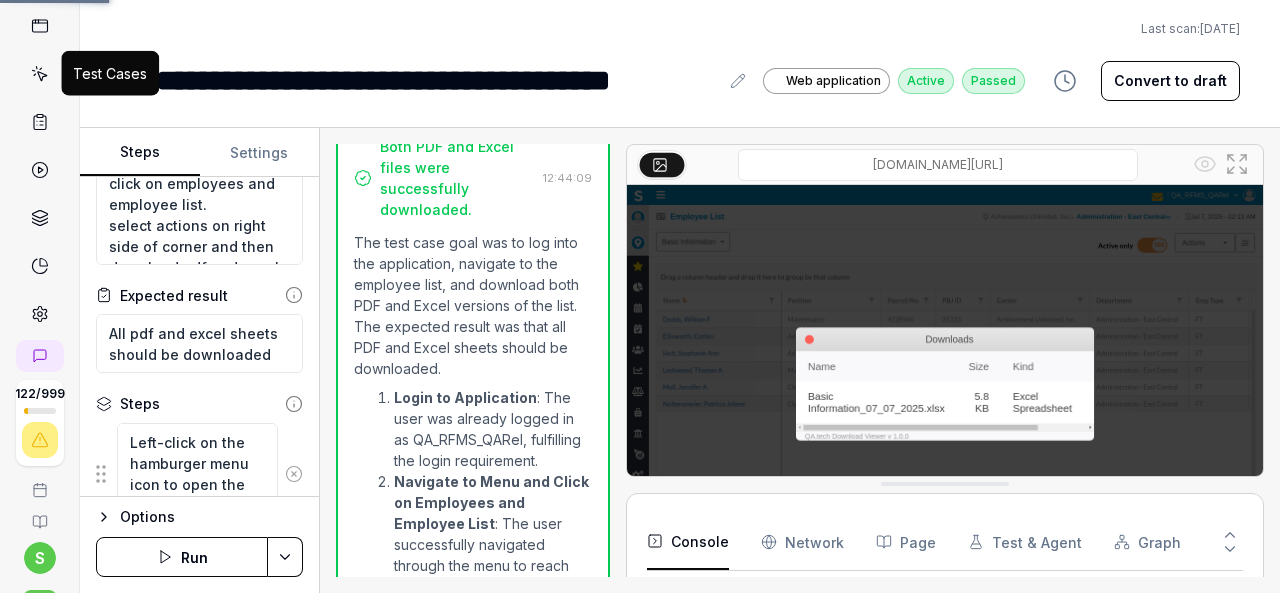 click 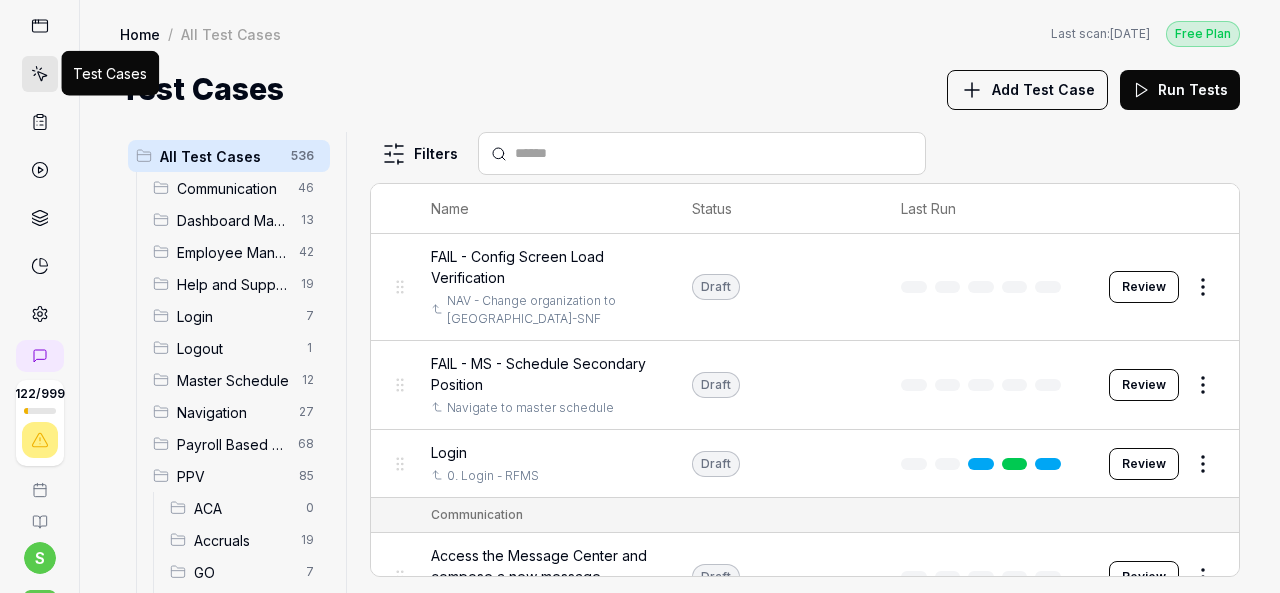 click 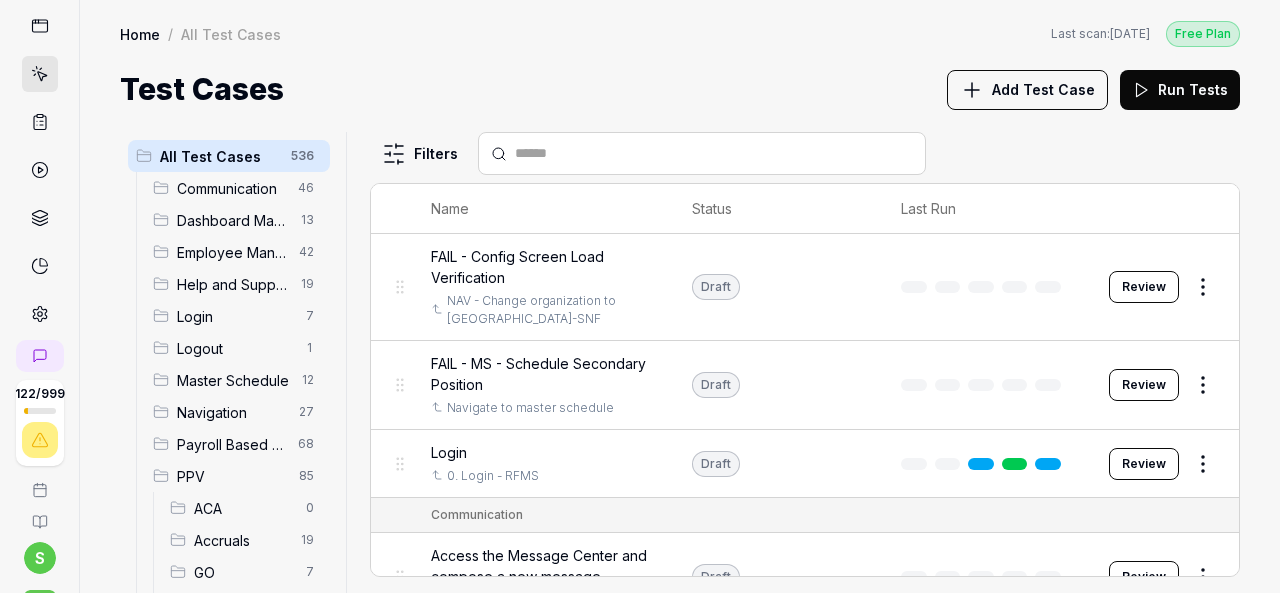 click at bounding box center [40, 74] 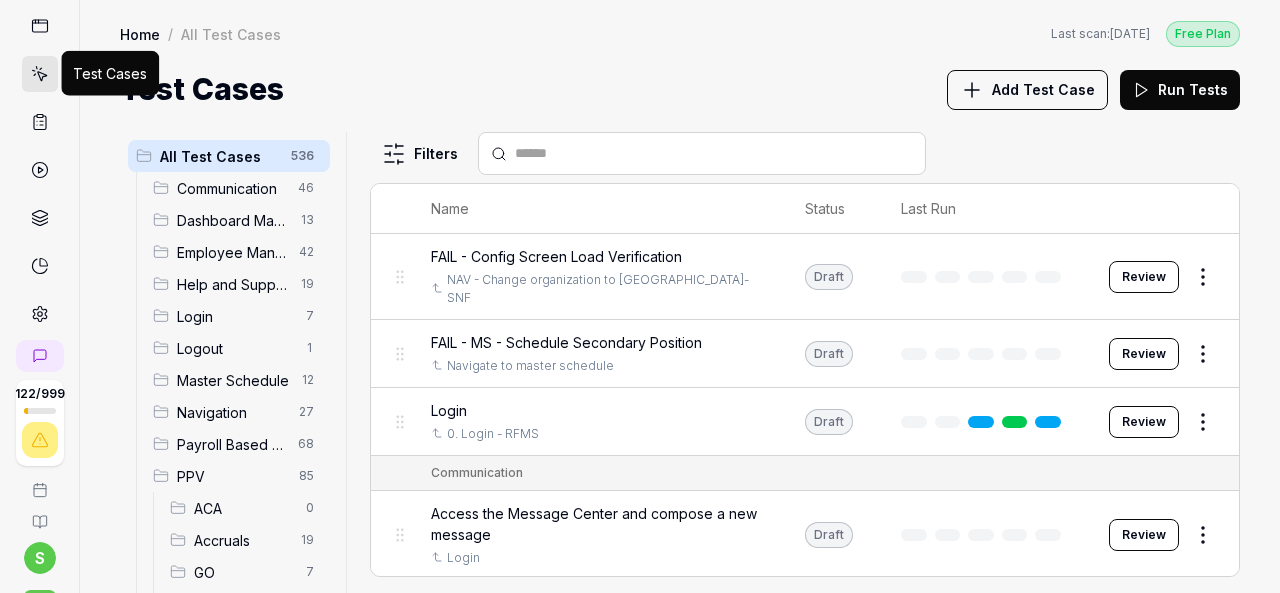 click on "Add Test Case" at bounding box center (1043, 89) 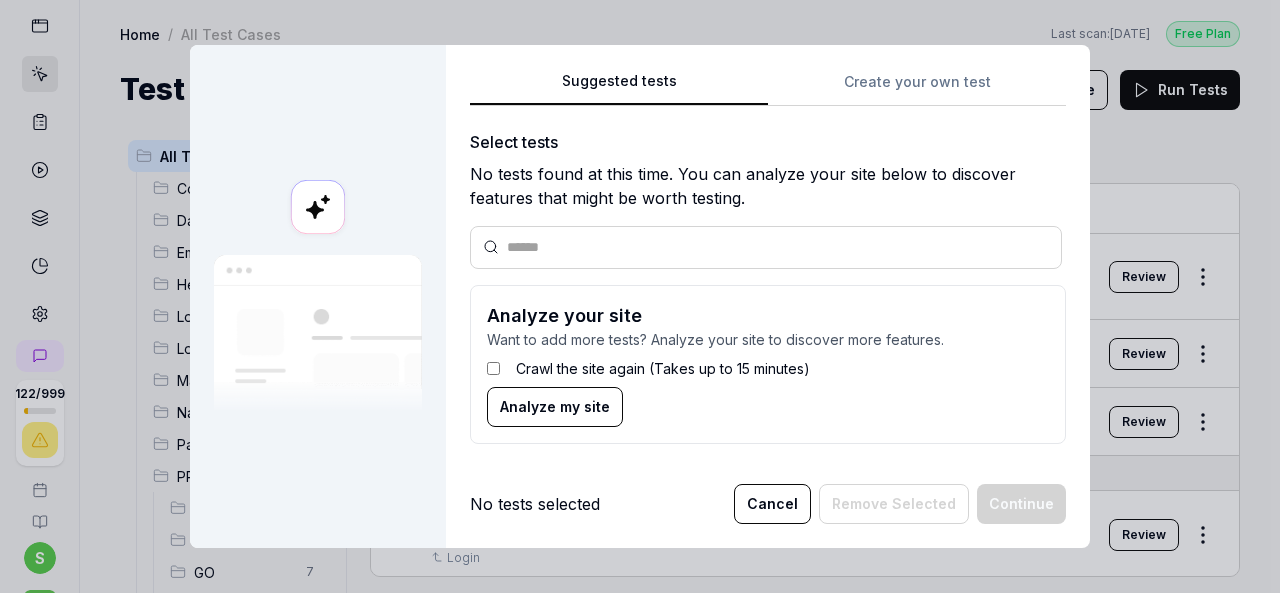 click on "Suggested tests Create your own test Select tests No tests found at this time. You can analyze your site below to discover features that might be worth testing. Analyze your site Want to add more tests? Analyze your site to discover more features. Crawl the site again (Takes up to 15 minutes) Analyze my site" at bounding box center [768, 264] 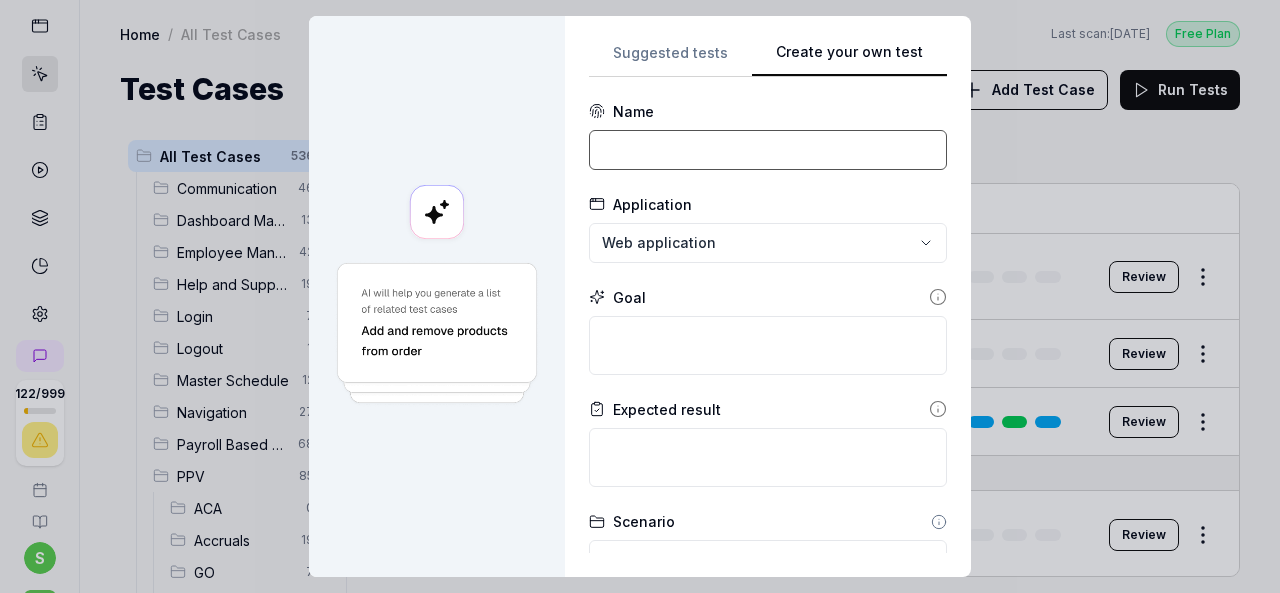 click at bounding box center (768, 150) 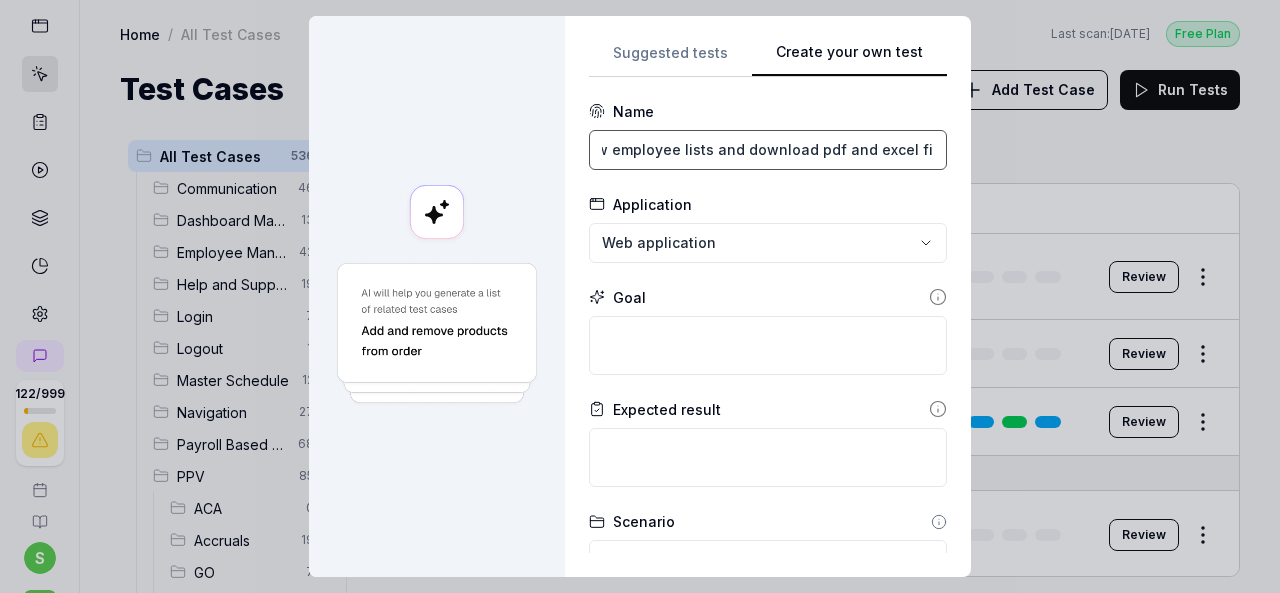 scroll, scrollTop: 0, scrollLeft: 52, axis: horizontal 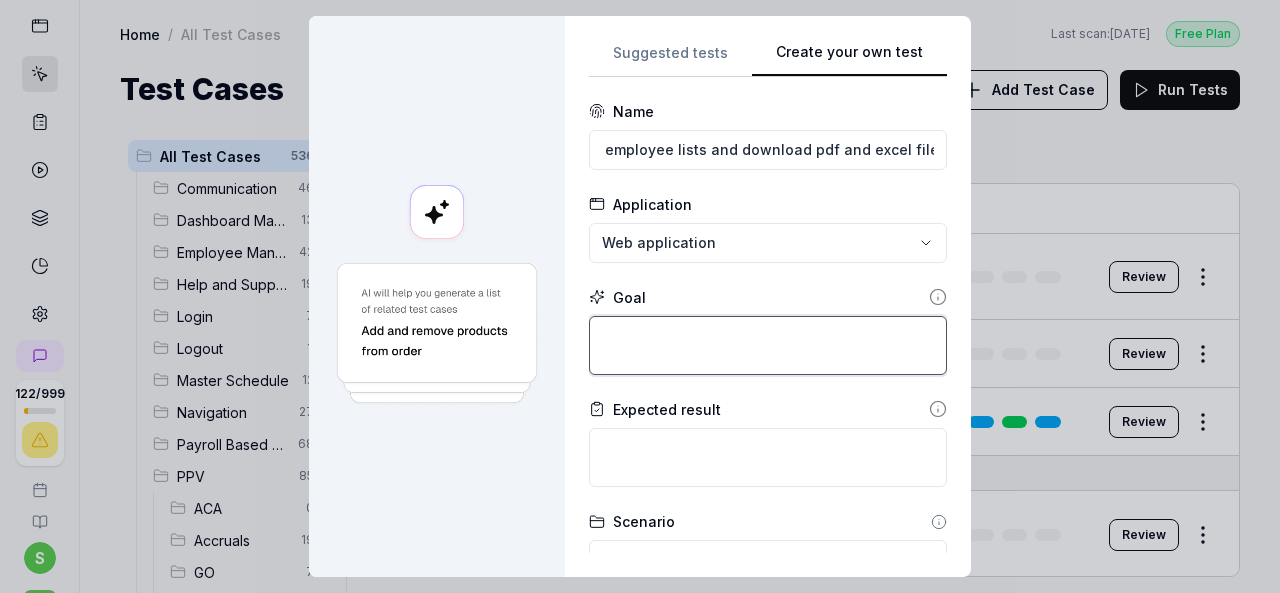 click at bounding box center (768, 345) 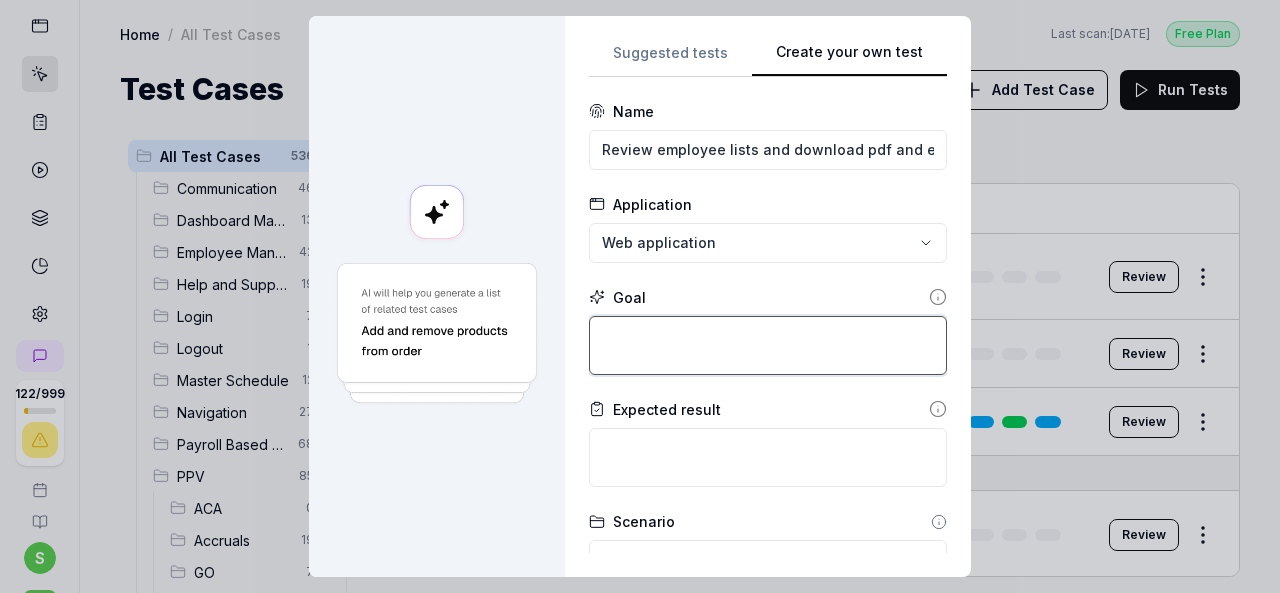 click at bounding box center [768, 345] 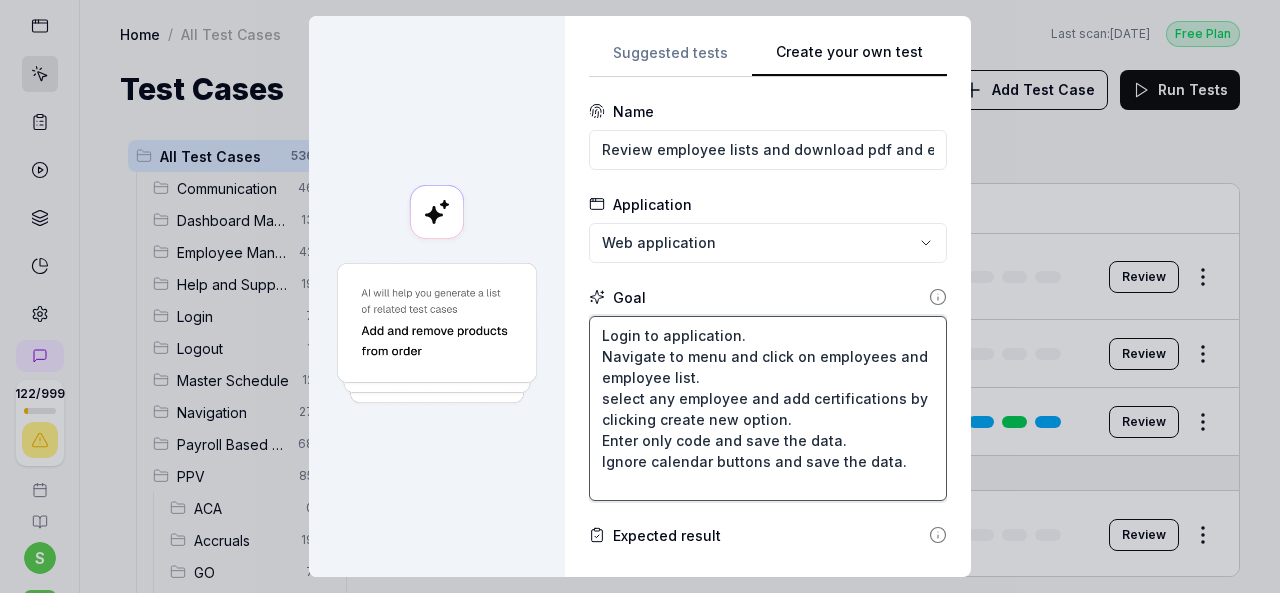 drag, startPoint x: 593, startPoint y: 398, endPoint x: 865, endPoint y: 465, distance: 280.13034 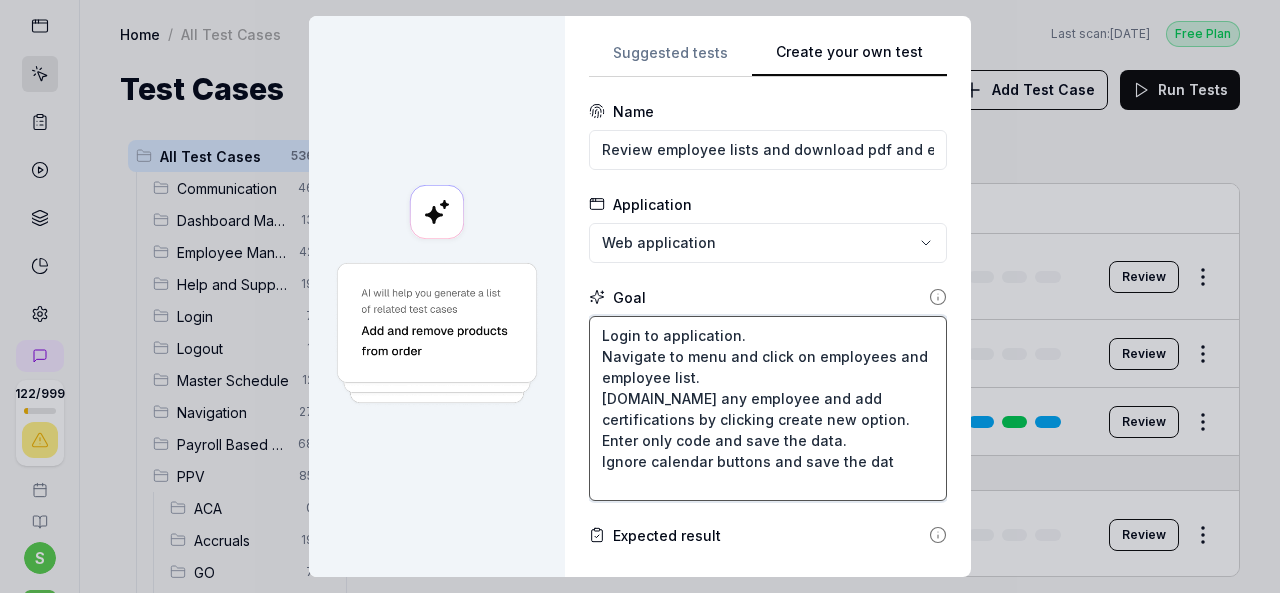 drag, startPoint x: 884, startPoint y: 465, endPoint x: 561, endPoint y: 406, distance: 328.34433 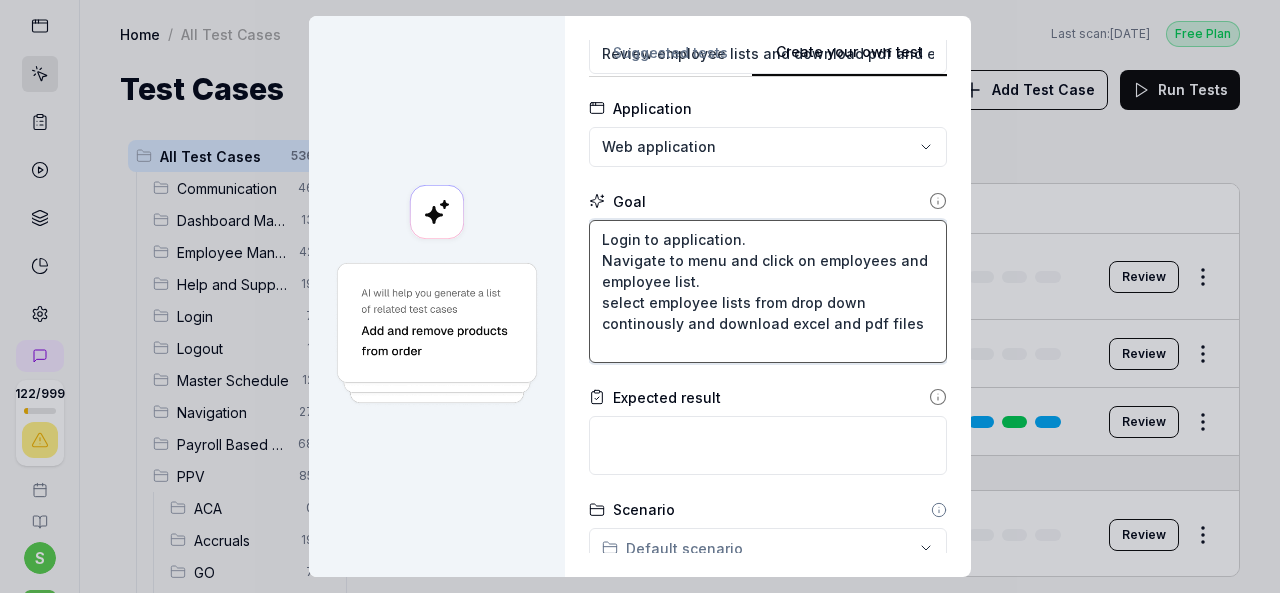 scroll, scrollTop: 200, scrollLeft: 0, axis: vertical 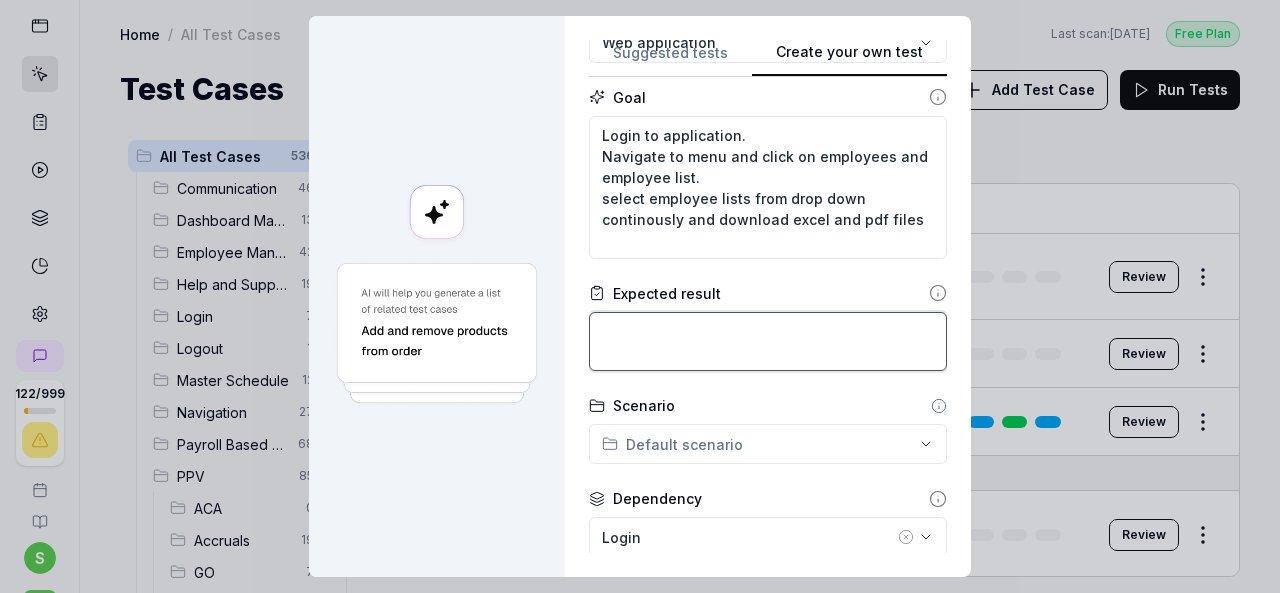 click at bounding box center [768, 341] 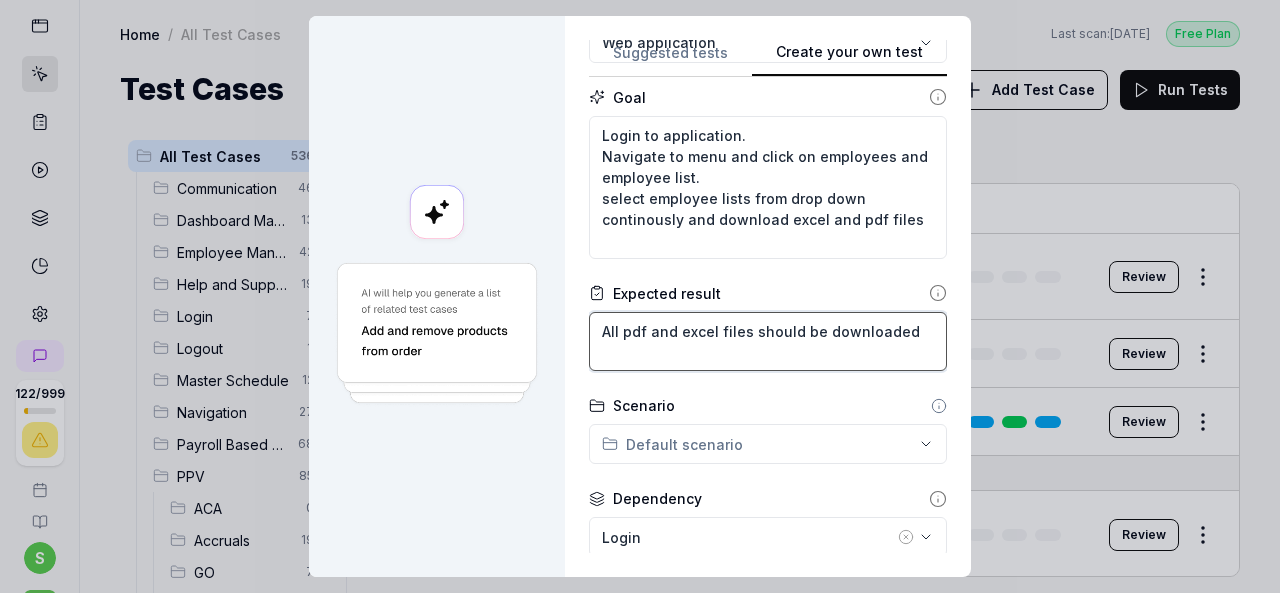 scroll, scrollTop: 408, scrollLeft: 0, axis: vertical 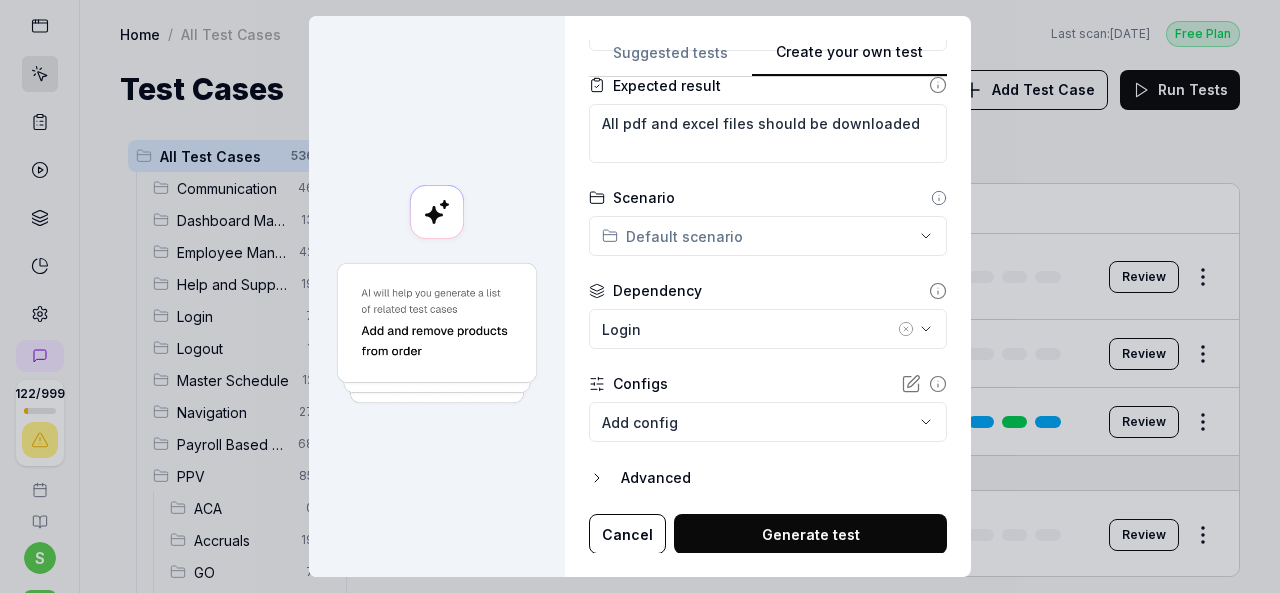 click on "**********" at bounding box center [640, 296] 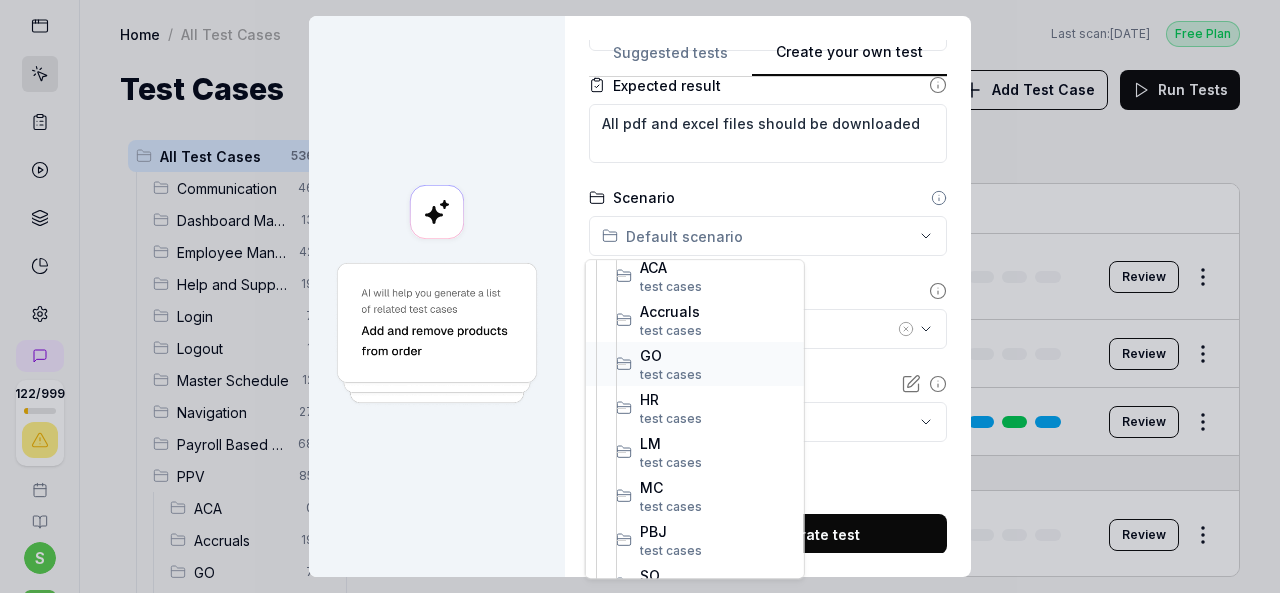 scroll, scrollTop: 500, scrollLeft: 0, axis: vertical 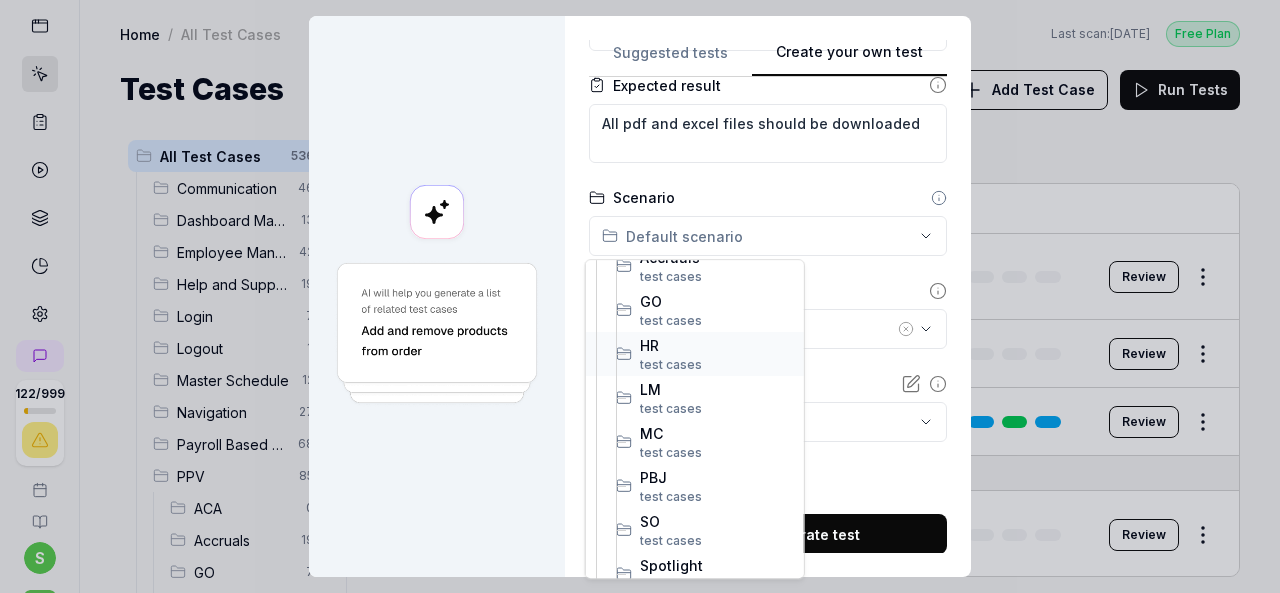 click on "HR" at bounding box center [717, 345] 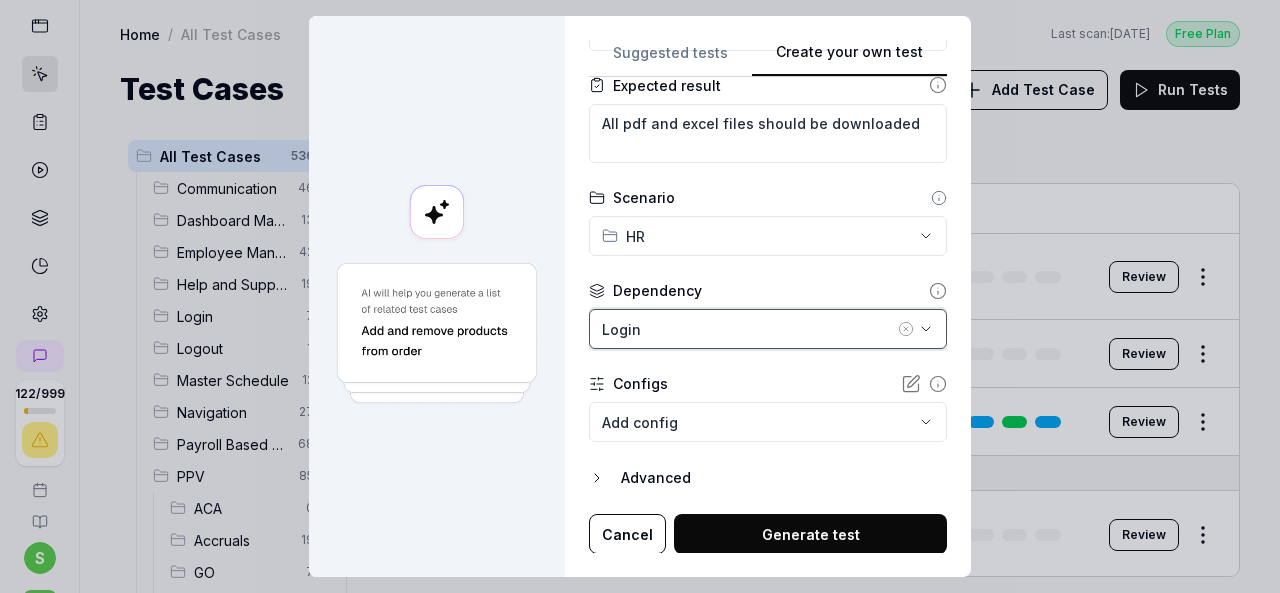 click on "Login" at bounding box center (748, 329) 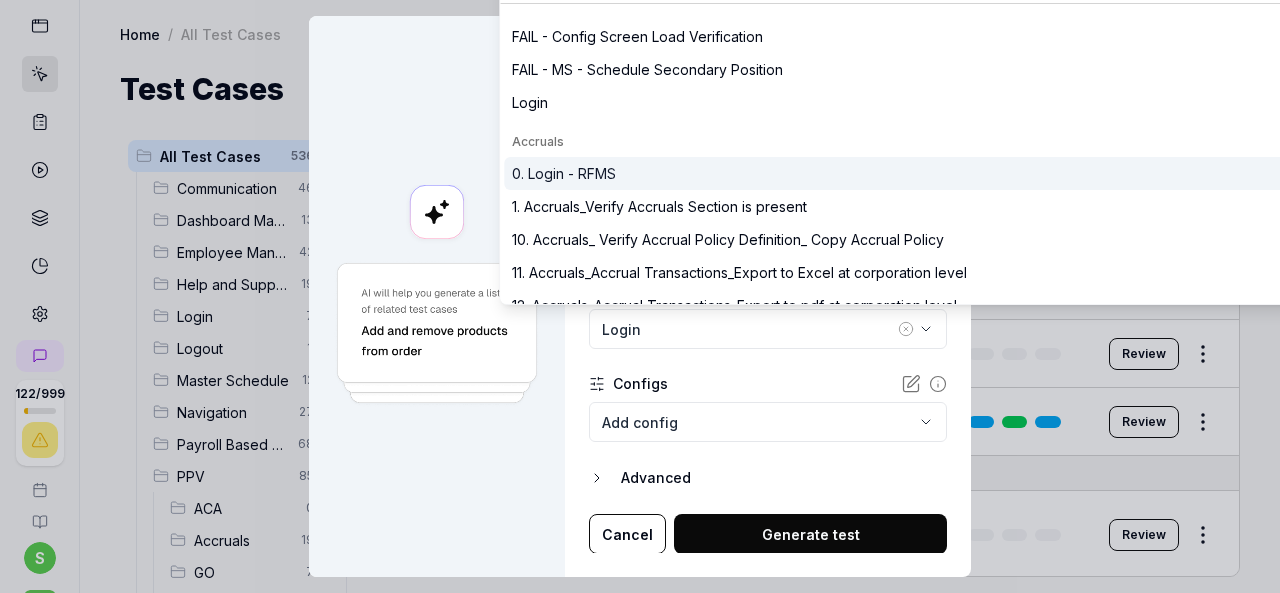click on "0. Login - RFMS" at bounding box center [901, 173] 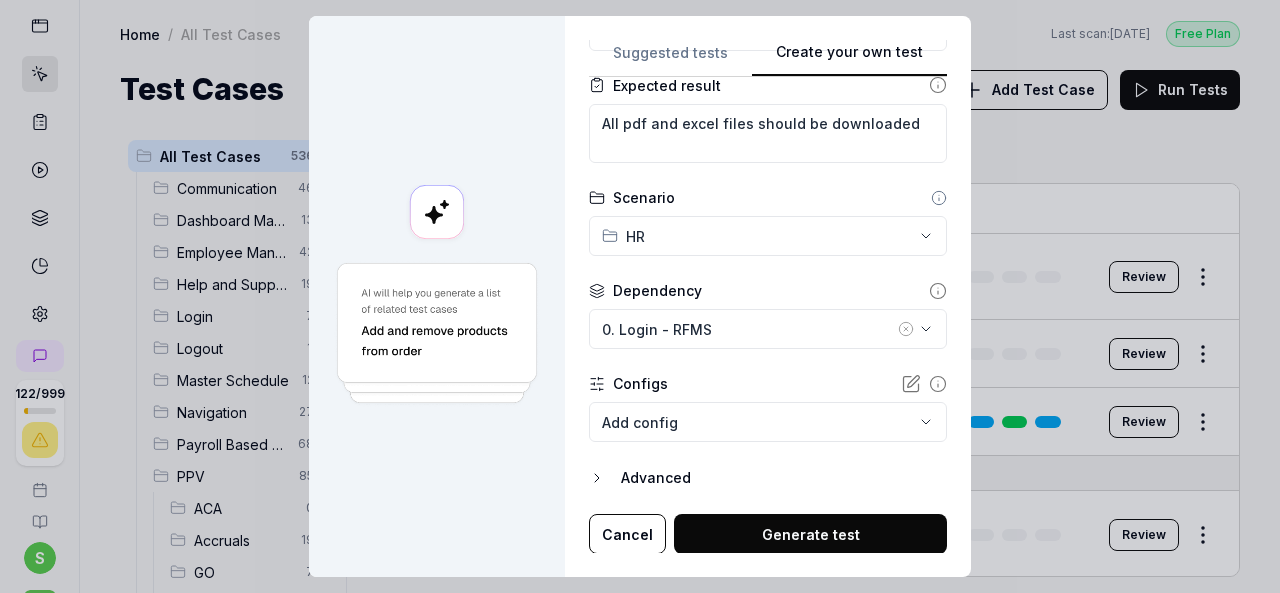 click on "Generate test" at bounding box center [810, 534] 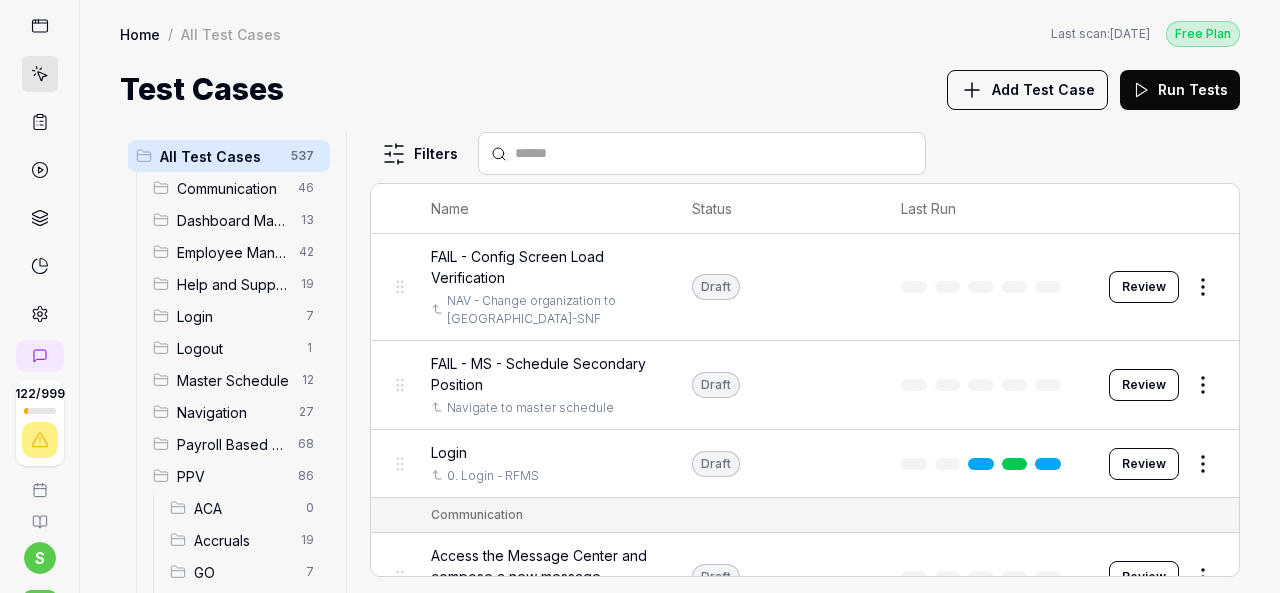 scroll, scrollTop: 300, scrollLeft: 0, axis: vertical 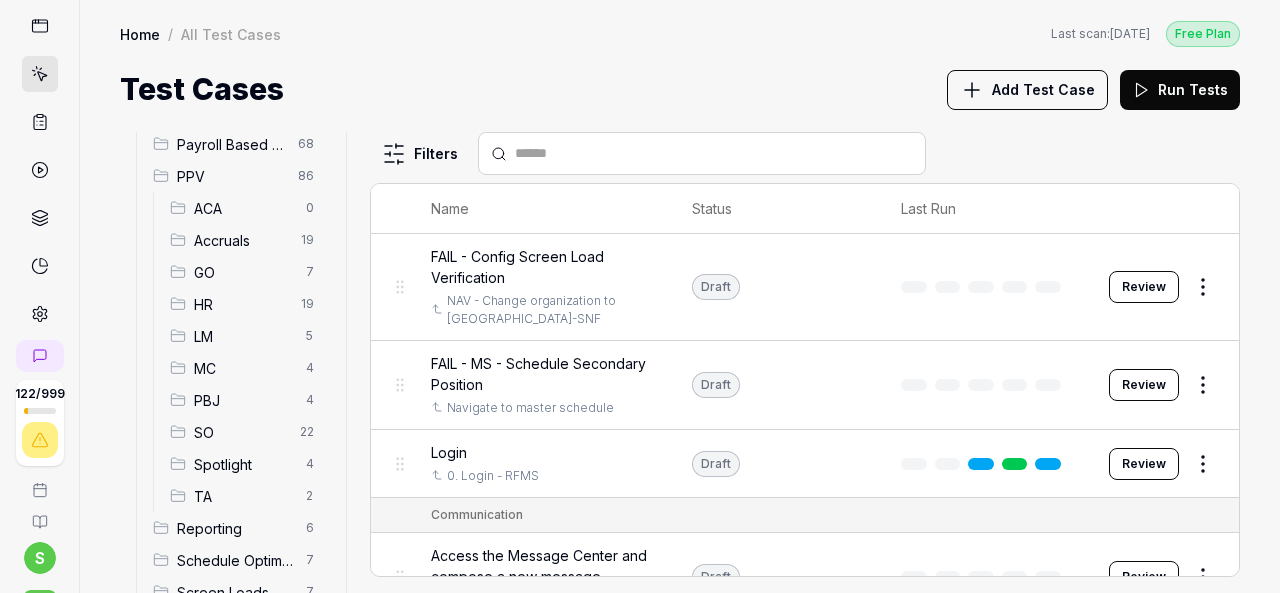 click on "HR" at bounding box center (241, 304) 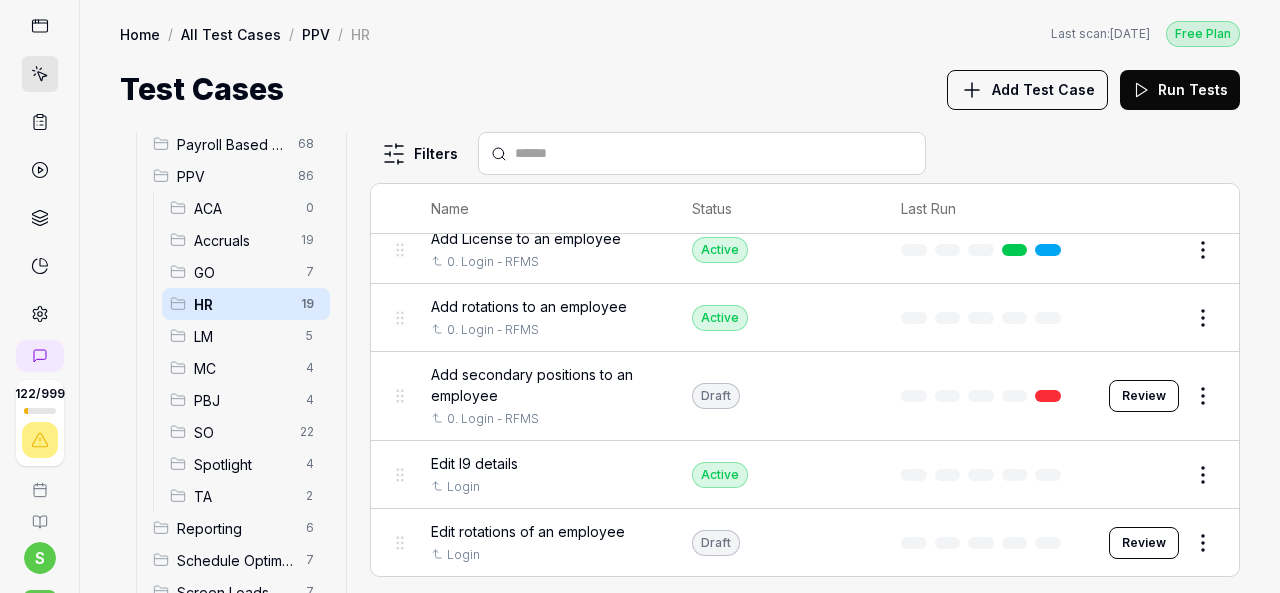 scroll, scrollTop: 700, scrollLeft: 0, axis: vertical 